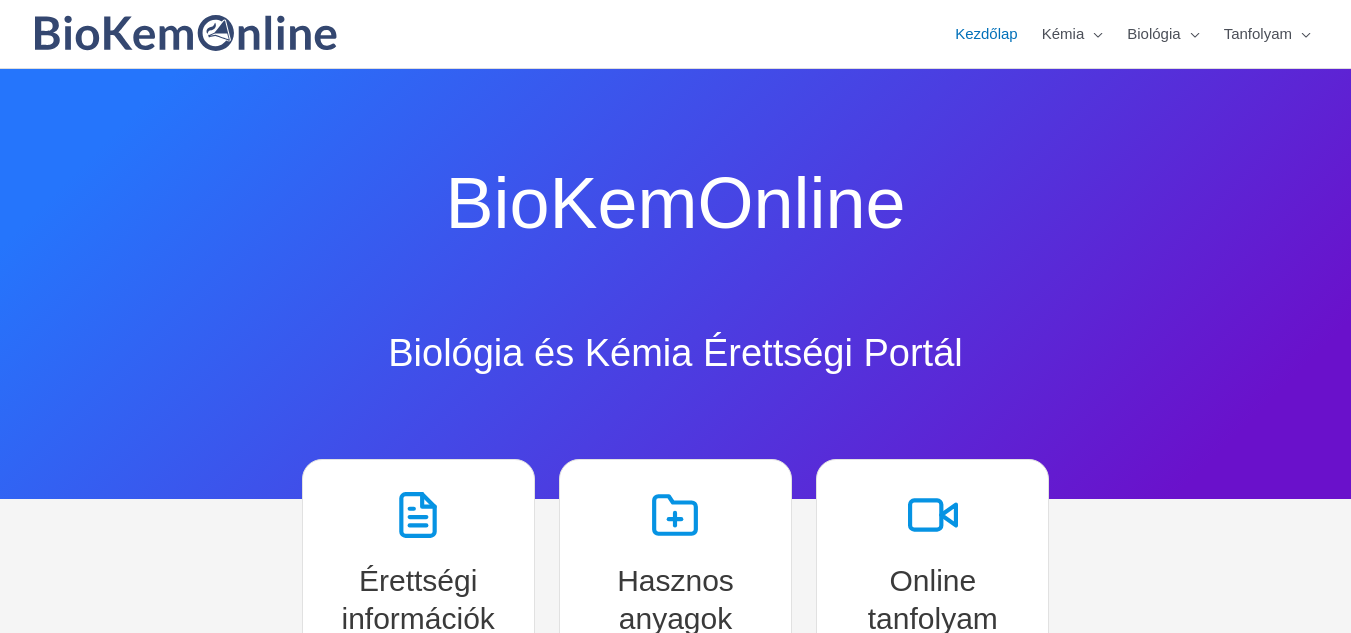 type on "**********" 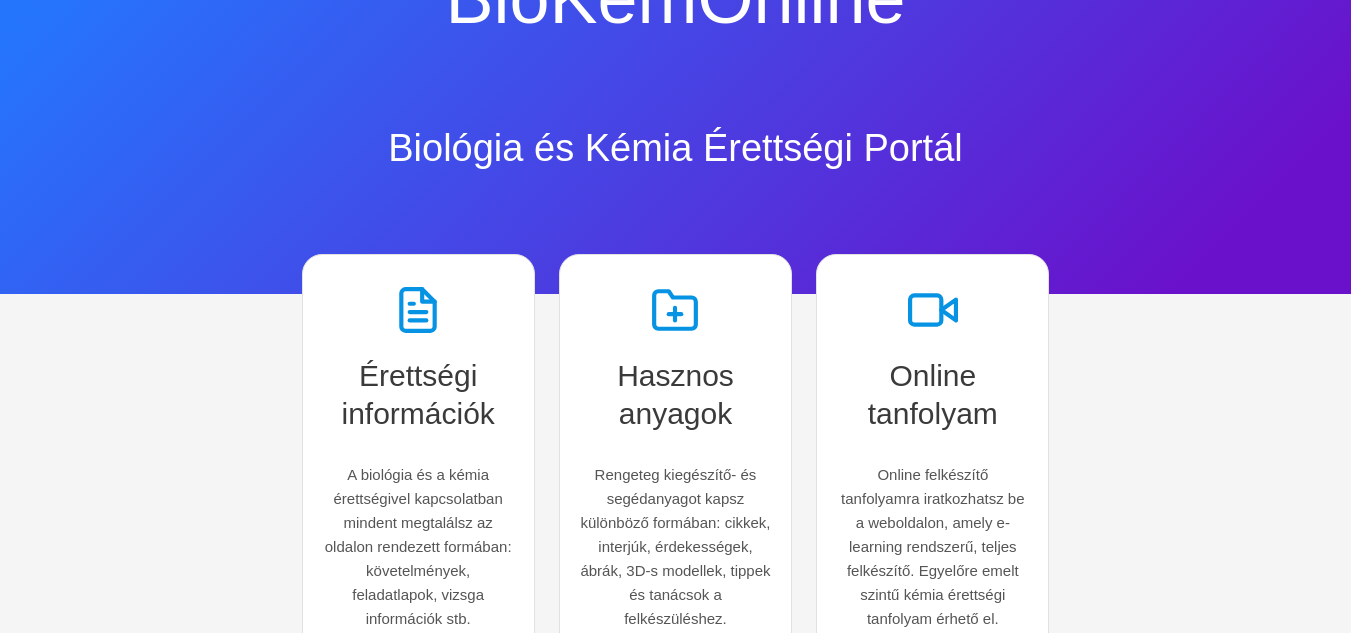 scroll, scrollTop: 214, scrollLeft: 0, axis: vertical 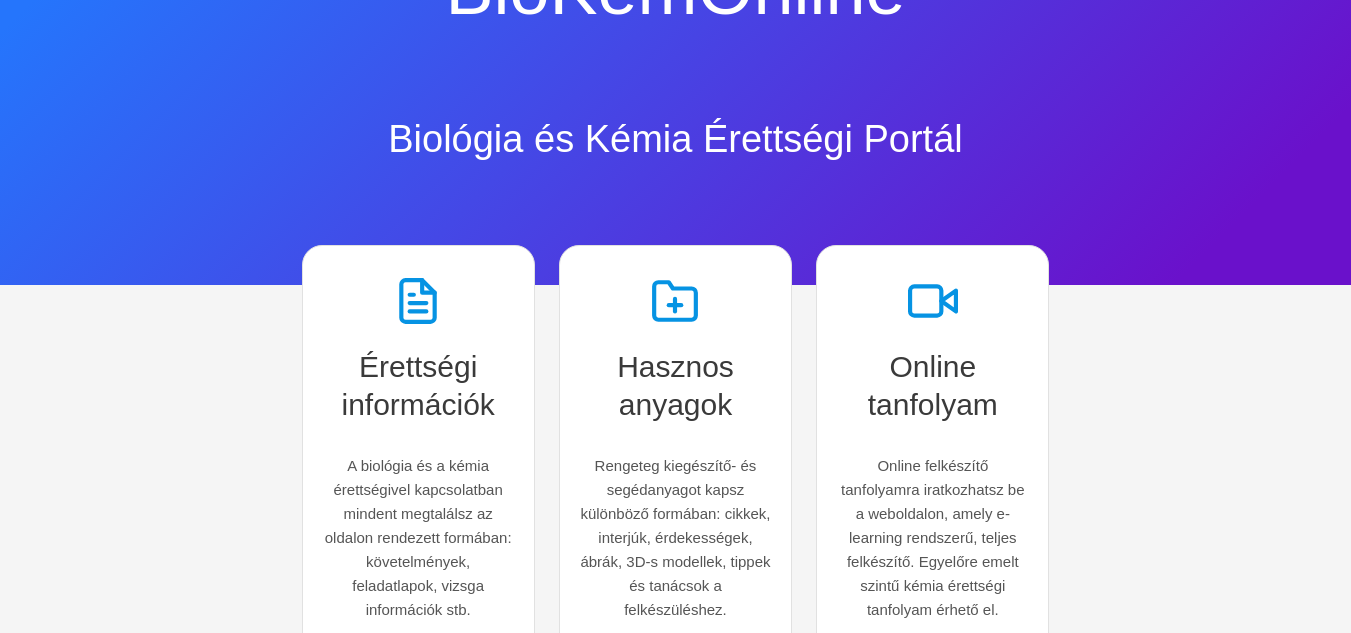 click on "BioKemOnline
Biológia és Kémia Érettségi Portál
Érettségi információk A biológia és a kémia érettségivel kapcsolatban mindent megtalálsz az oldalon rendezett formában: követelmények, feladatlapok, vizsga információk stb.
Hasznos anyagok Rengeteg kiegészítő- és segédanyagot kapsz különböző formában: cikkek, interjúk, érdekességek, ábrák, 3D-s modellek, tippek és tanácsok a felkészüléshez.
Online tanfolyam Online felkészítő tanfolyamra iratkozhatsz be a weboldalon, amely e-learning rendszerű, teljes felkészítő. Egyelőre emelt szintű kémia érettségi tanfolyam érhető el.
Népszerű bejegyzések
Emelt szintű kémia érettségi kísérletek videós bemutatása és elemzése
Szerző:  [FIRST] [LAST]  | Kategória:  Kémia
Elolvasom »
Bejutás az orvosi egyetemre – Felvételi követelmények, pontszámítás, tanácsok
Szerző:  [OTHER]" at bounding box center [676, 3830] 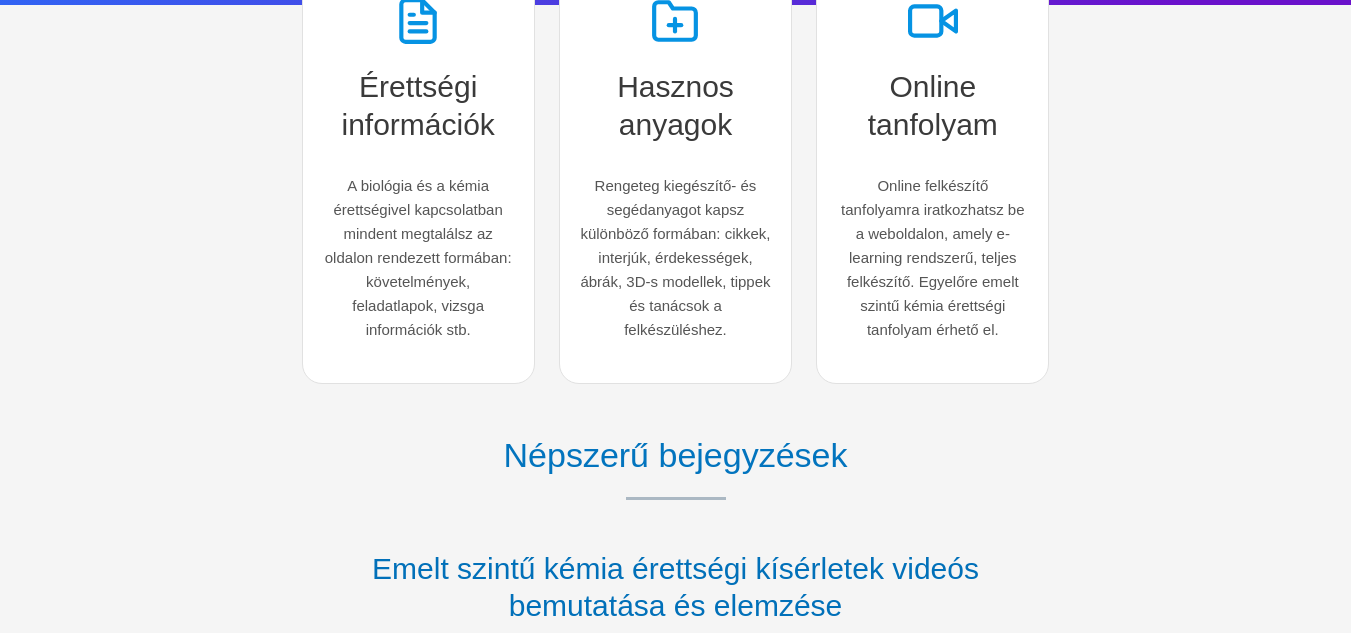 scroll, scrollTop: 0, scrollLeft: 0, axis: both 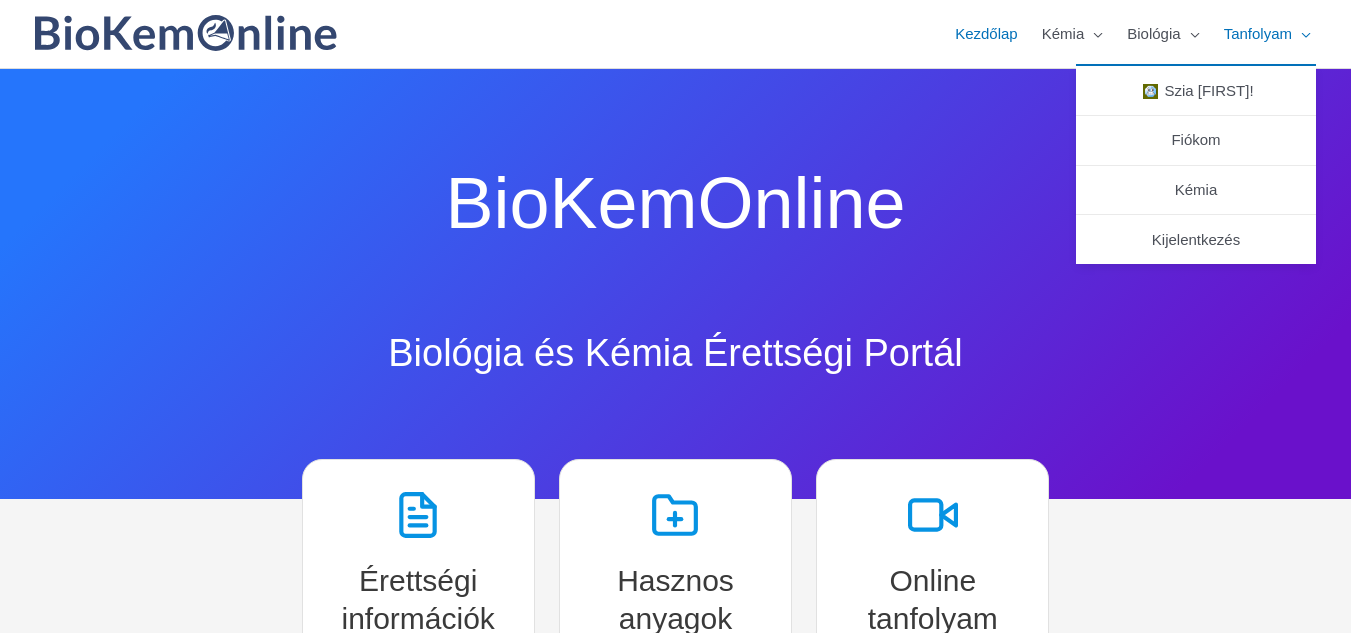 click on "Tanfolyam" at bounding box center [1258, 34] 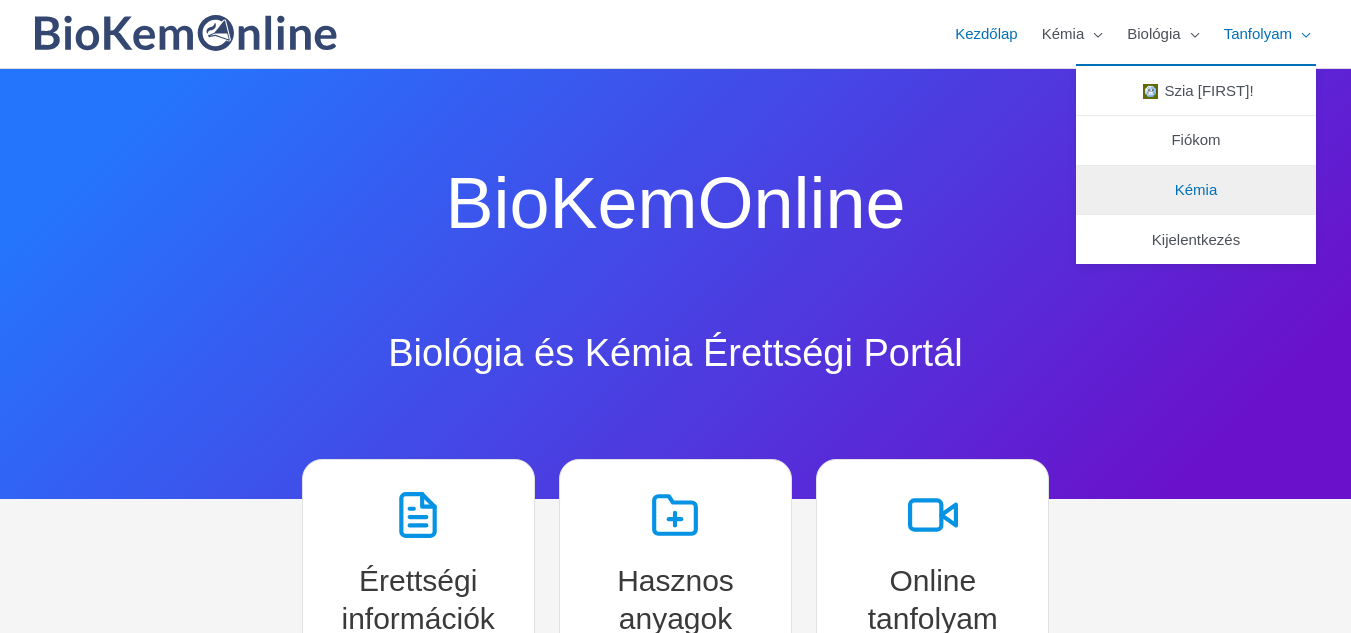 click on "Kémia" at bounding box center (1196, 191) 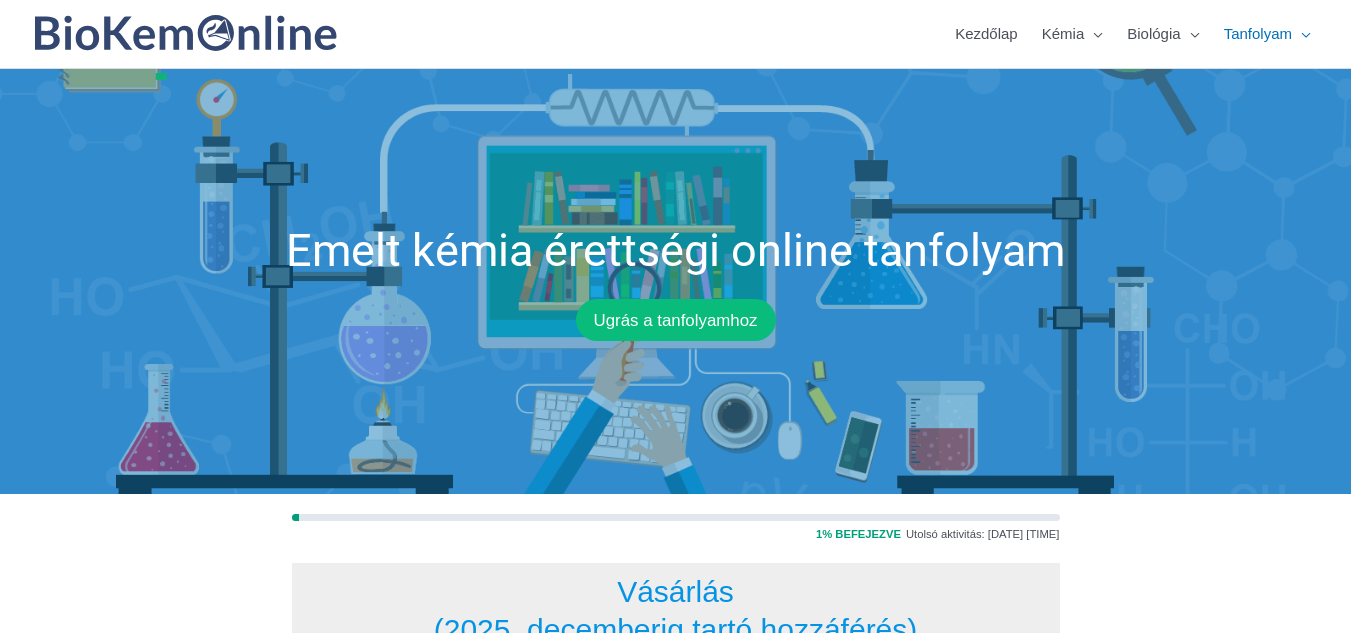 scroll, scrollTop: 0, scrollLeft: 0, axis: both 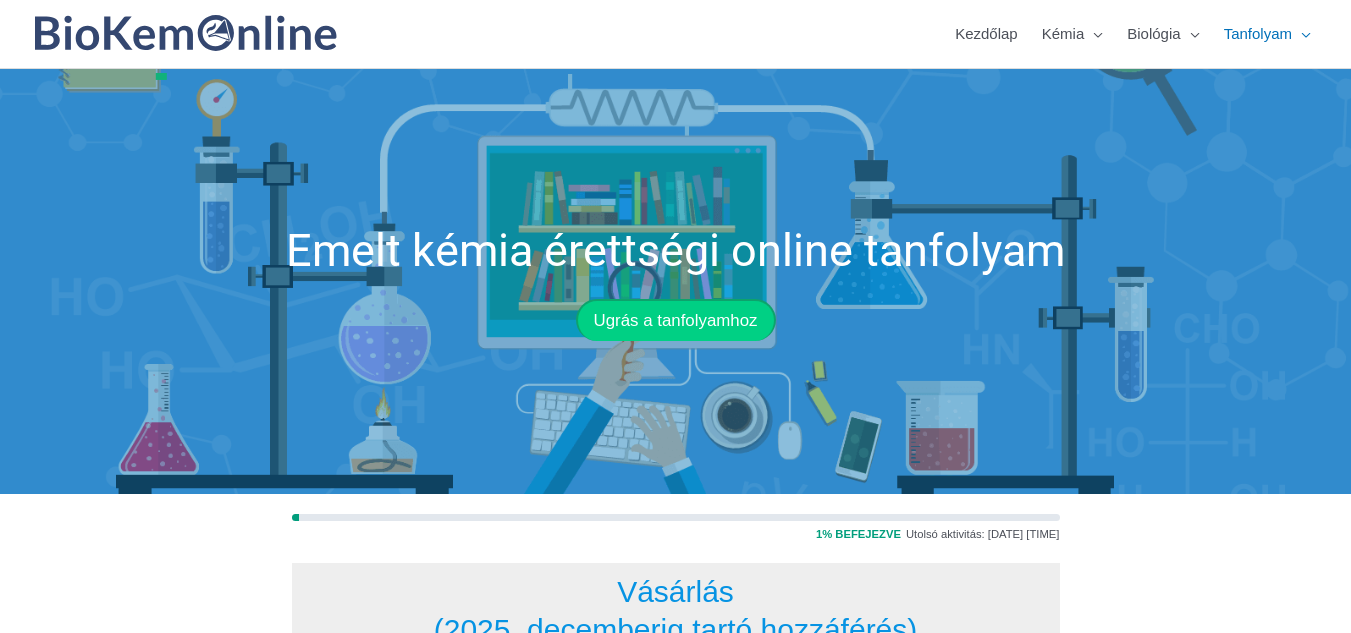 click on "Ugrás a tanfolyamhoz" at bounding box center [676, 321] 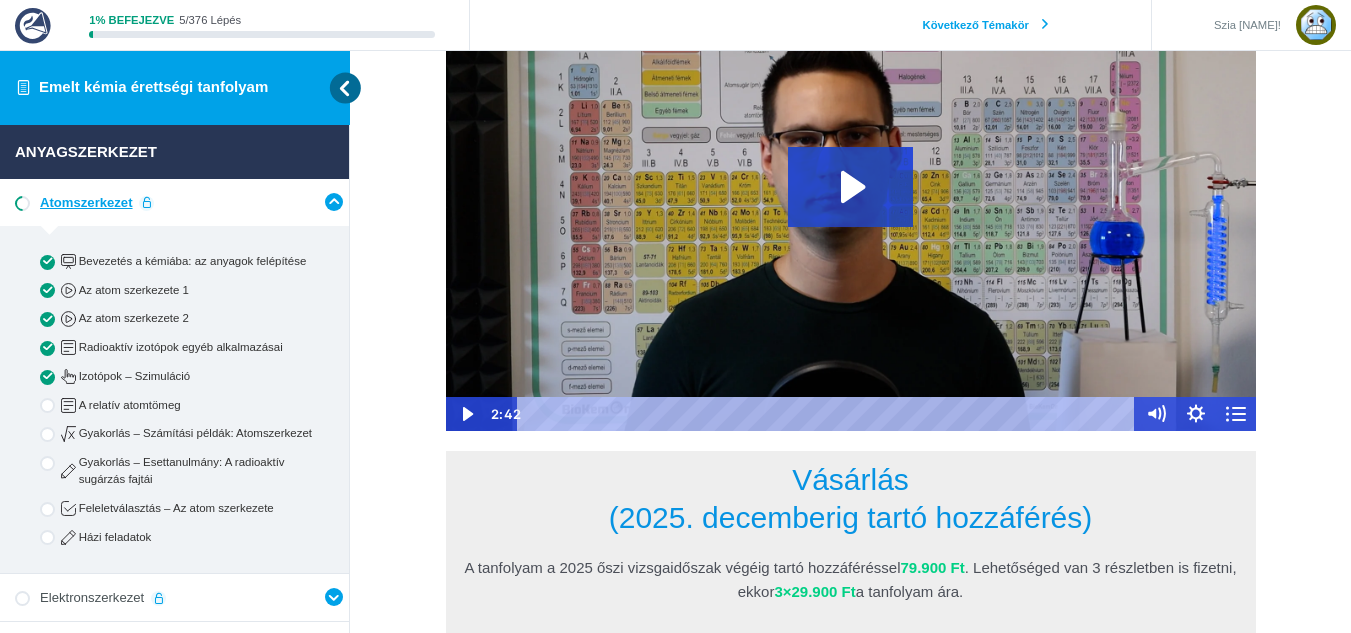 scroll, scrollTop: 331, scrollLeft: 0, axis: vertical 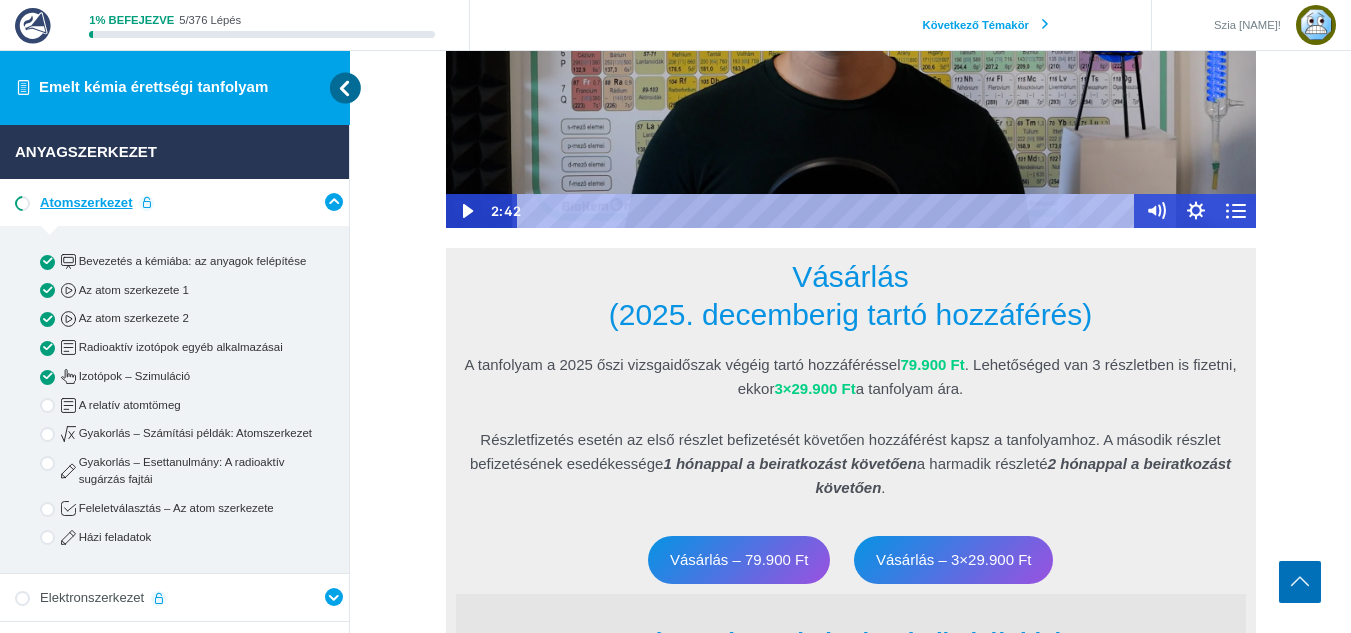 type on "**********" 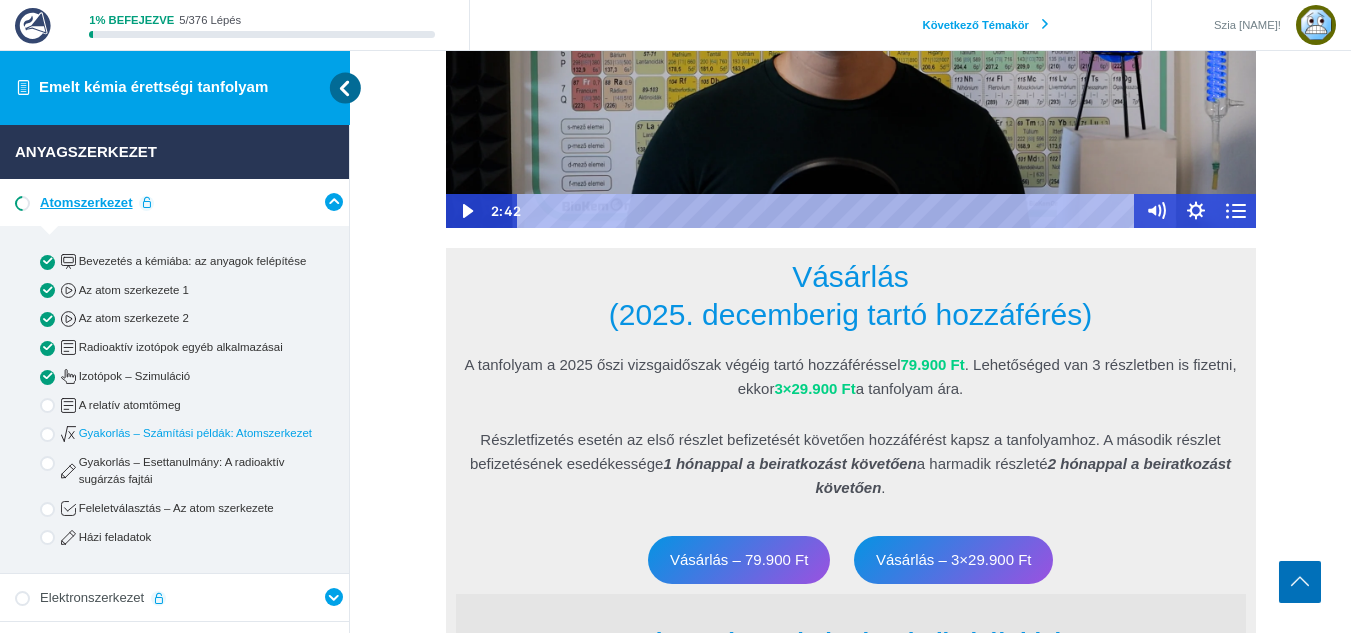 click on "Gyakorlás – Számítási példák: Atomszerkezet" at bounding box center (175, 434) 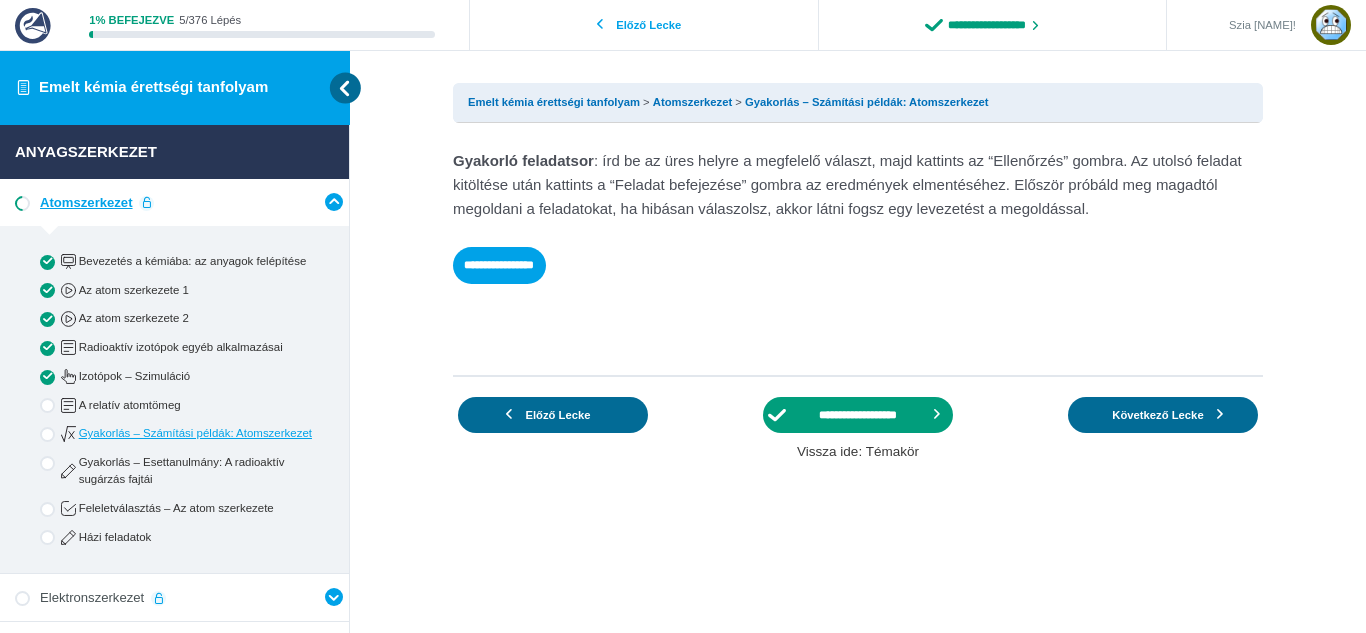 scroll, scrollTop: 0, scrollLeft: 0, axis: both 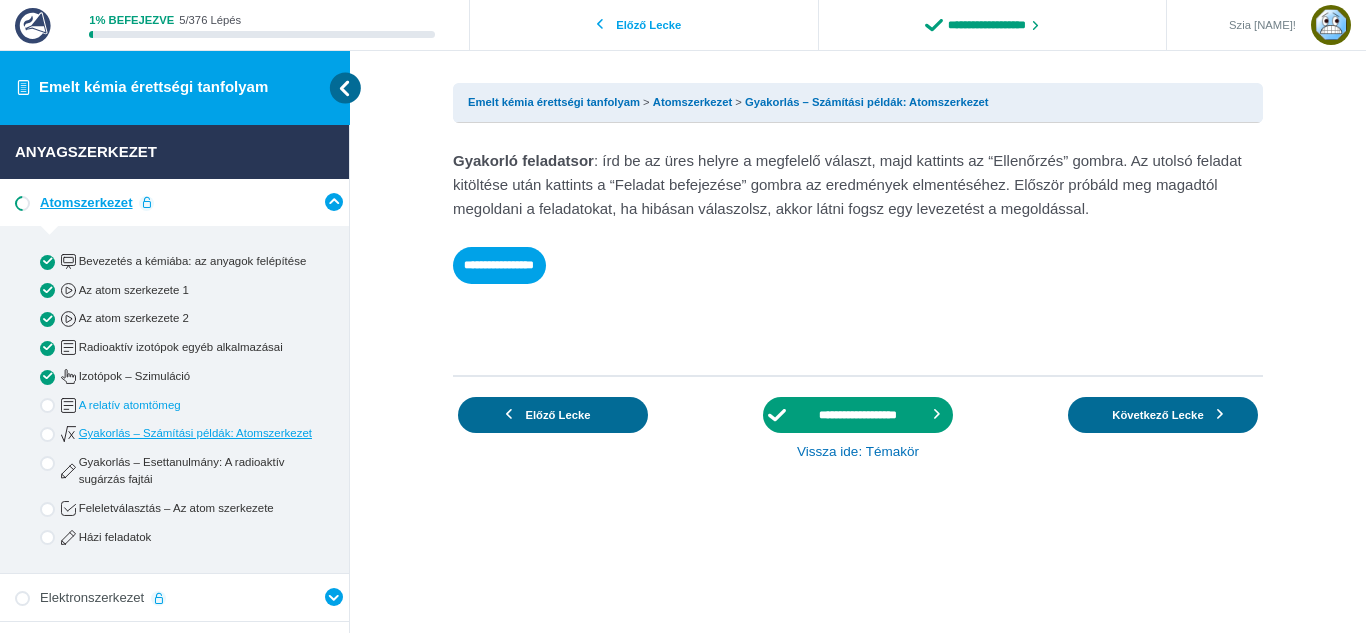 type on "**********" 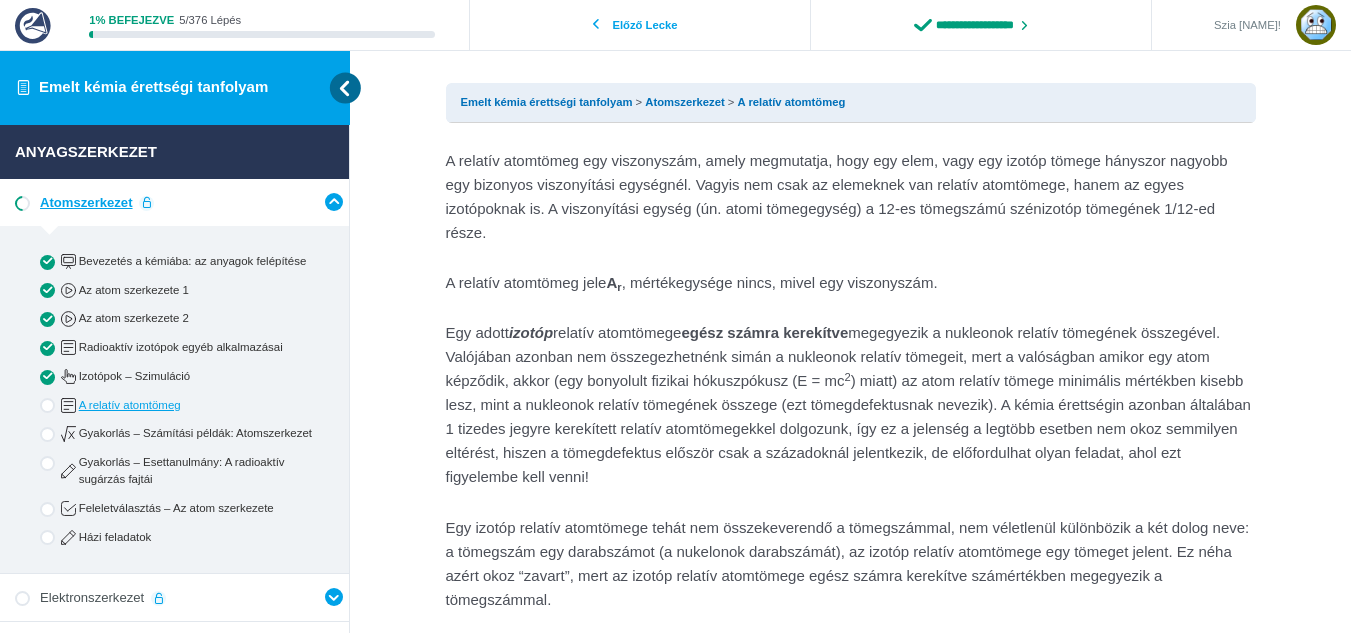 scroll, scrollTop: 0, scrollLeft: 0, axis: both 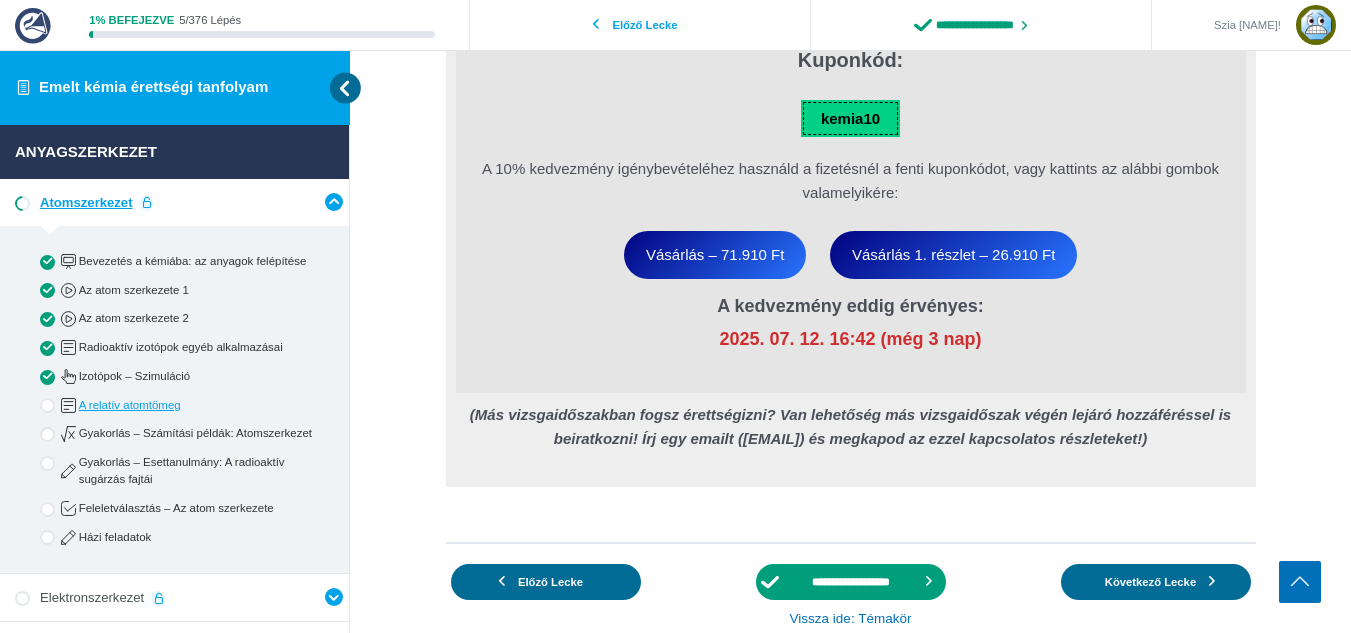 type on "**********" 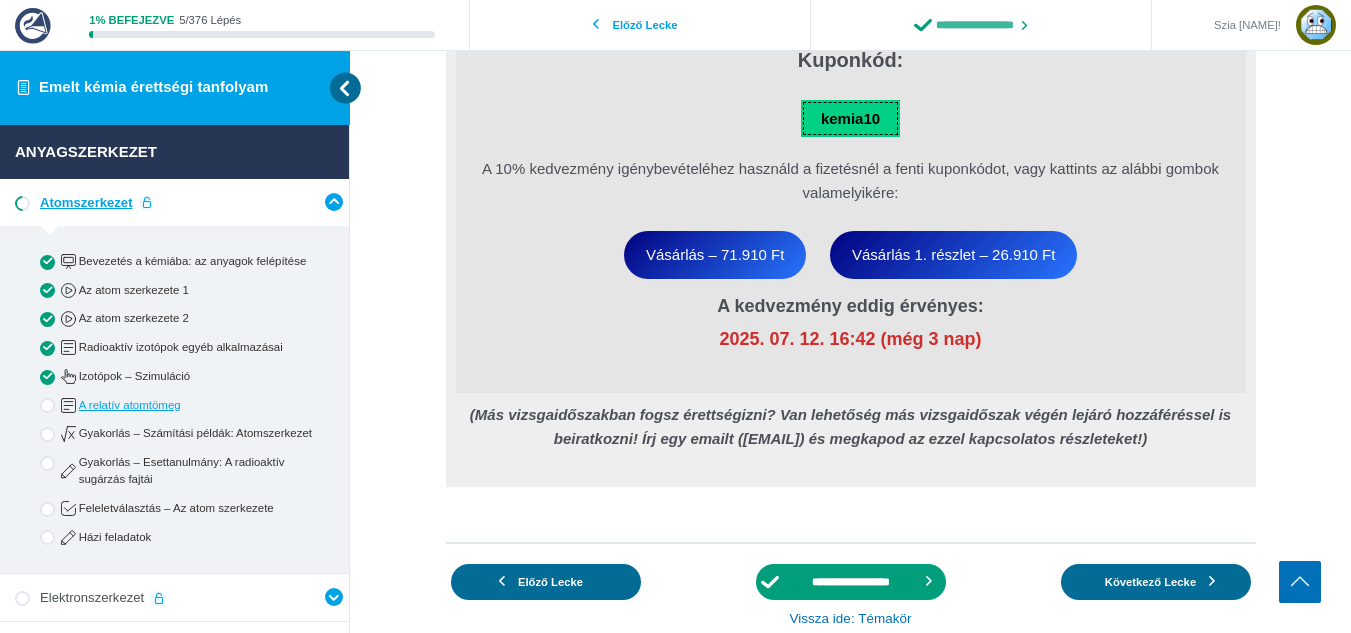 click on "**********" at bounding box center (981, 25) 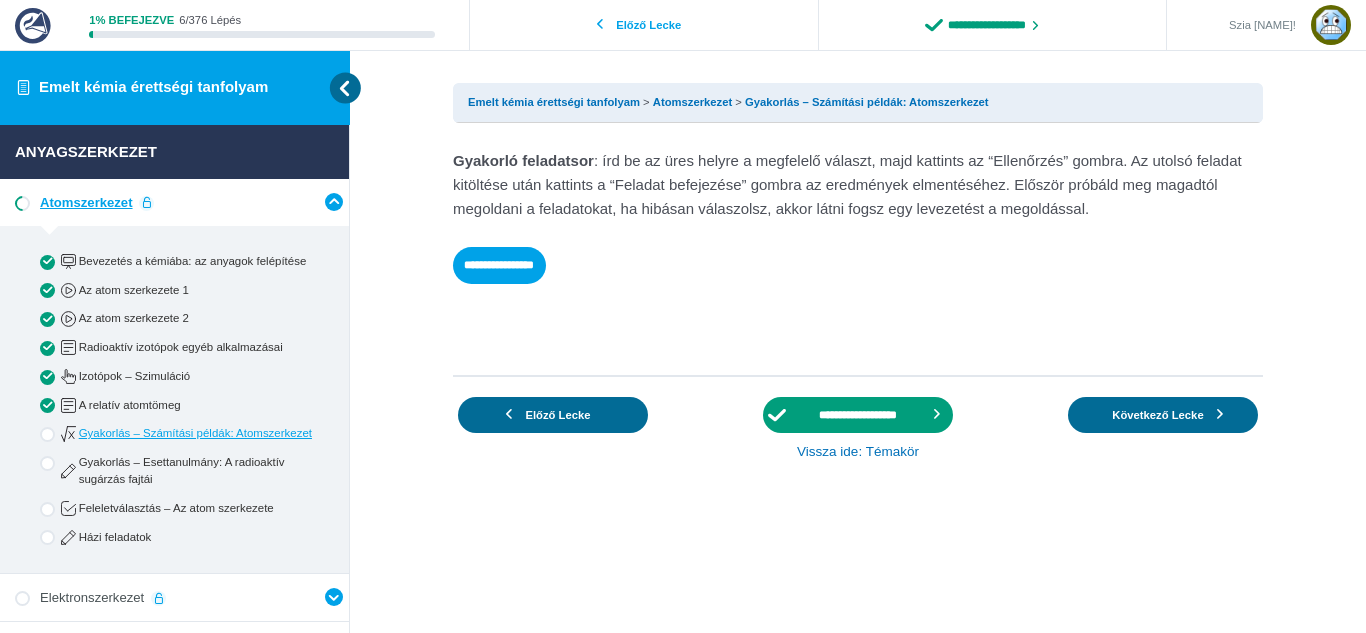 scroll, scrollTop: 0, scrollLeft: 0, axis: both 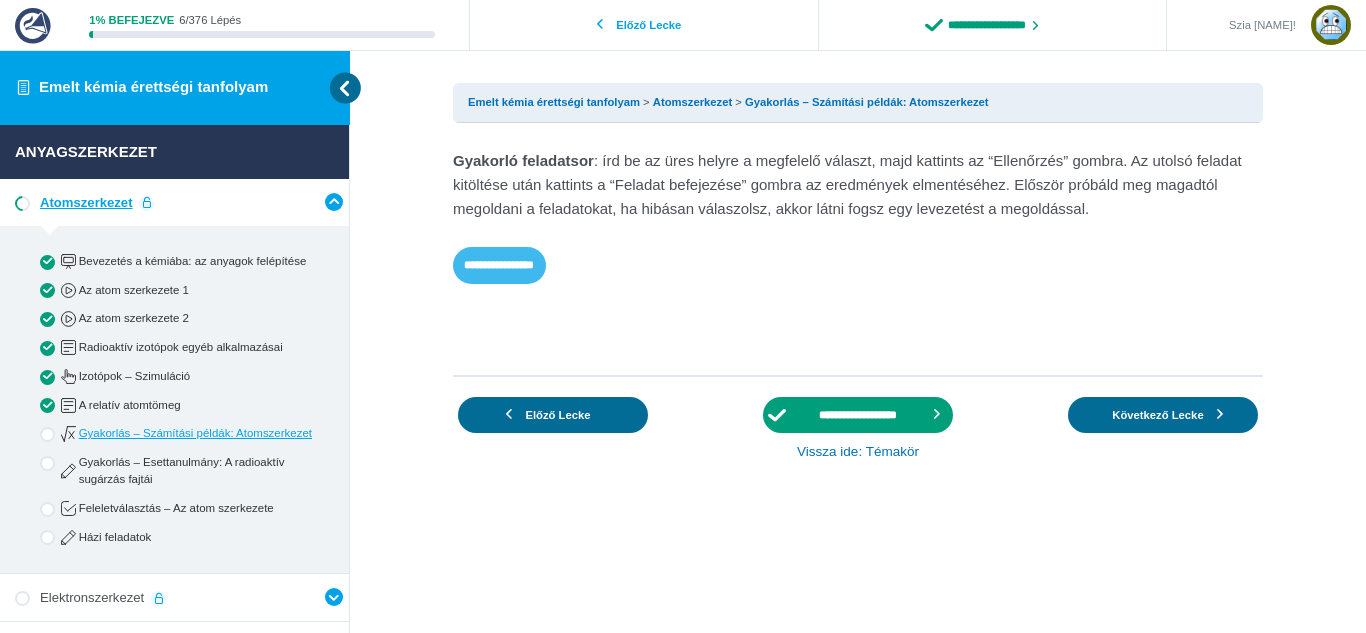 click on "**********" at bounding box center (499, 265) 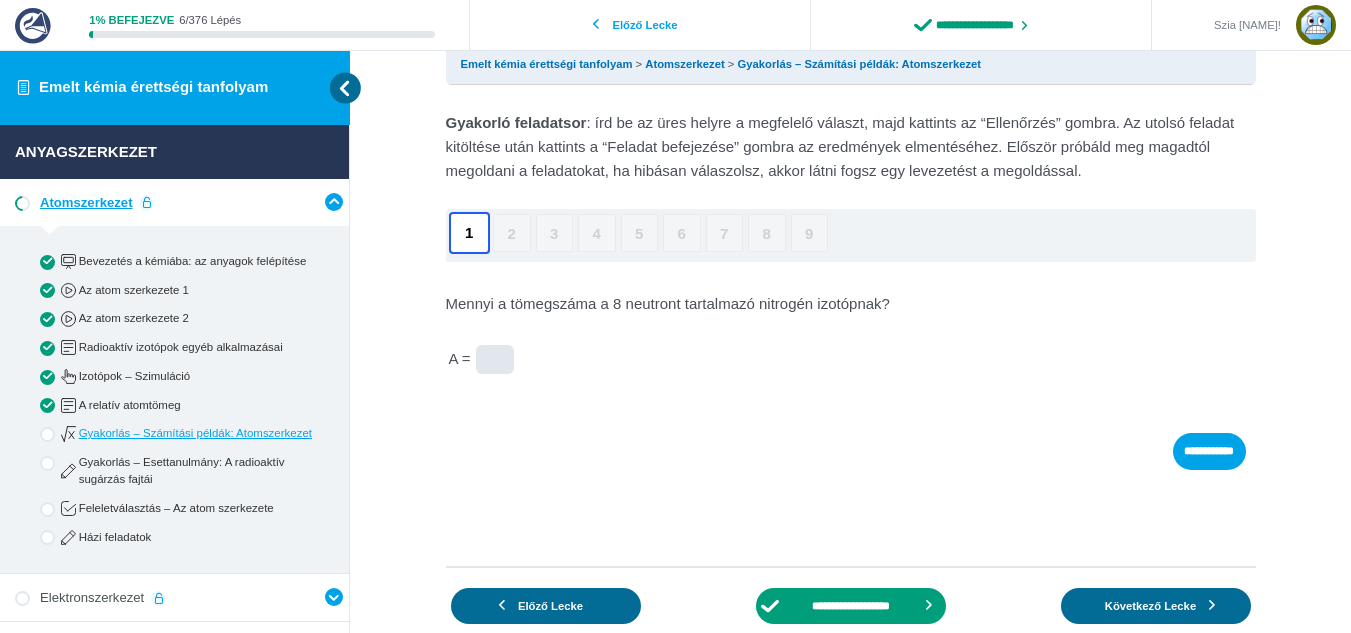 scroll, scrollTop: 41, scrollLeft: 0, axis: vertical 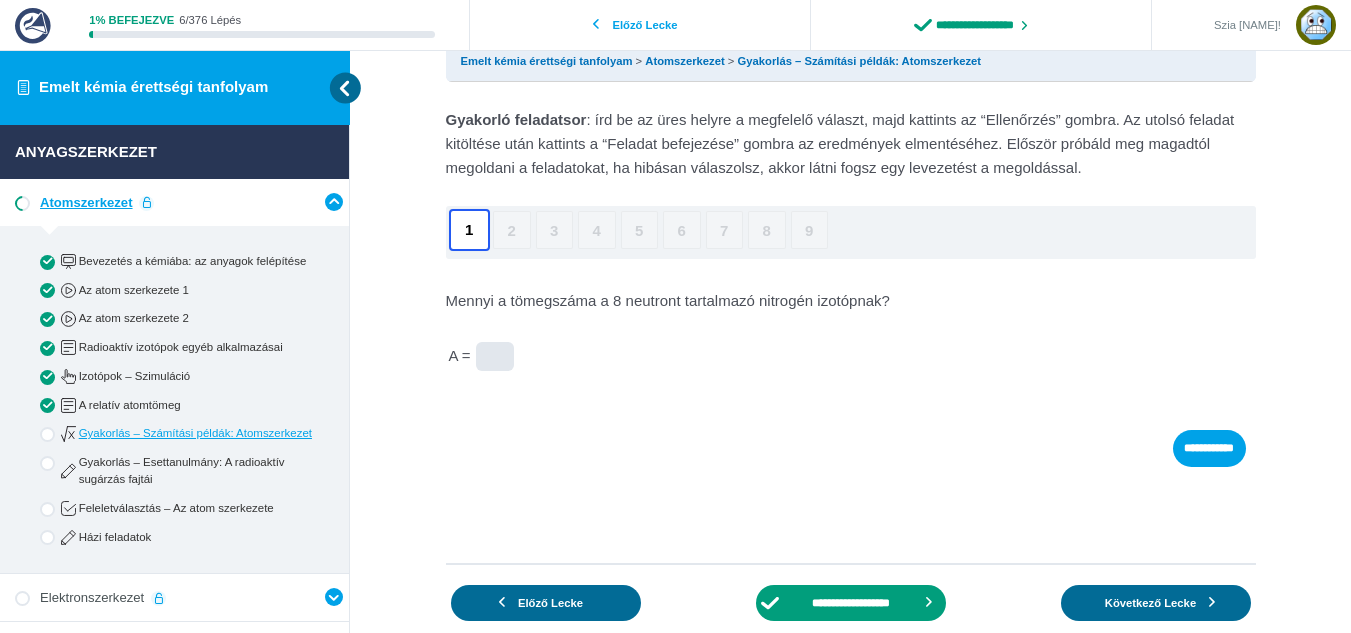 click at bounding box center [494, 357] 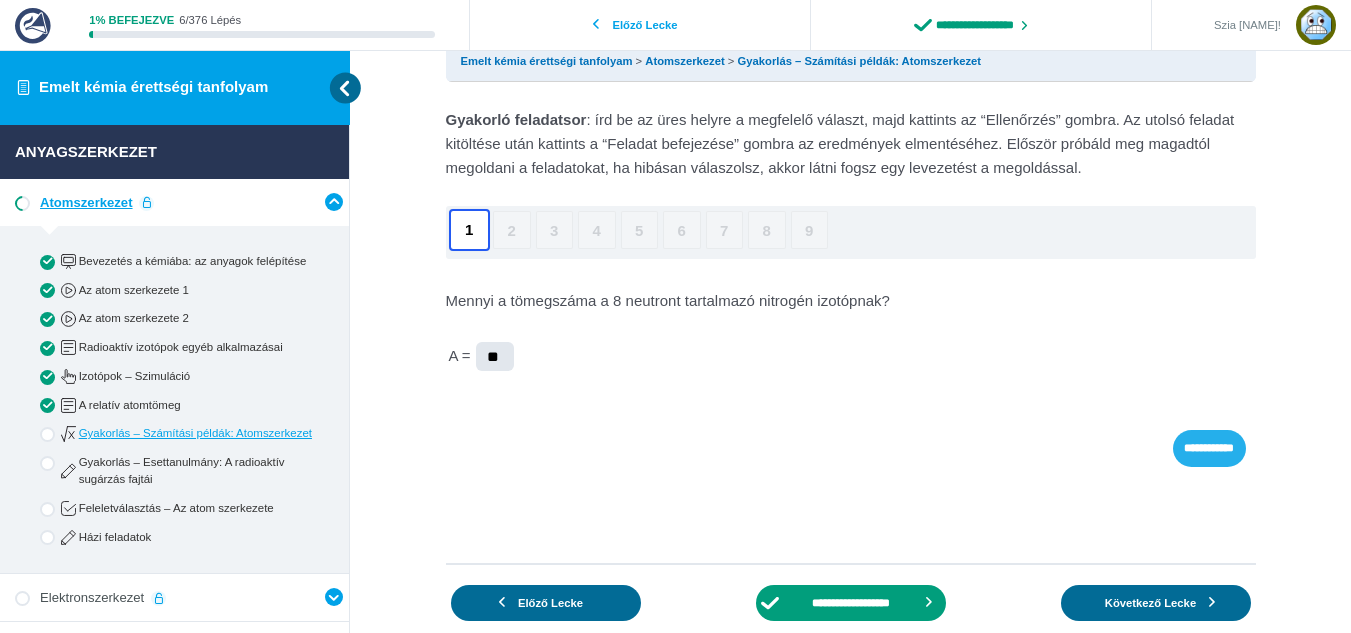 type on "**" 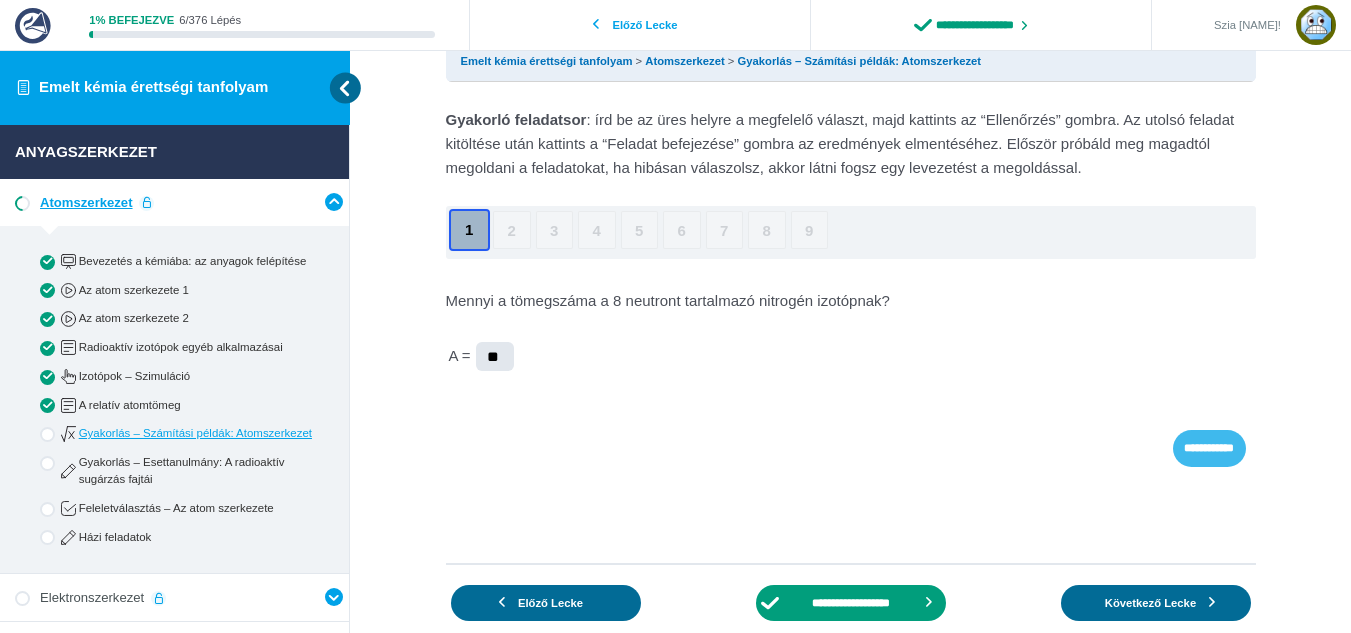 click on "**********" at bounding box center (1209, 448) 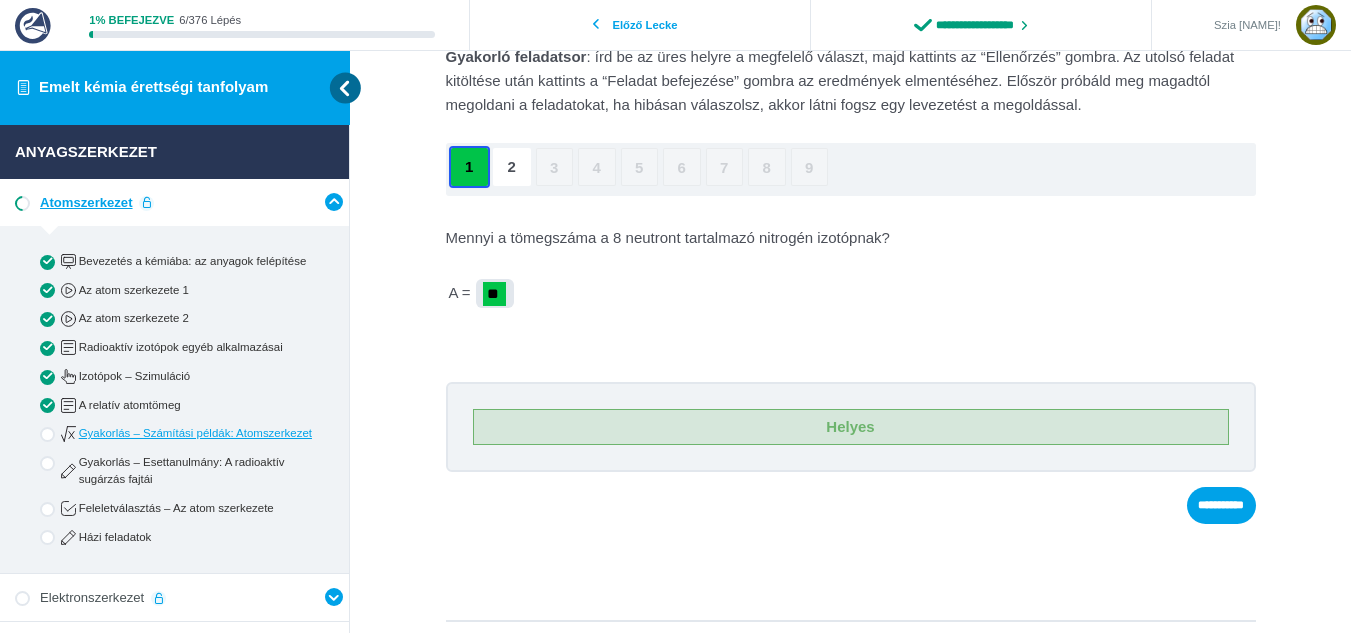 scroll, scrollTop: 93, scrollLeft: 0, axis: vertical 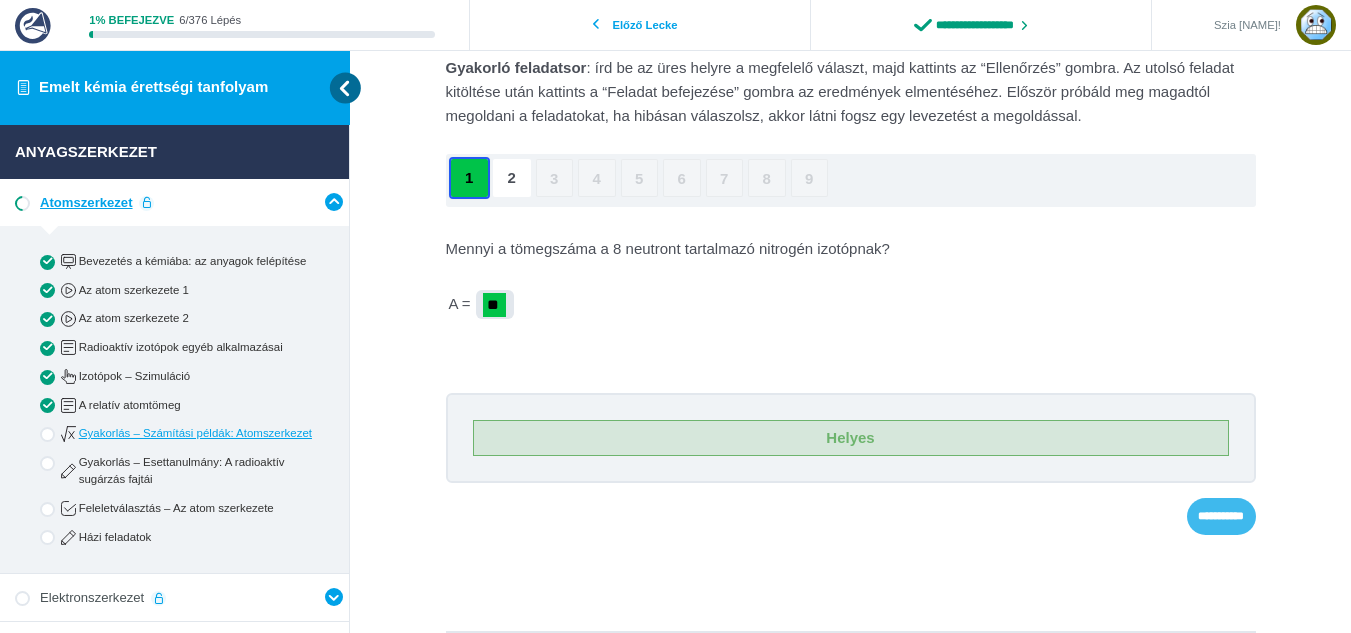 click on "**********" at bounding box center [1221, 516] 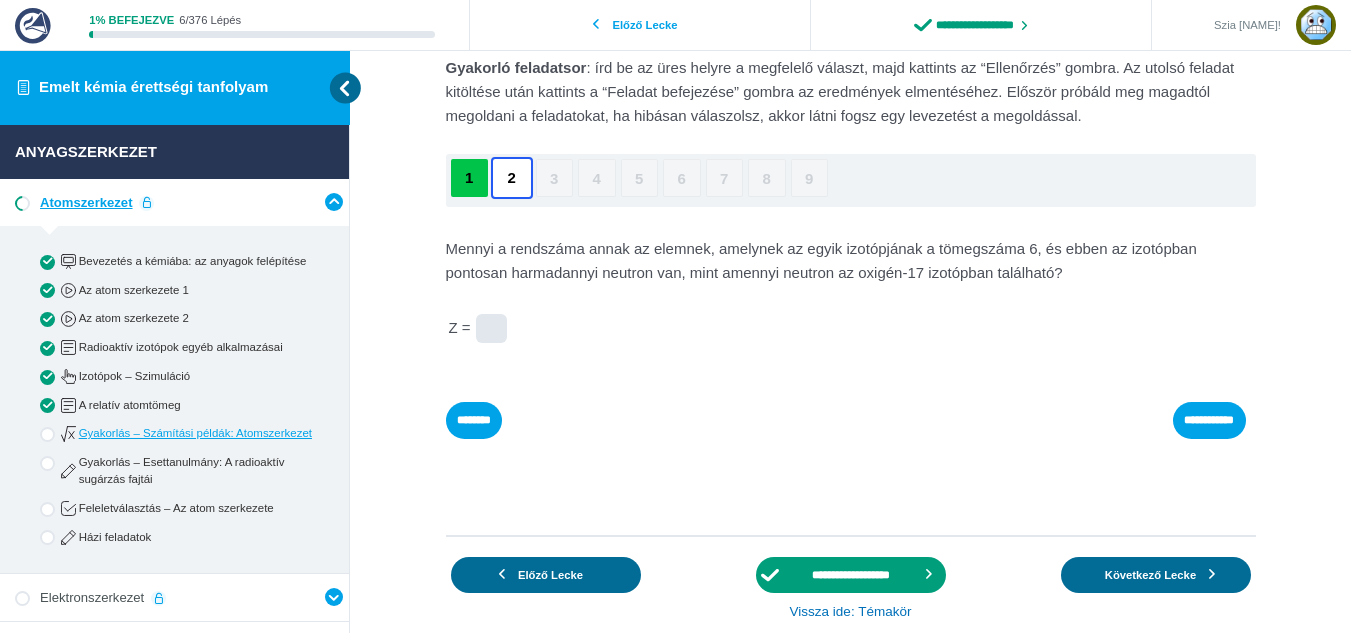 click at bounding box center (851, 500) 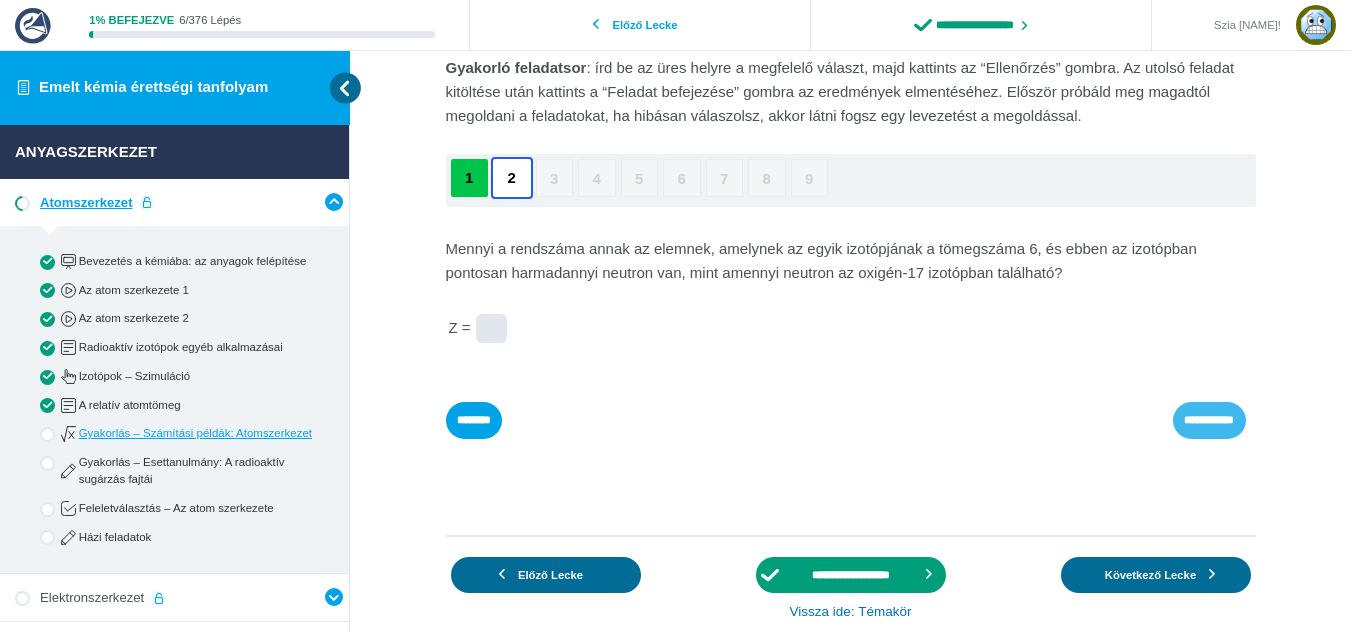 click on "**********" at bounding box center (0, 0) 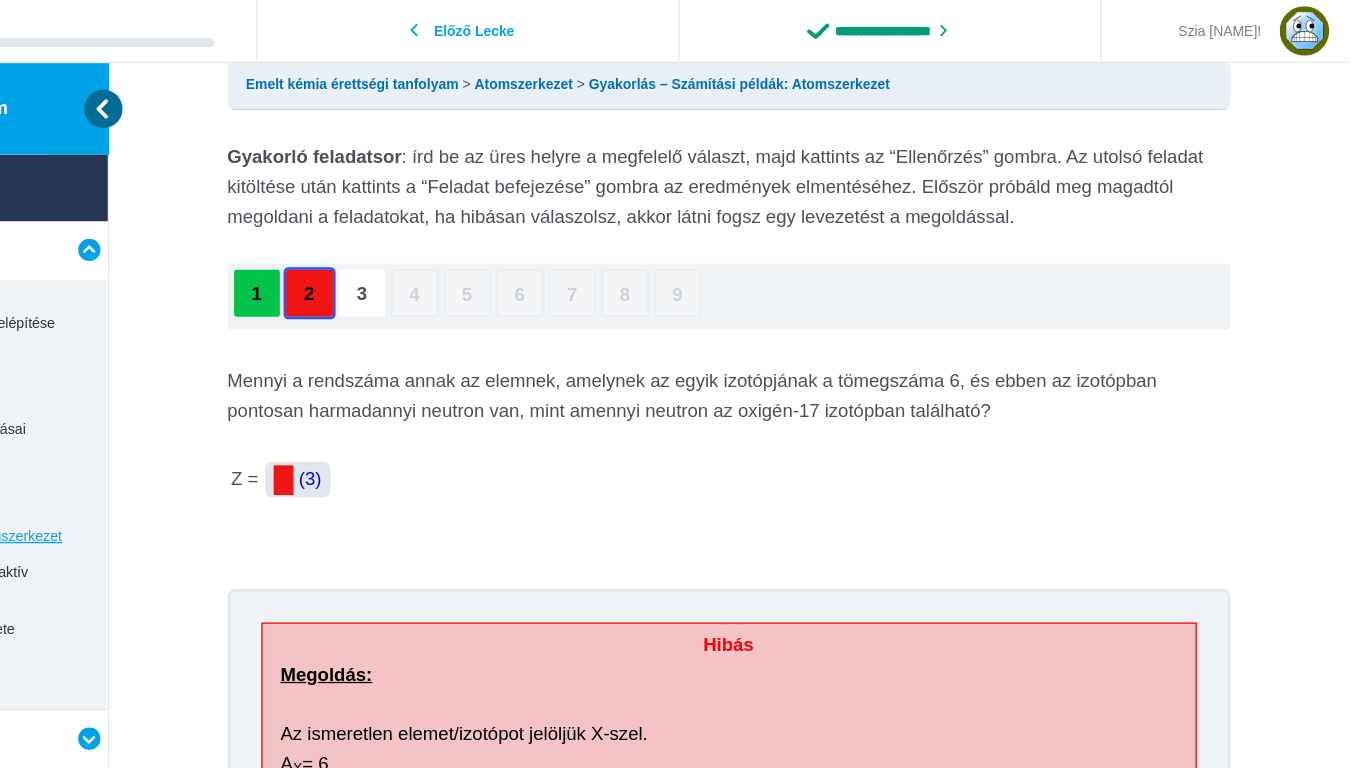 scroll, scrollTop: 0, scrollLeft: 0, axis: both 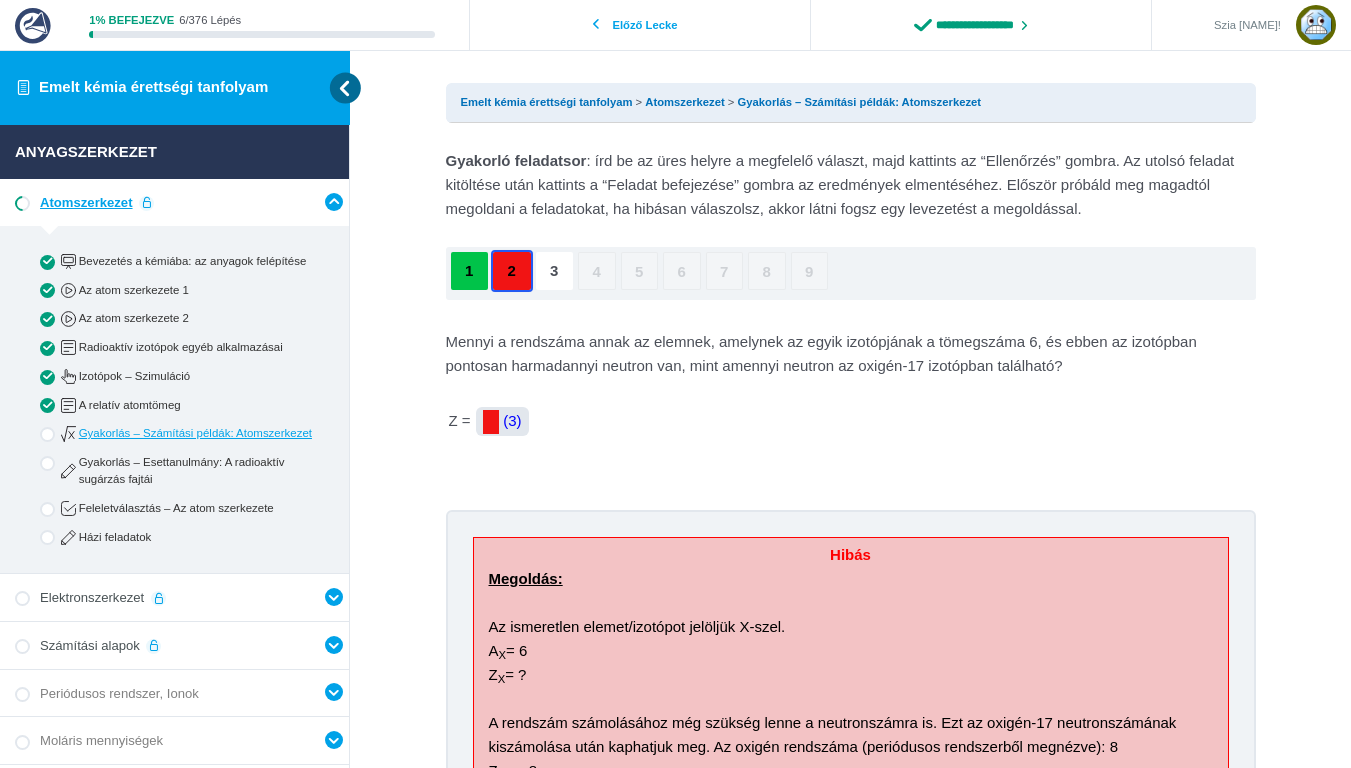 click on "Emelt kémia érettségi tanfolyam
Atomszerkezet
Gyakorlás – Számítási példák: Atomszerkezet" at bounding box center (851, 103) 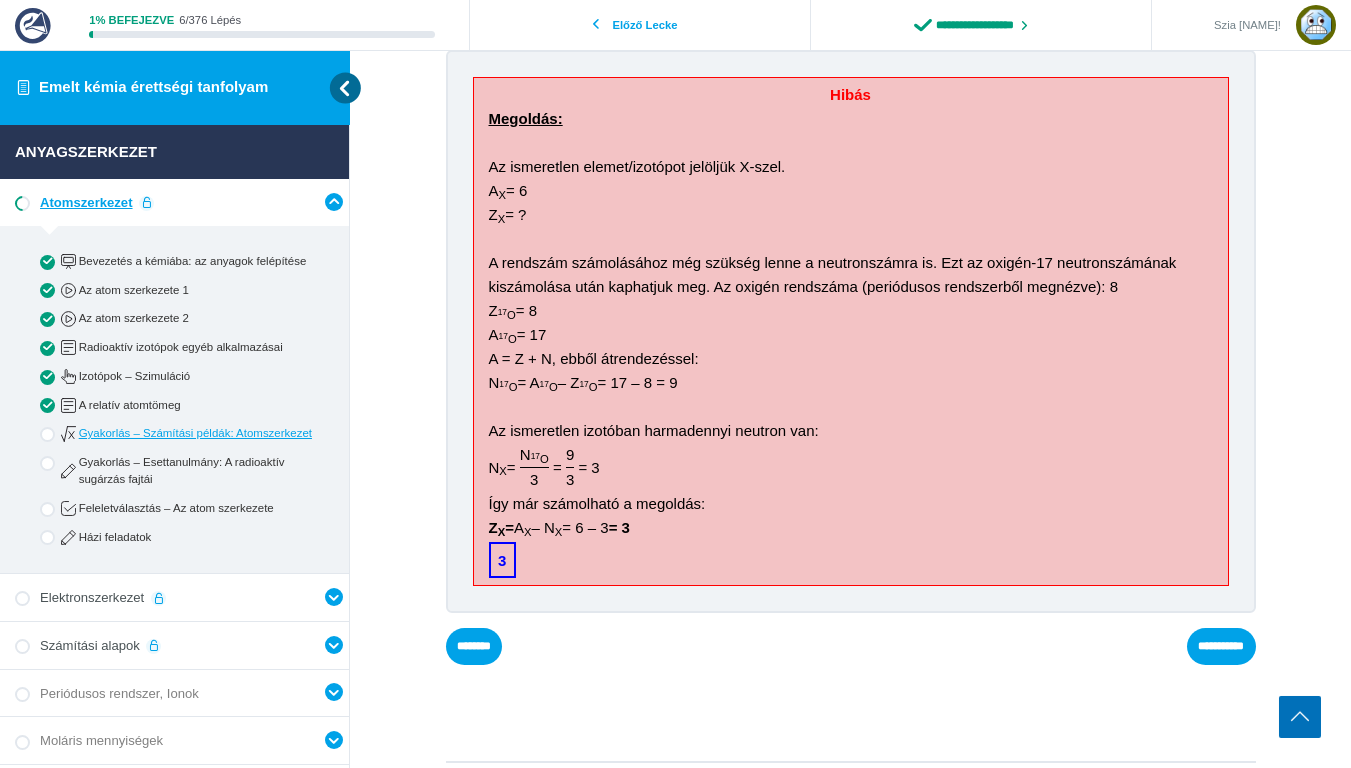 scroll, scrollTop: 651, scrollLeft: 0, axis: vertical 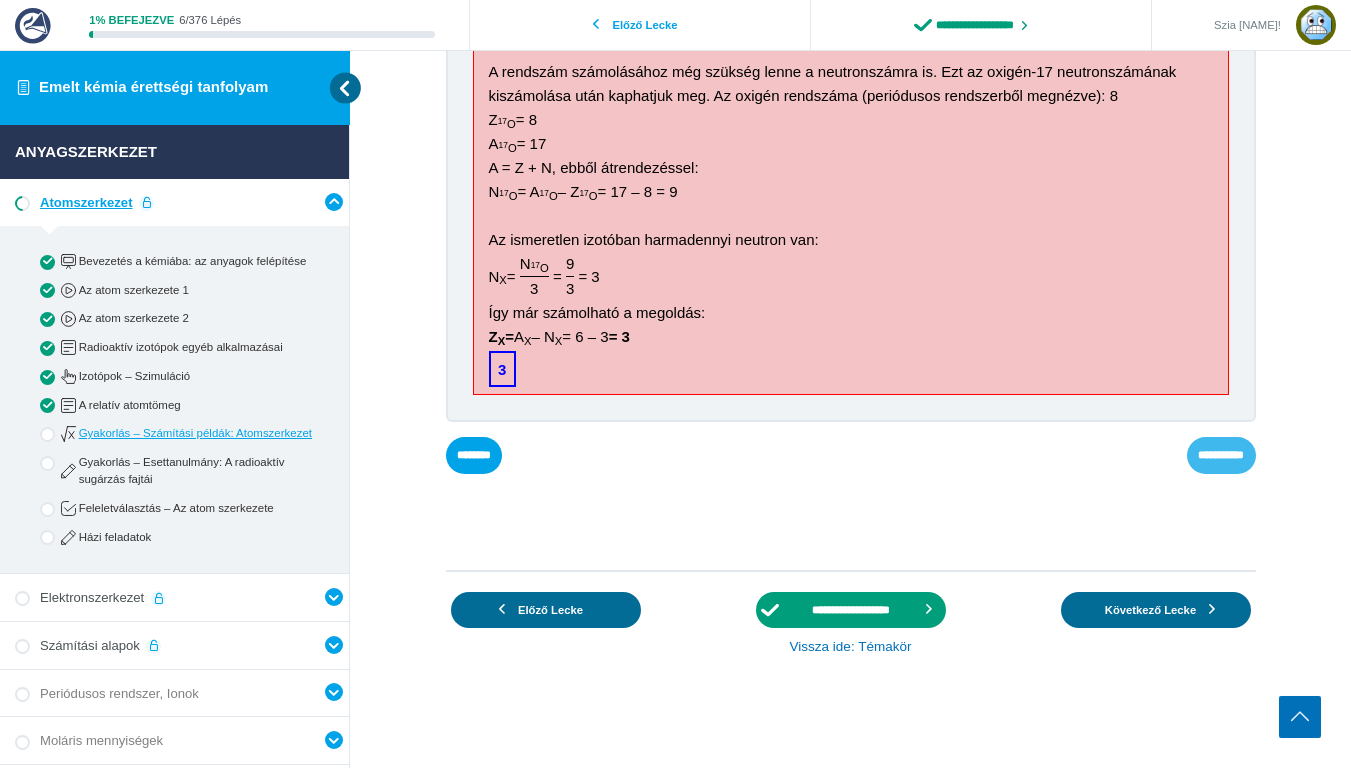 click on "**********" at bounding box center (0, 0) 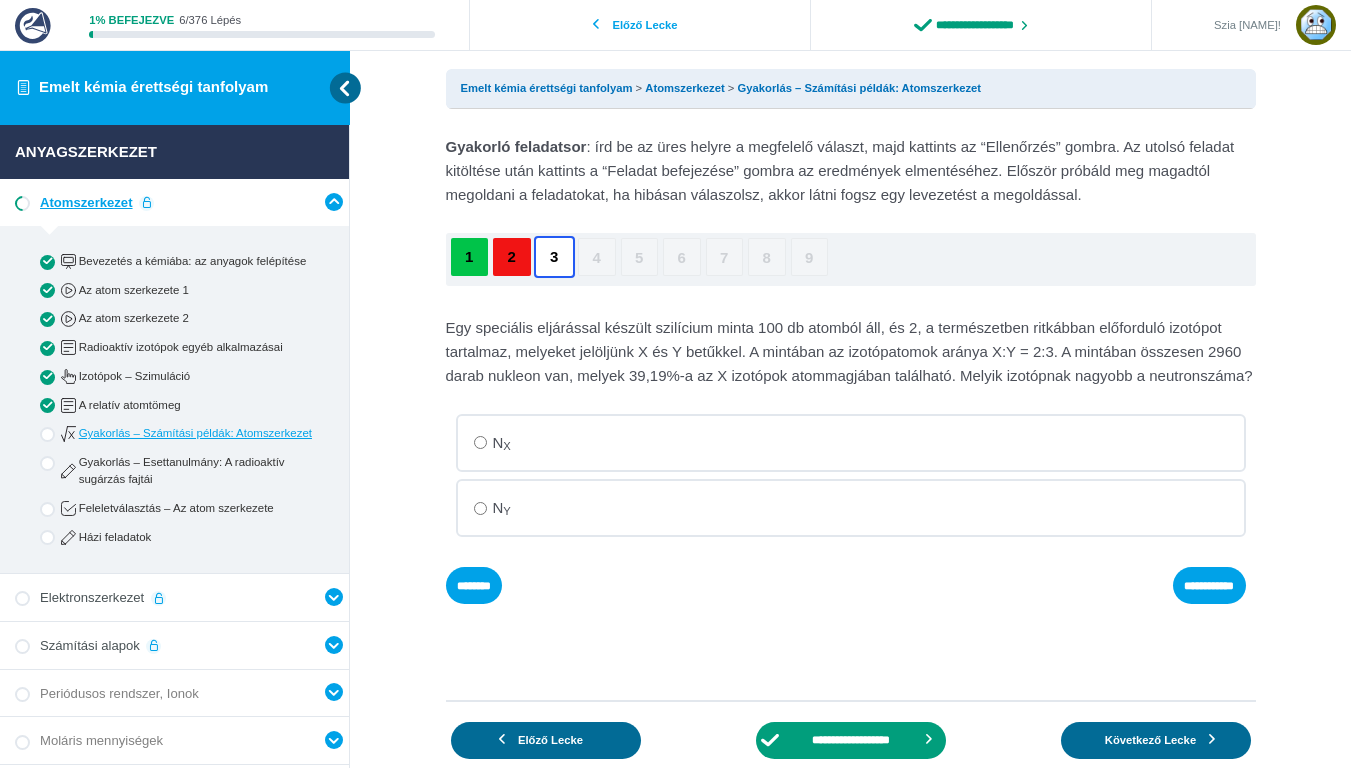 scroll, scrollTop: 0, scrollLeft: 0, axis: both 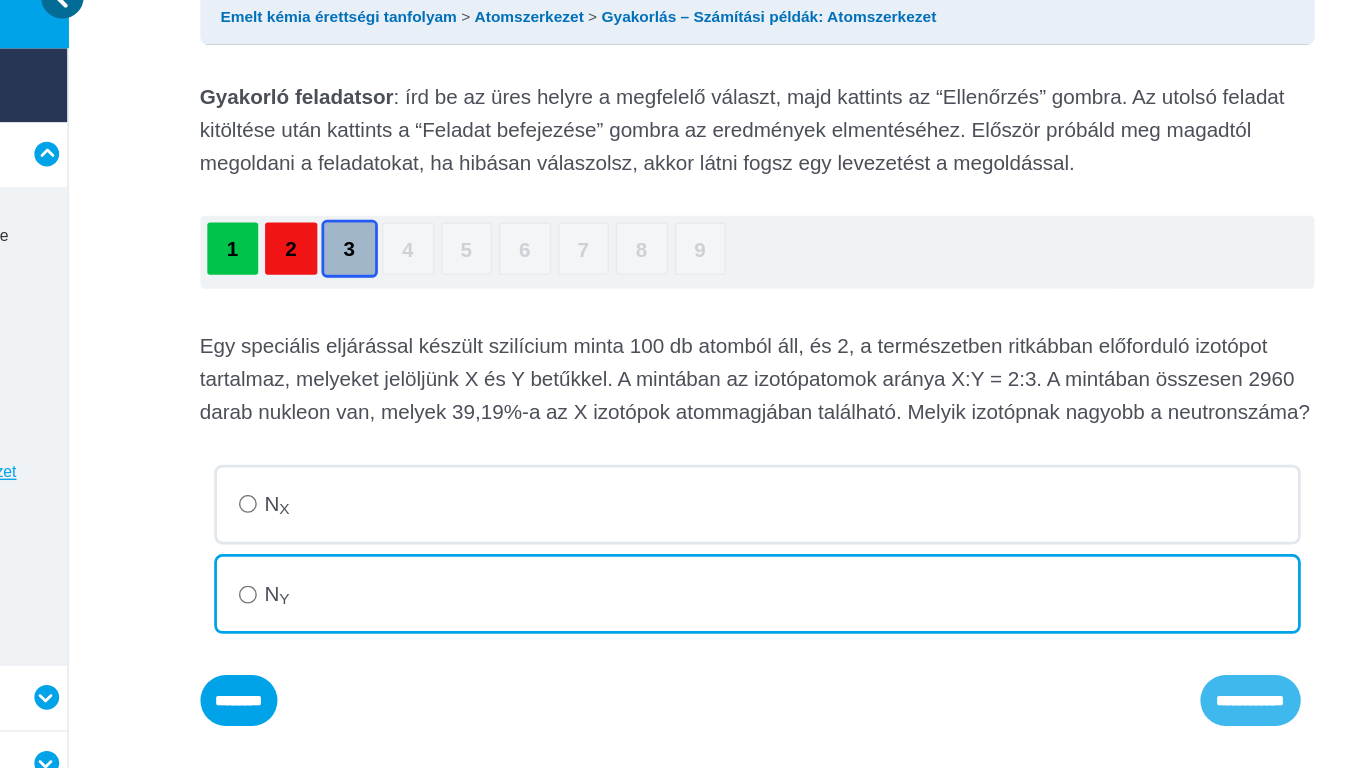 click on "**********" at bounding box center (0, 0) 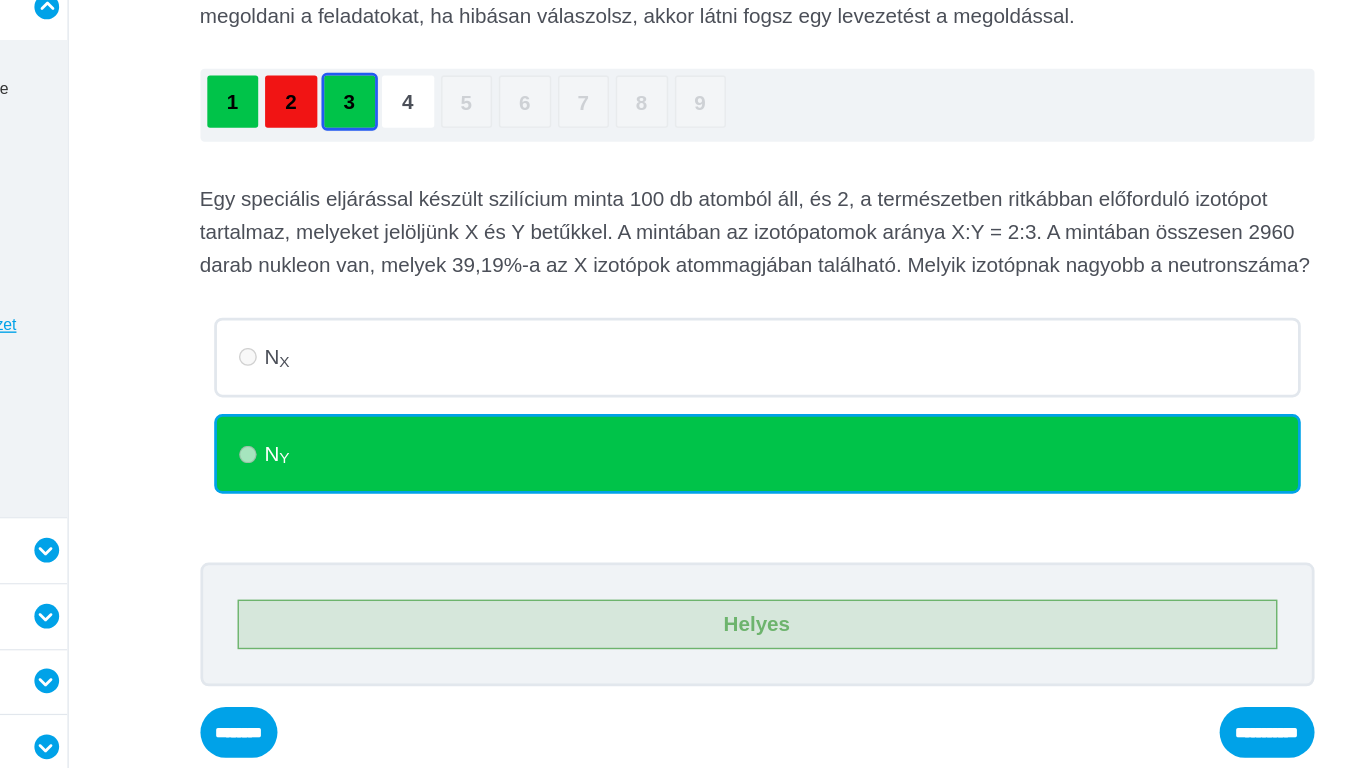 scroll, scrollTop: 6, scrollLeft: 0, axis: vertical 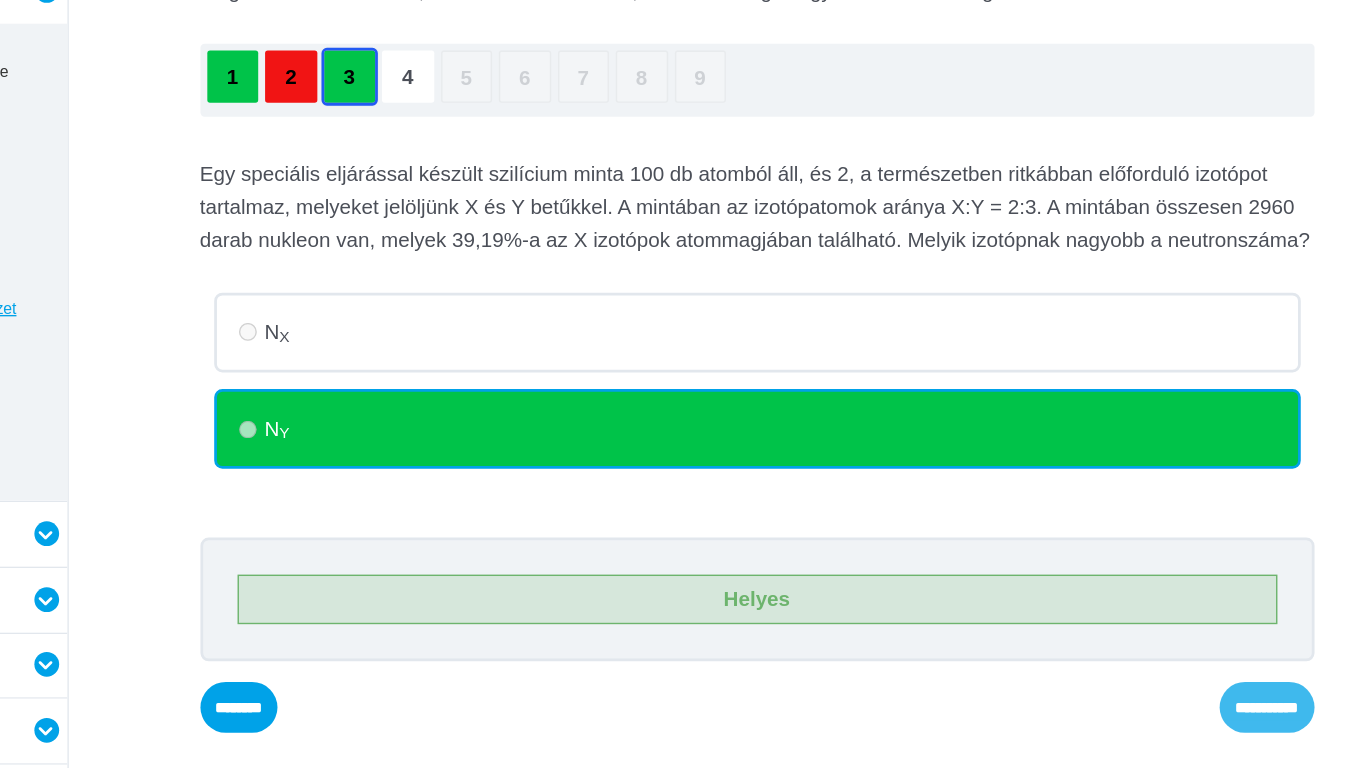 click on "**********" at bounding box center (0, 0) 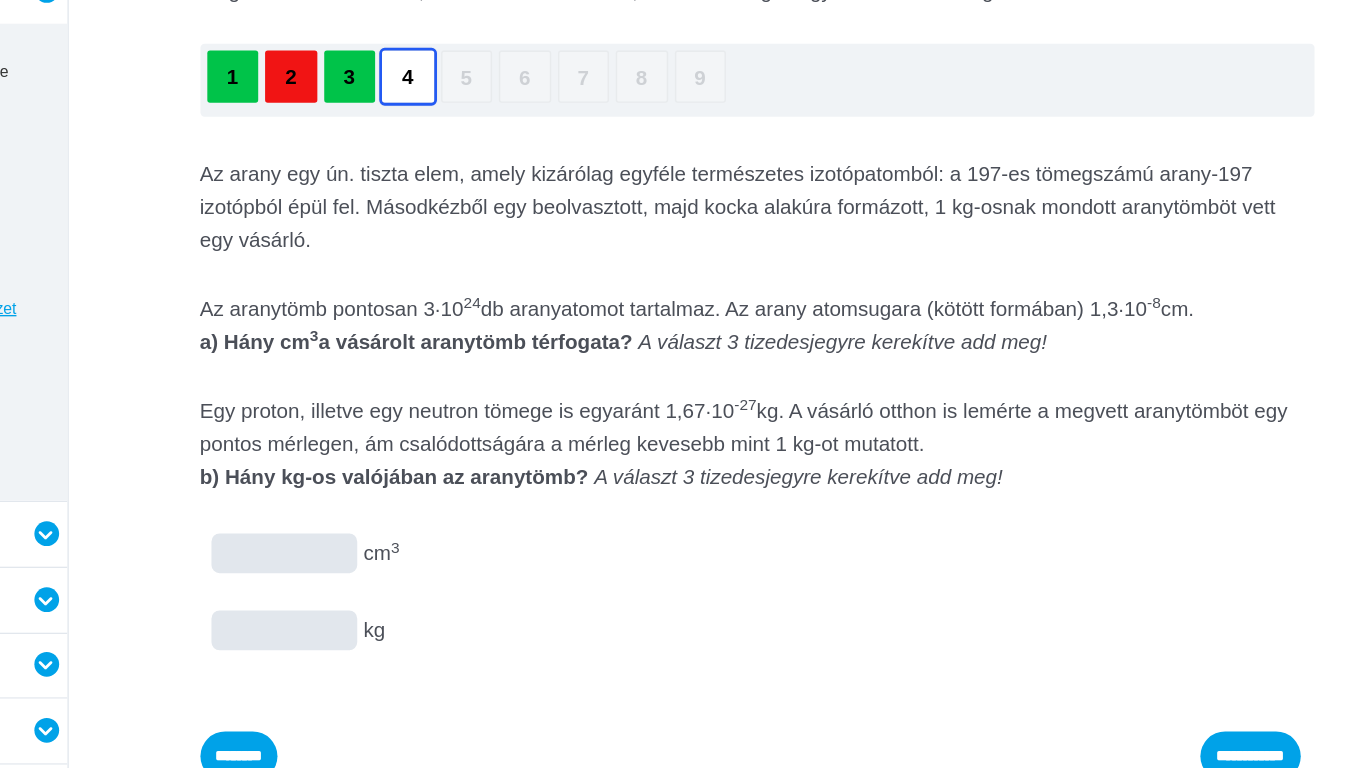 scroll, scrollTop: 102, scrollLeft: 0, axis: vertical 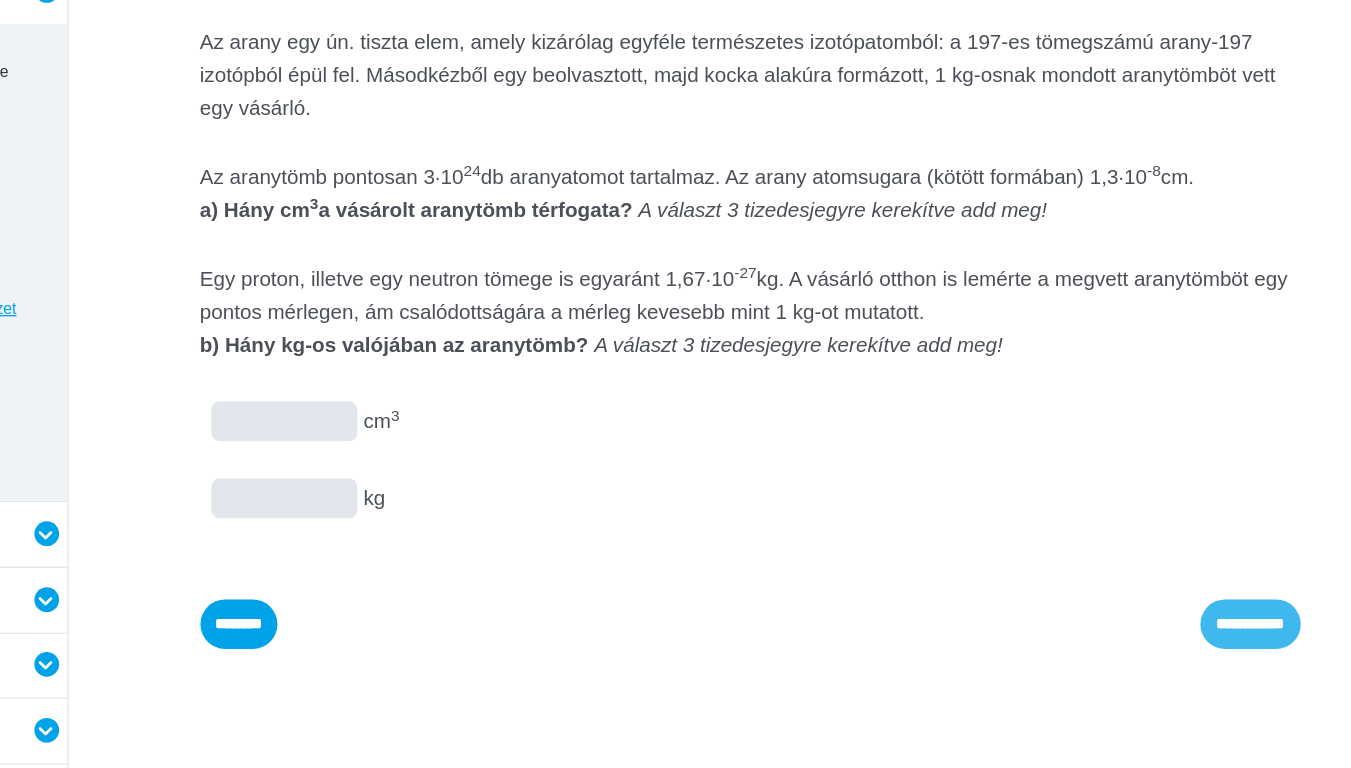 click on "**********" at bounding box center (0, 0) 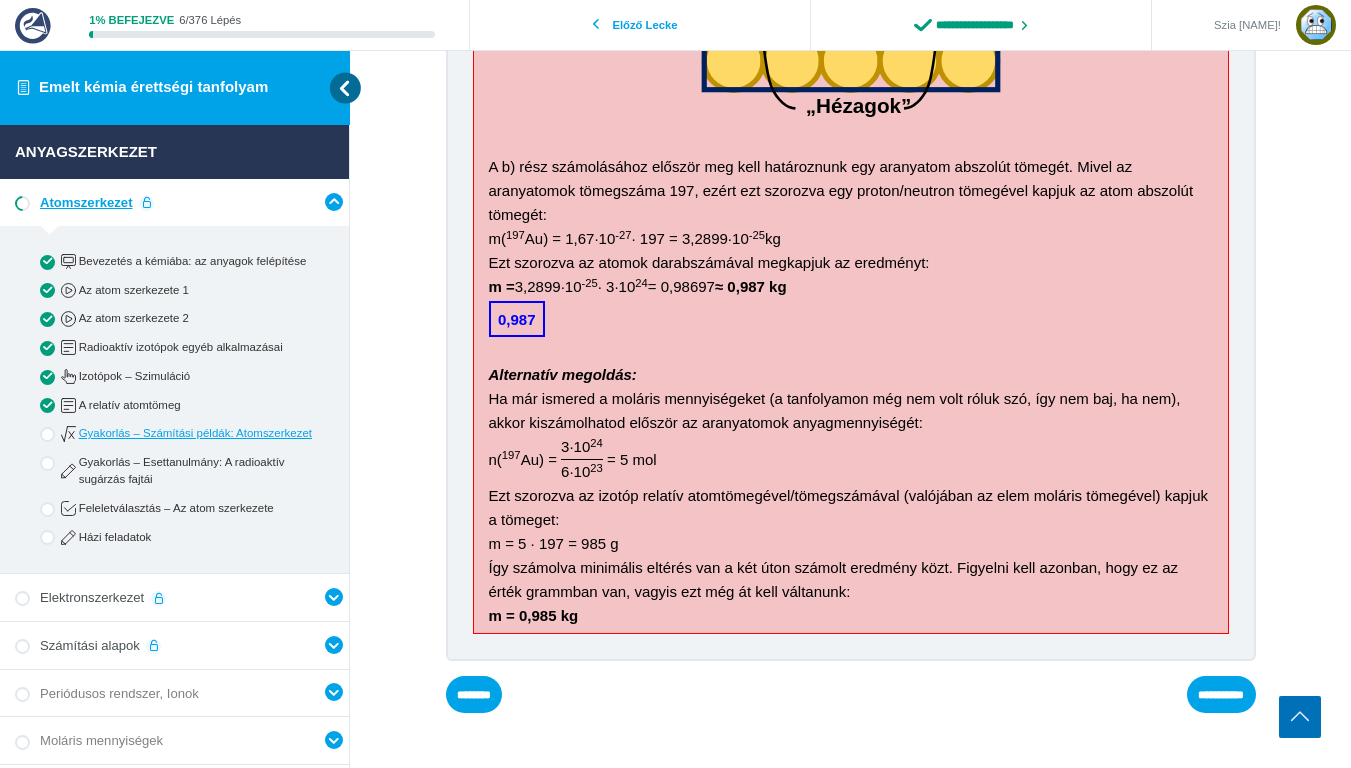 scroll, scrollTop: 2393, scrollLeft: 0, axis: vertical 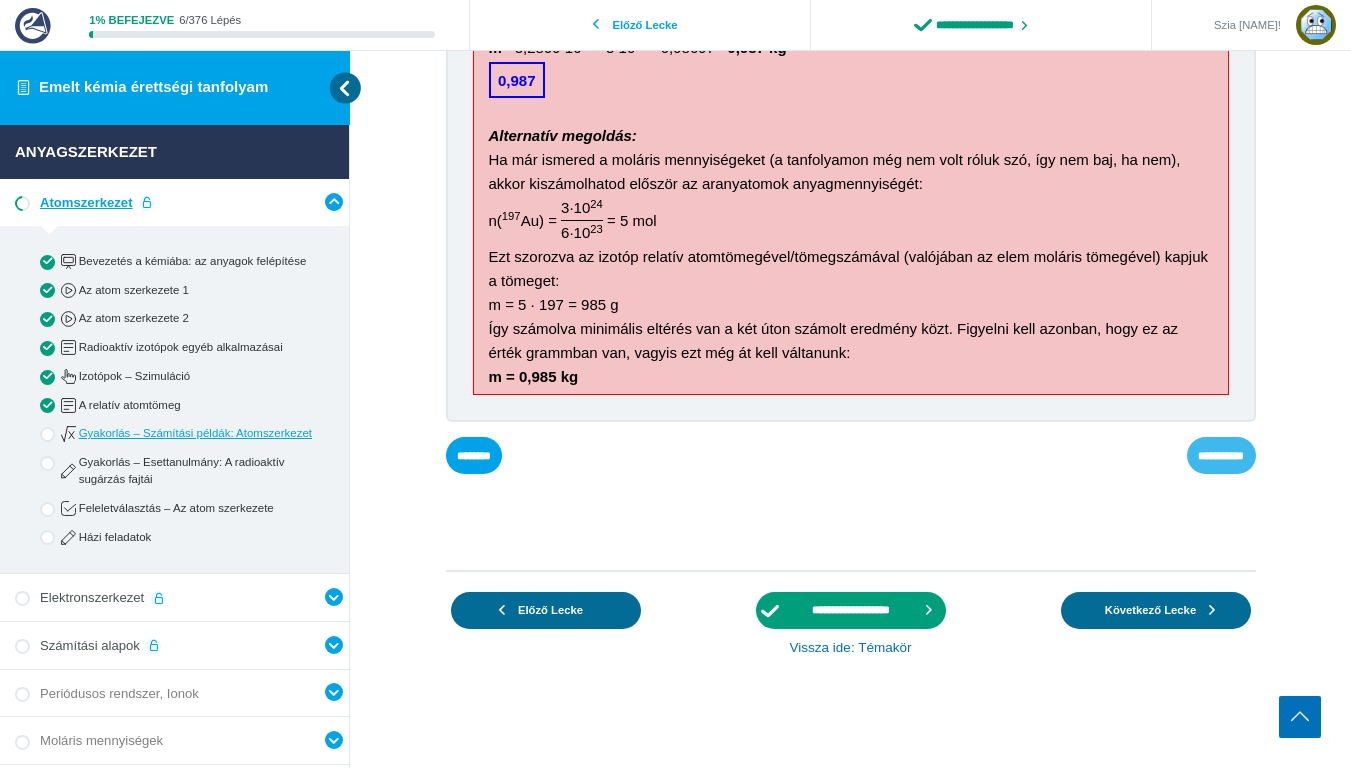 click on "**********" at bounding box center [0, 0] 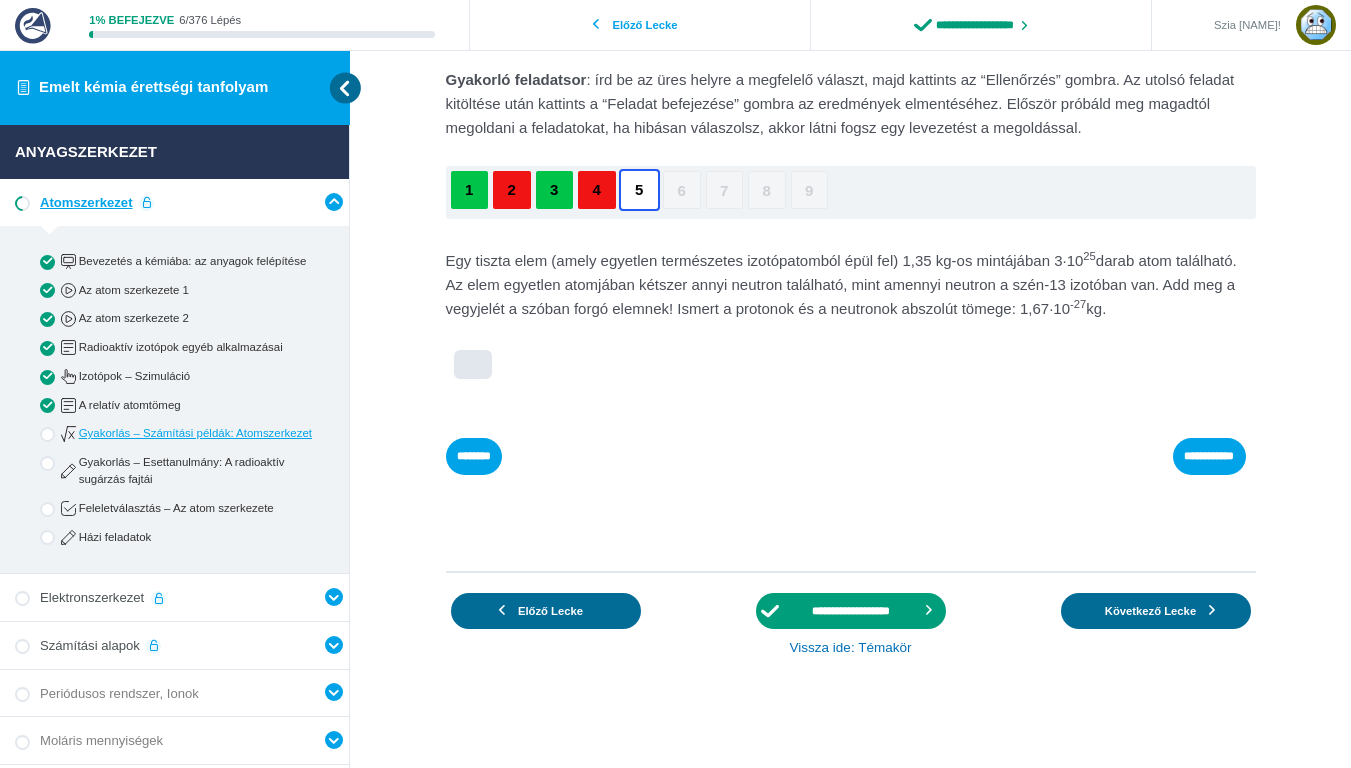 scroll, scrollTop: 80, scrollLeft: 0, axis: vertical 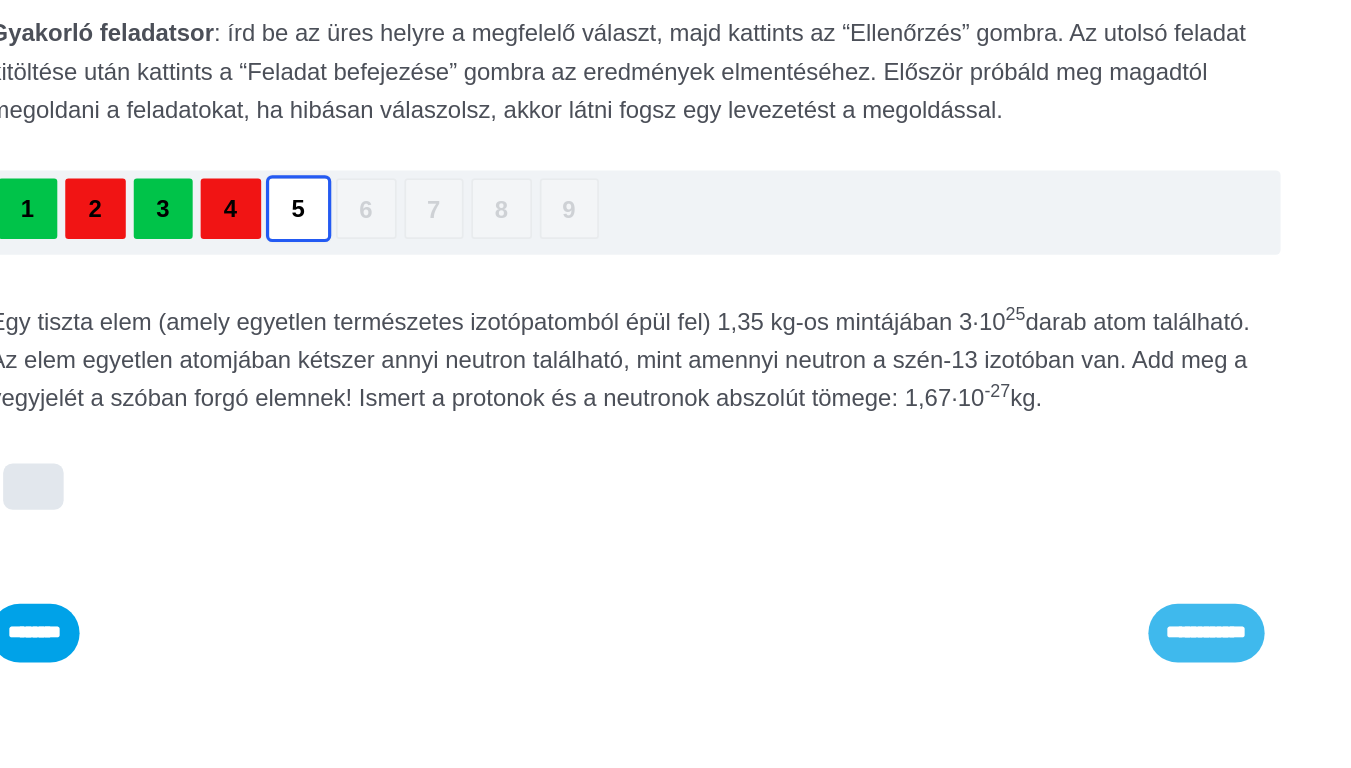 click on "**********" at bounding box center (0, 0) 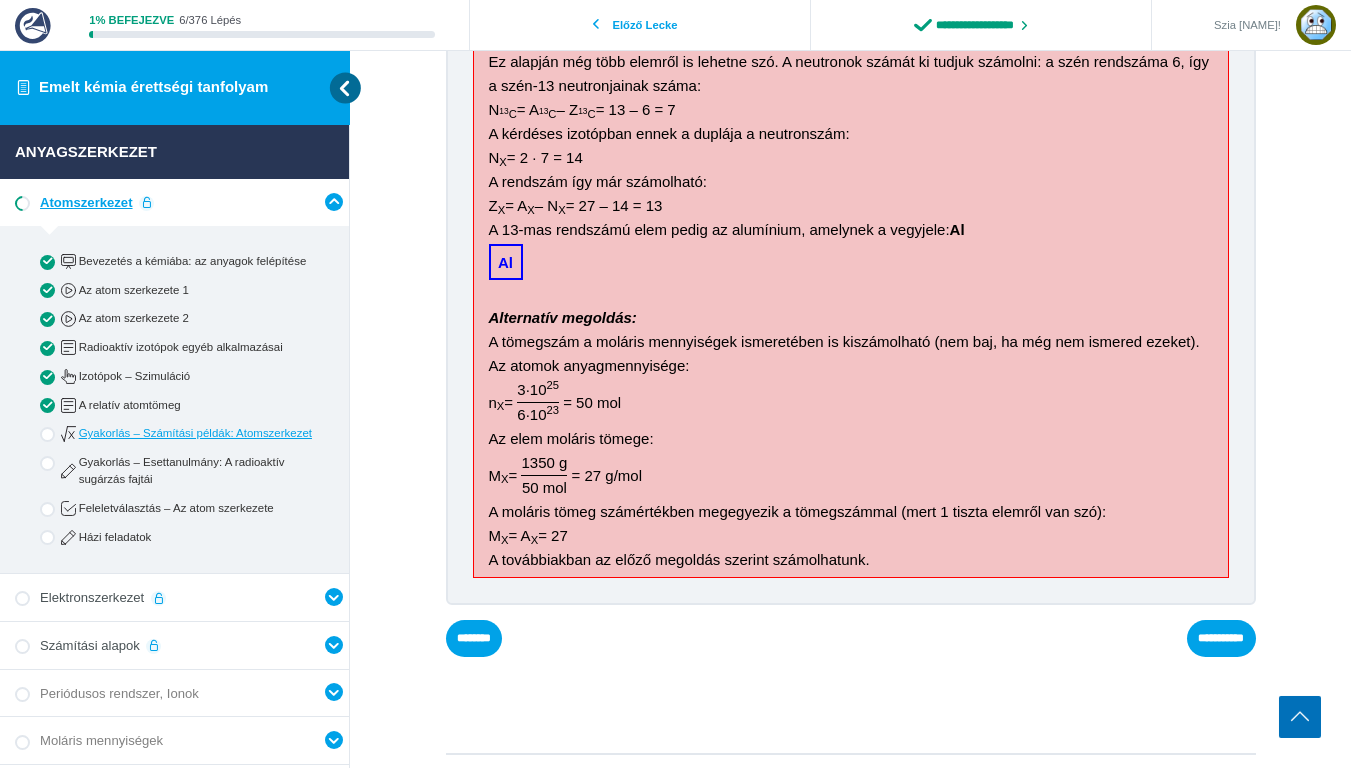 scroll, scrollTop: 965, scrollLeft: 0, axis: vertical 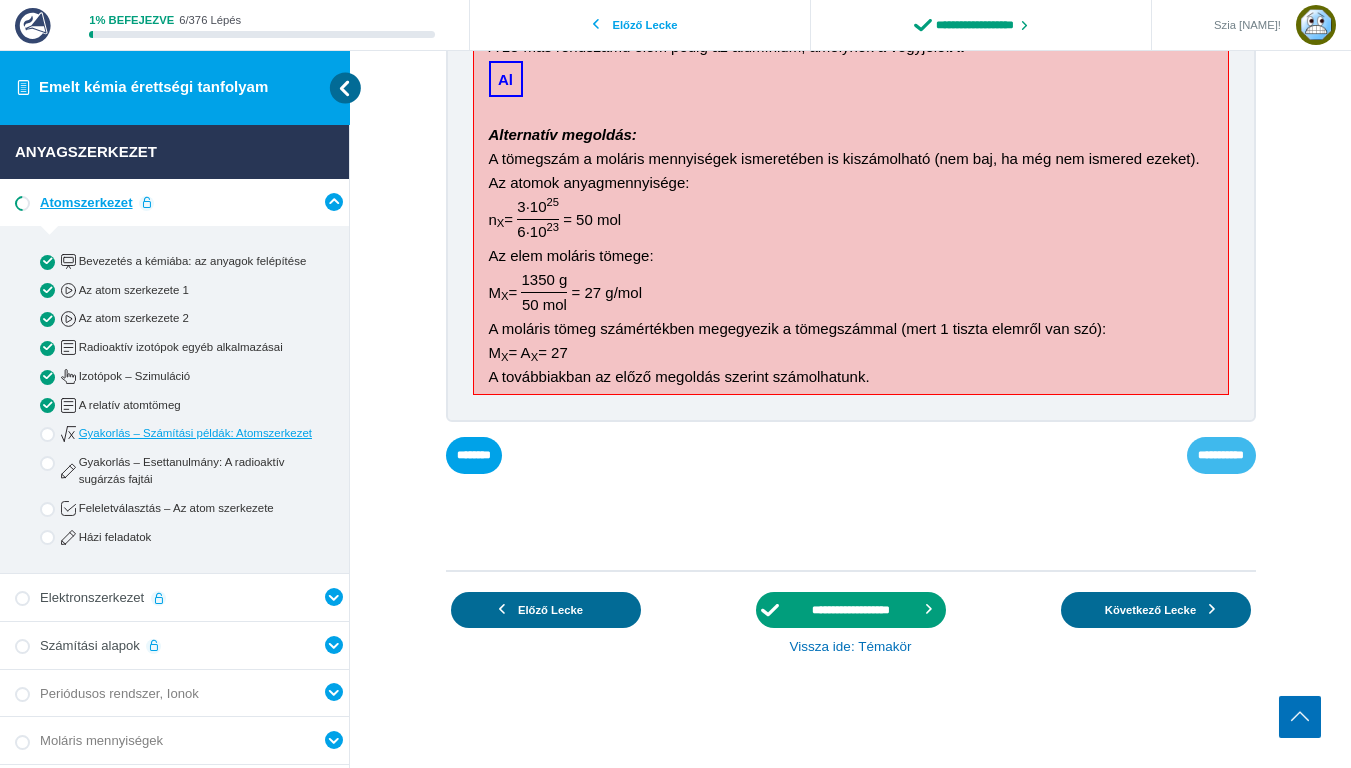 click on "**********" at bounding box center [0, 0] 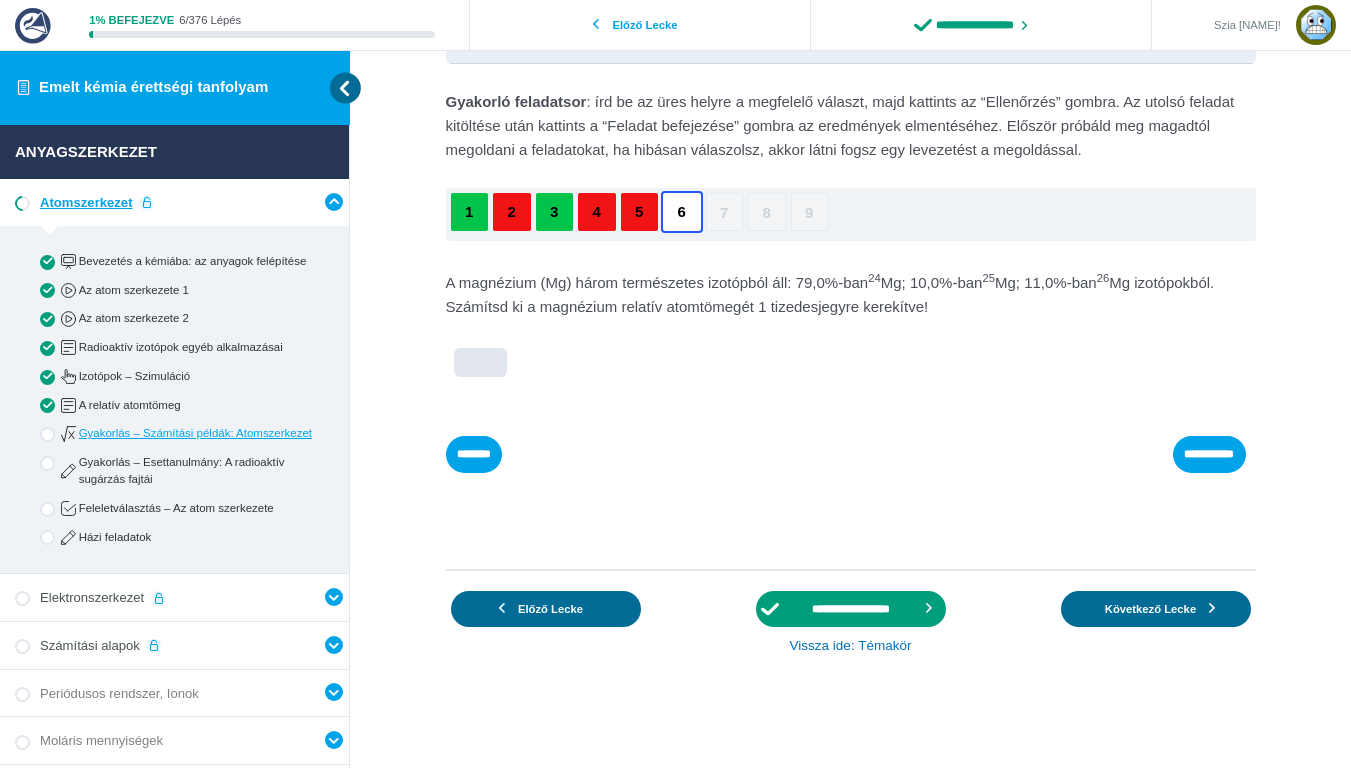 scroll, scrollTop: 58, scrollLeft: 0, axis: vertical 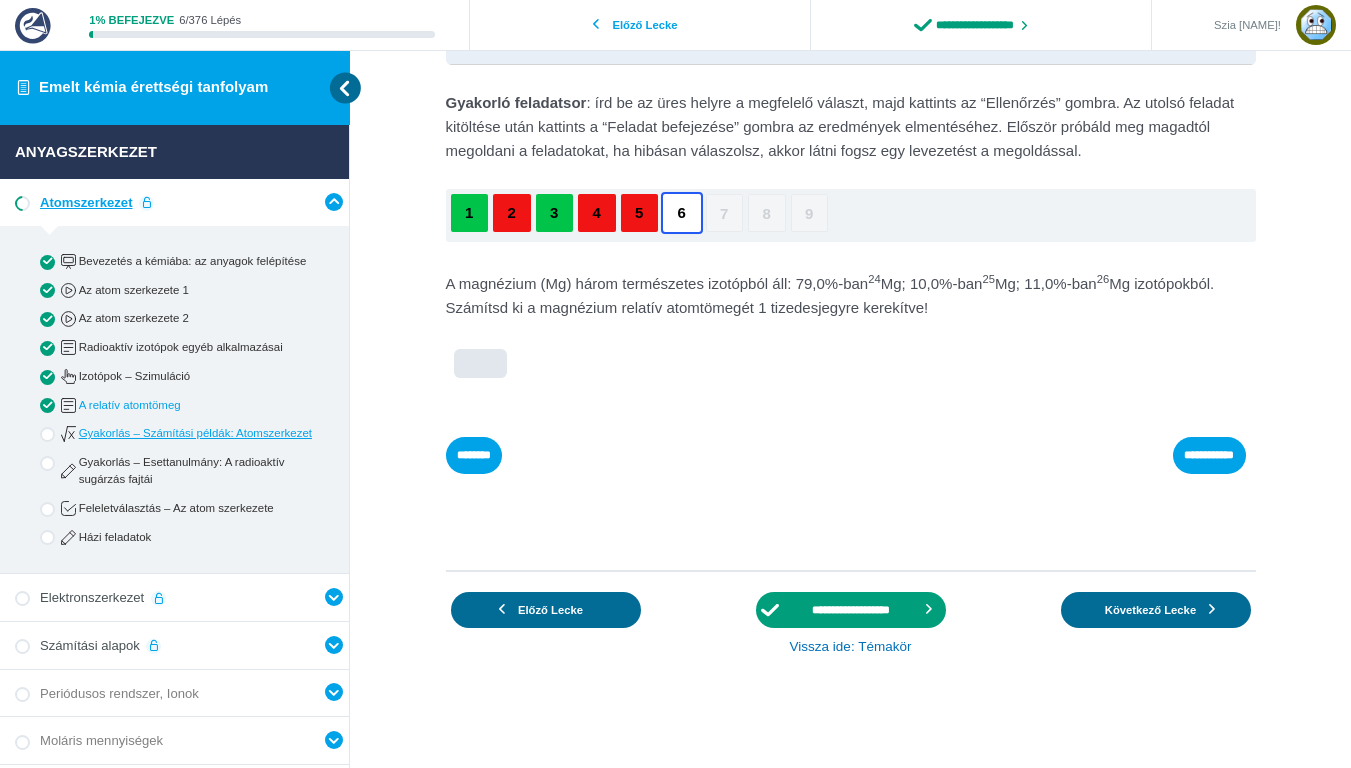 click on "A relatív atomtömeg" at bounding box center [191, 405] 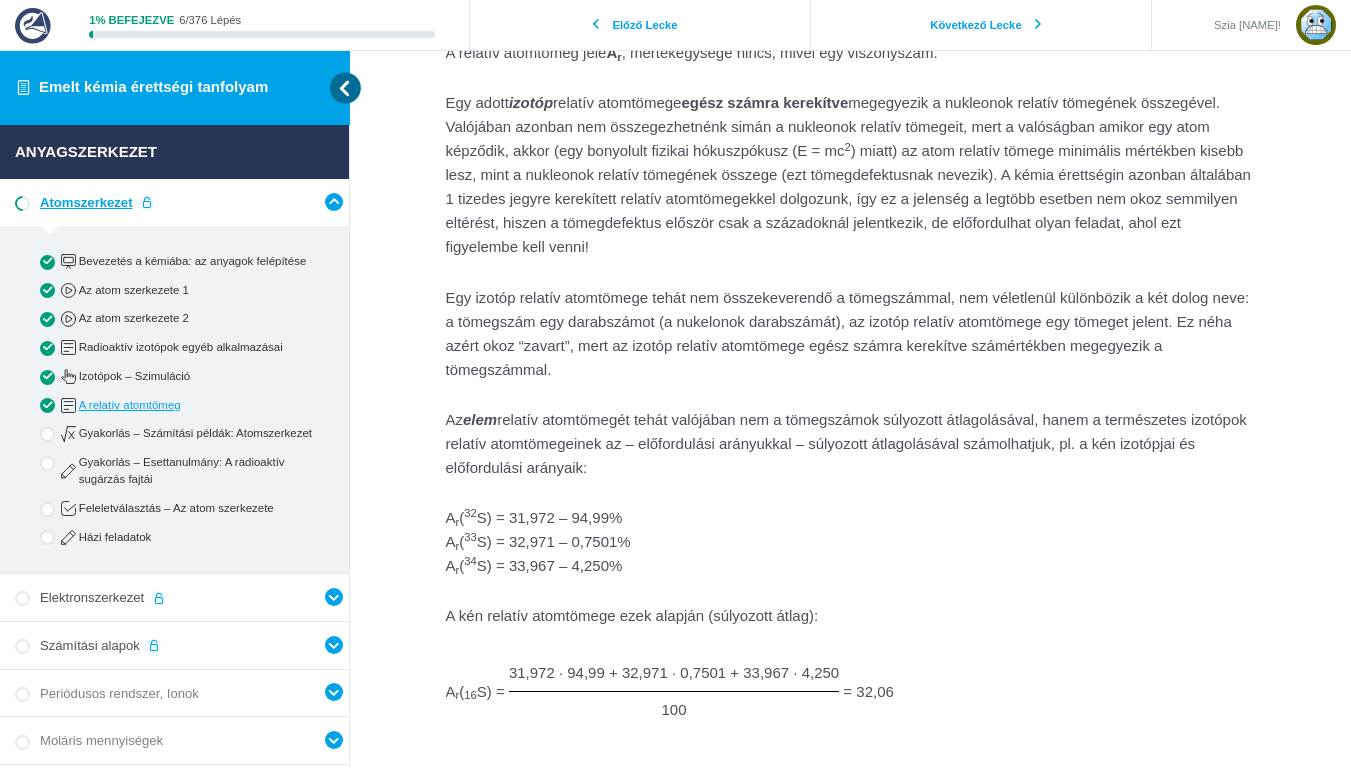 scroll, scrollTop: 0, scrollLeft: 0, axis: both 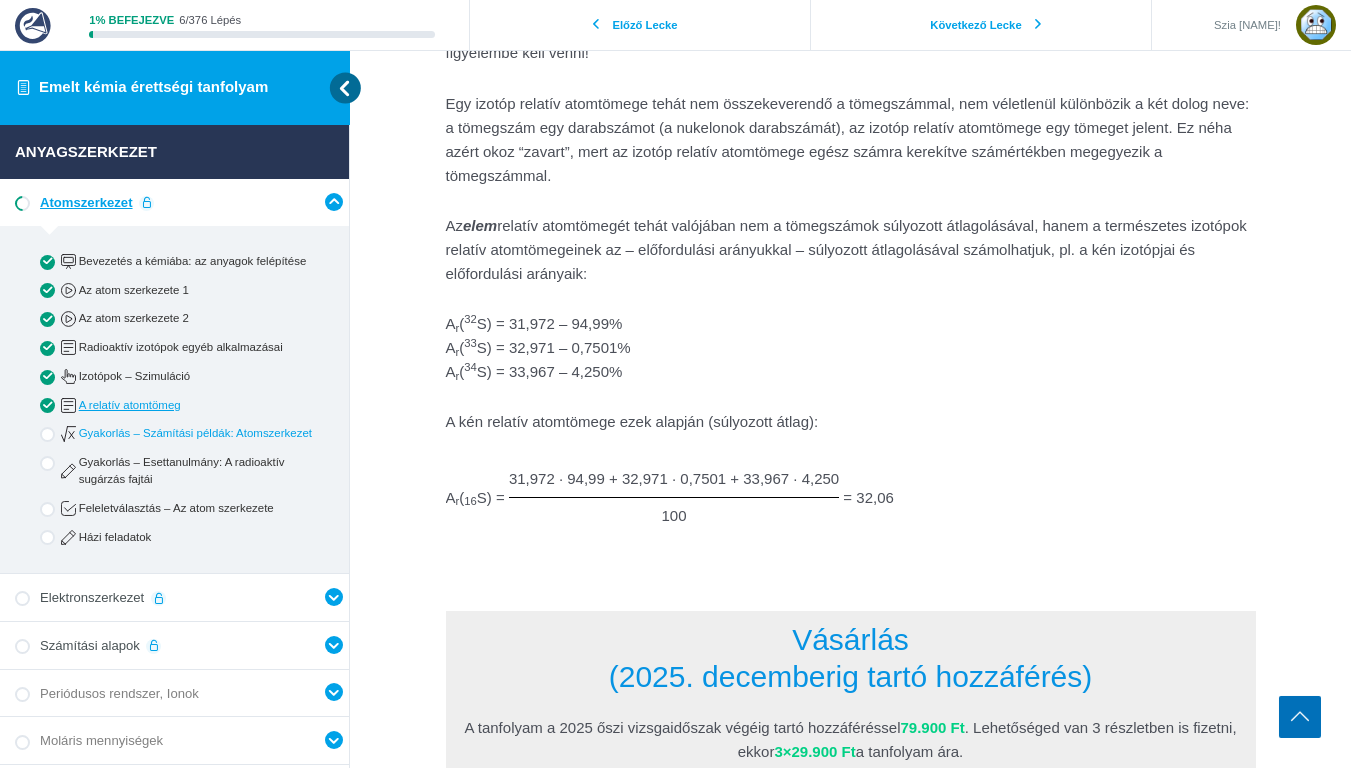 type on "**********" 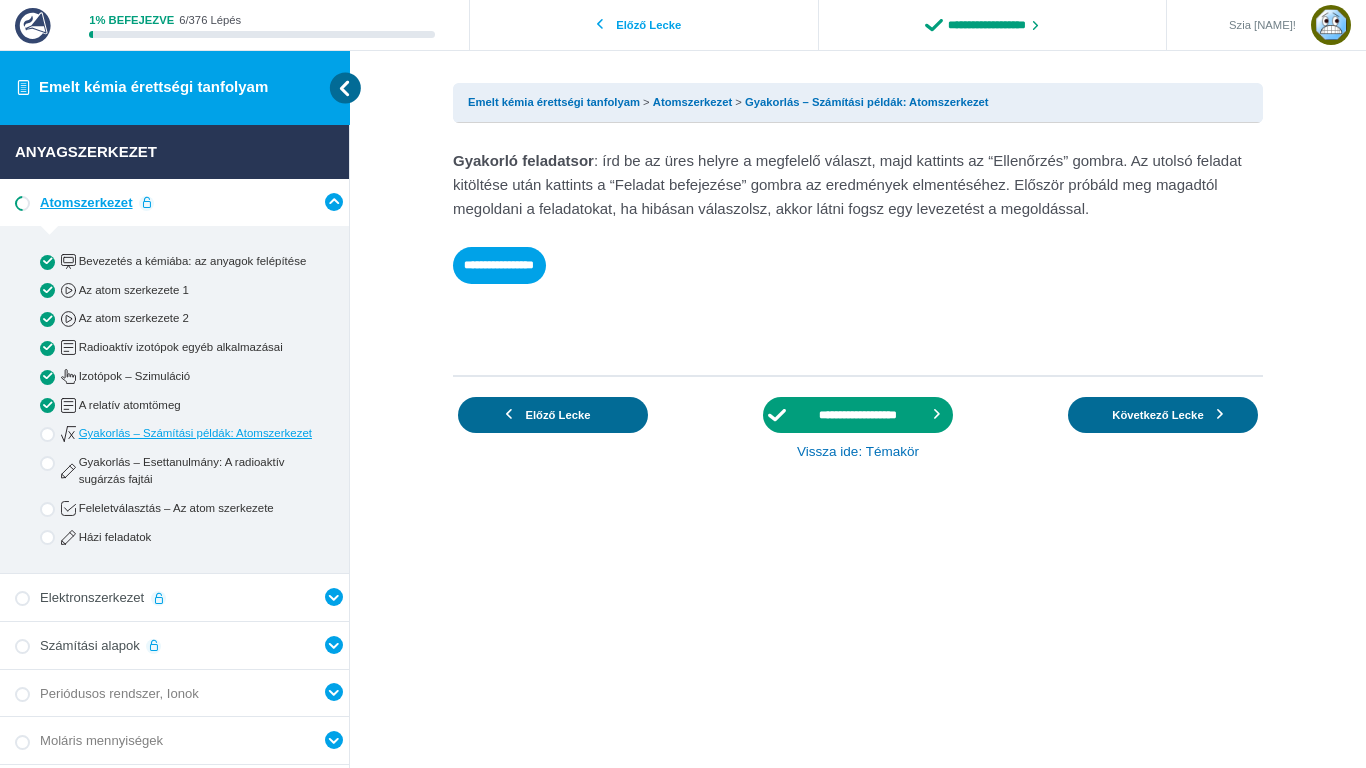 scroll, scrollTop: 0, scrollLeft: 0, axis: both 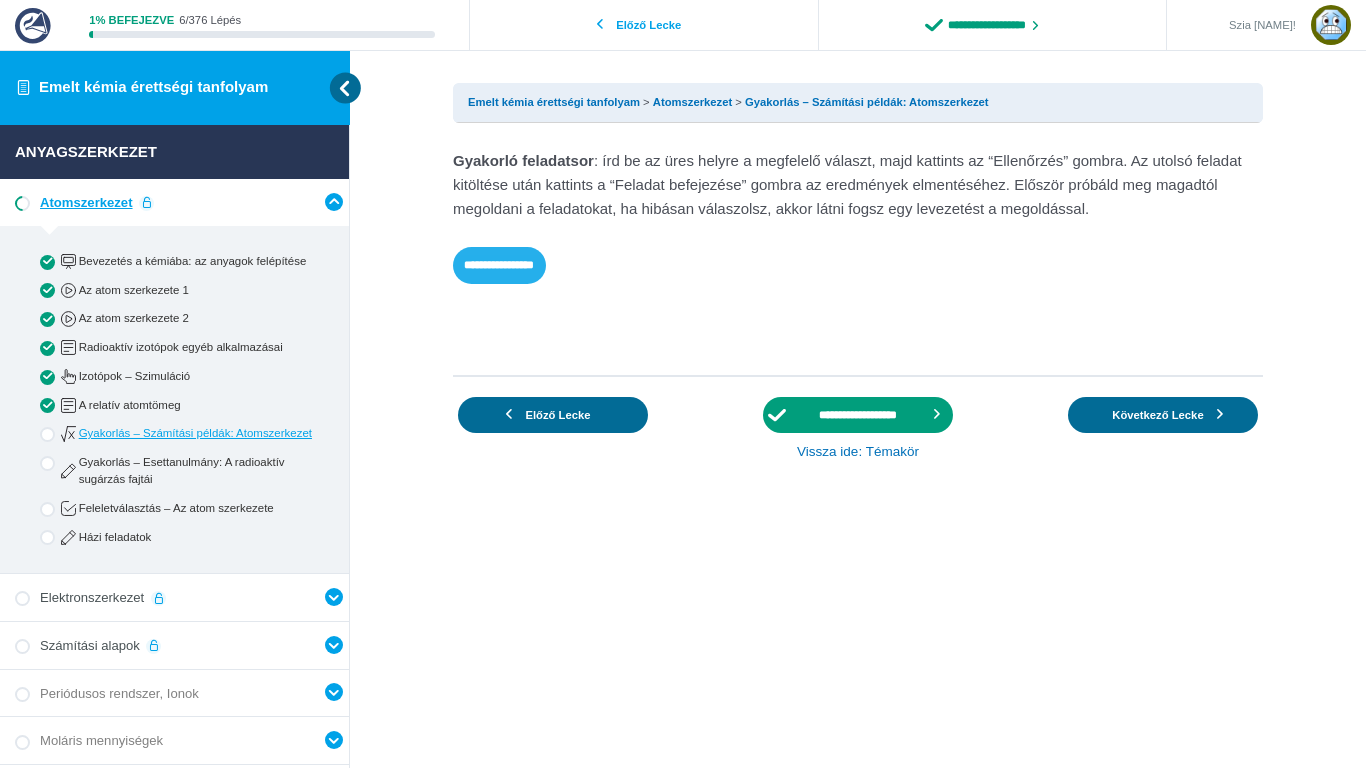 type on "**********" 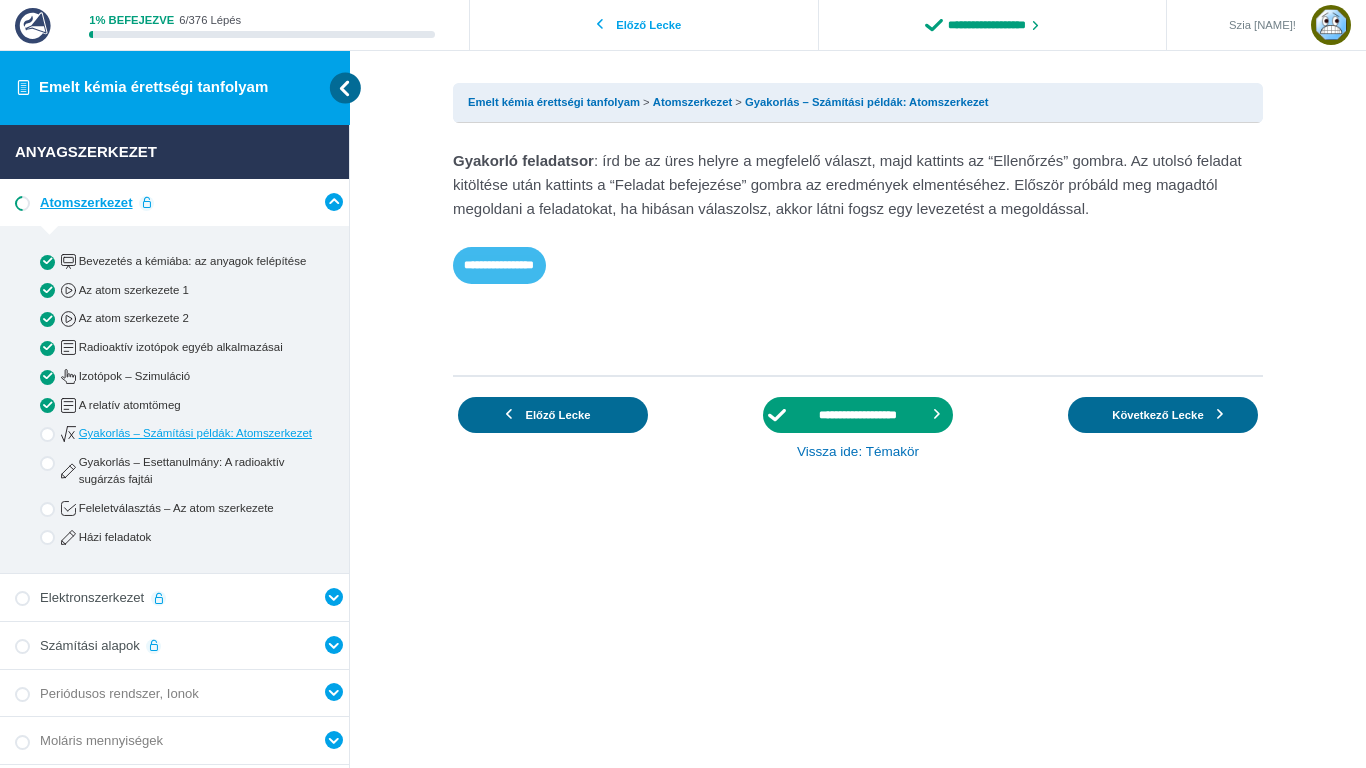 click on "**********" at bounding box center (499, 265) 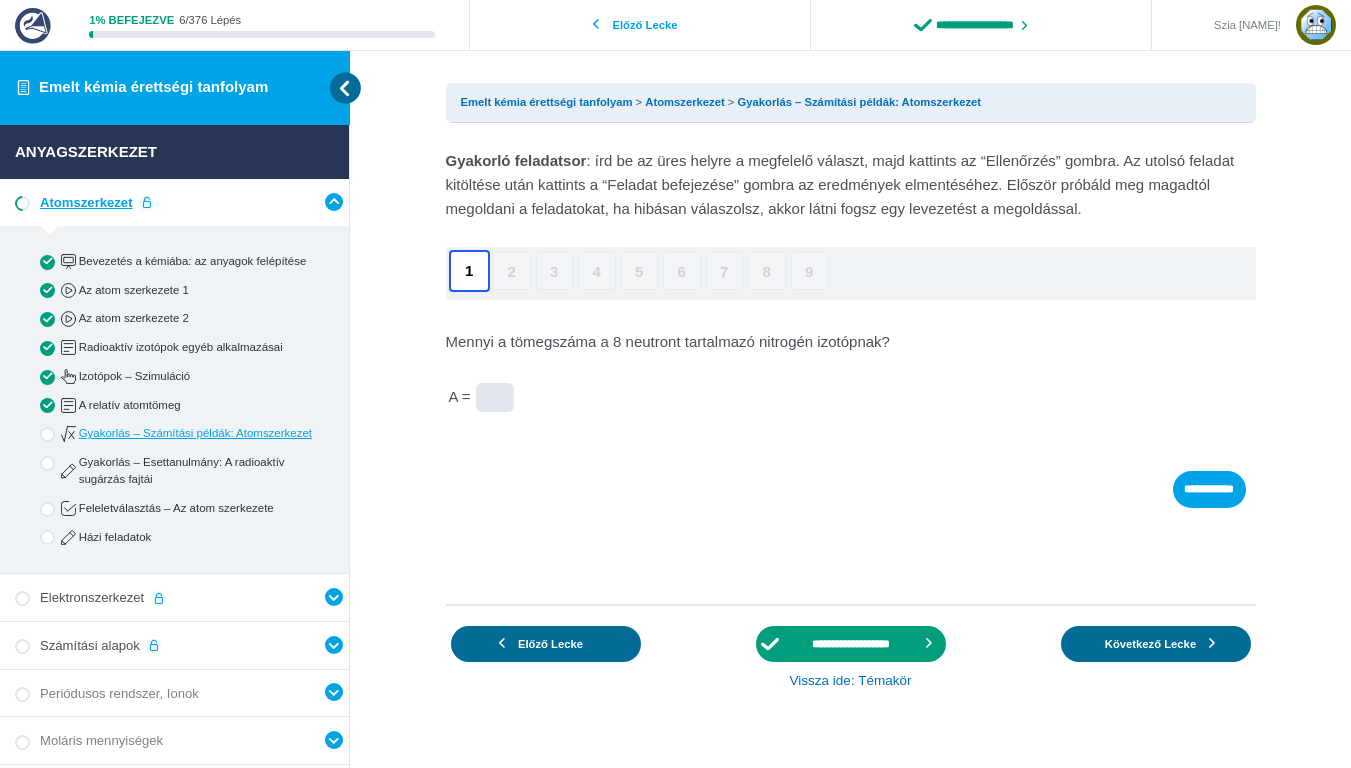 click at bounding box center [494, 398] 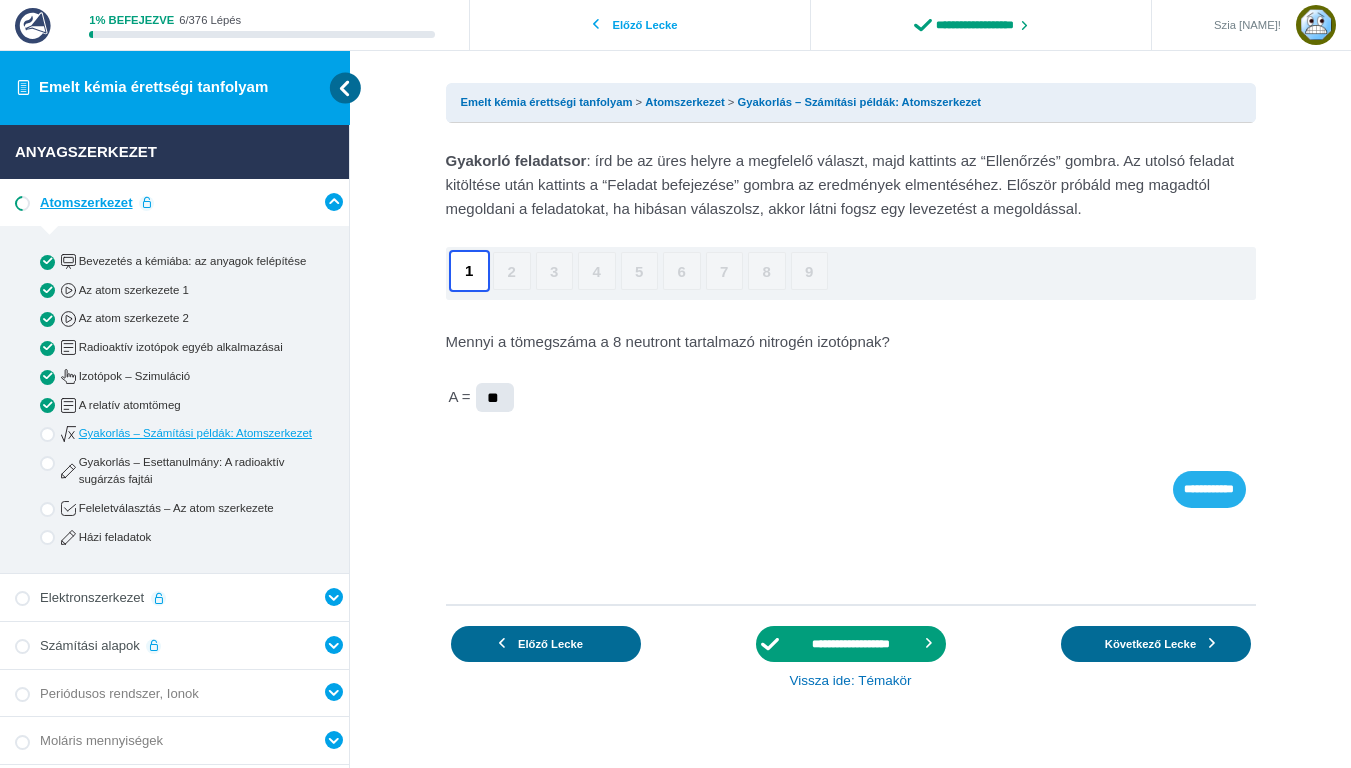 type on "**" 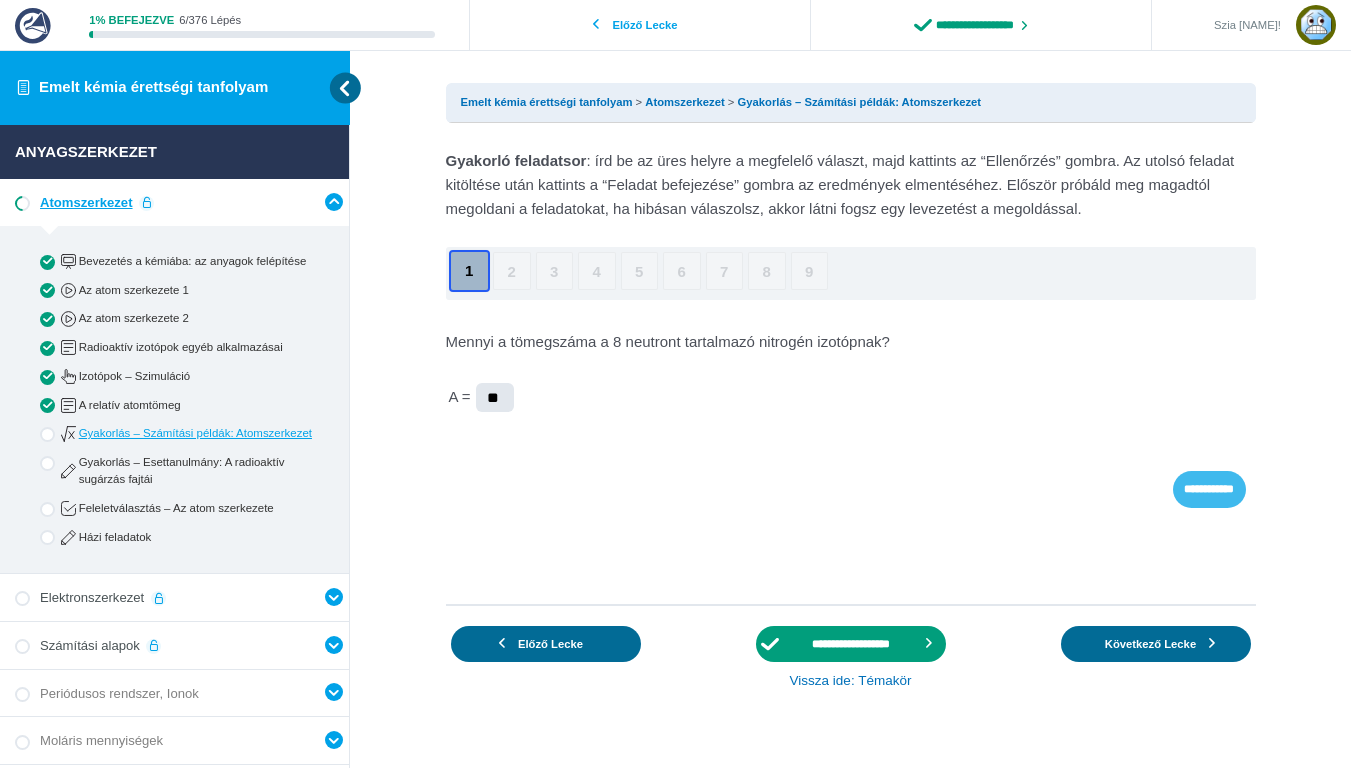 click on "**********" at bounding box center (1209, 489) 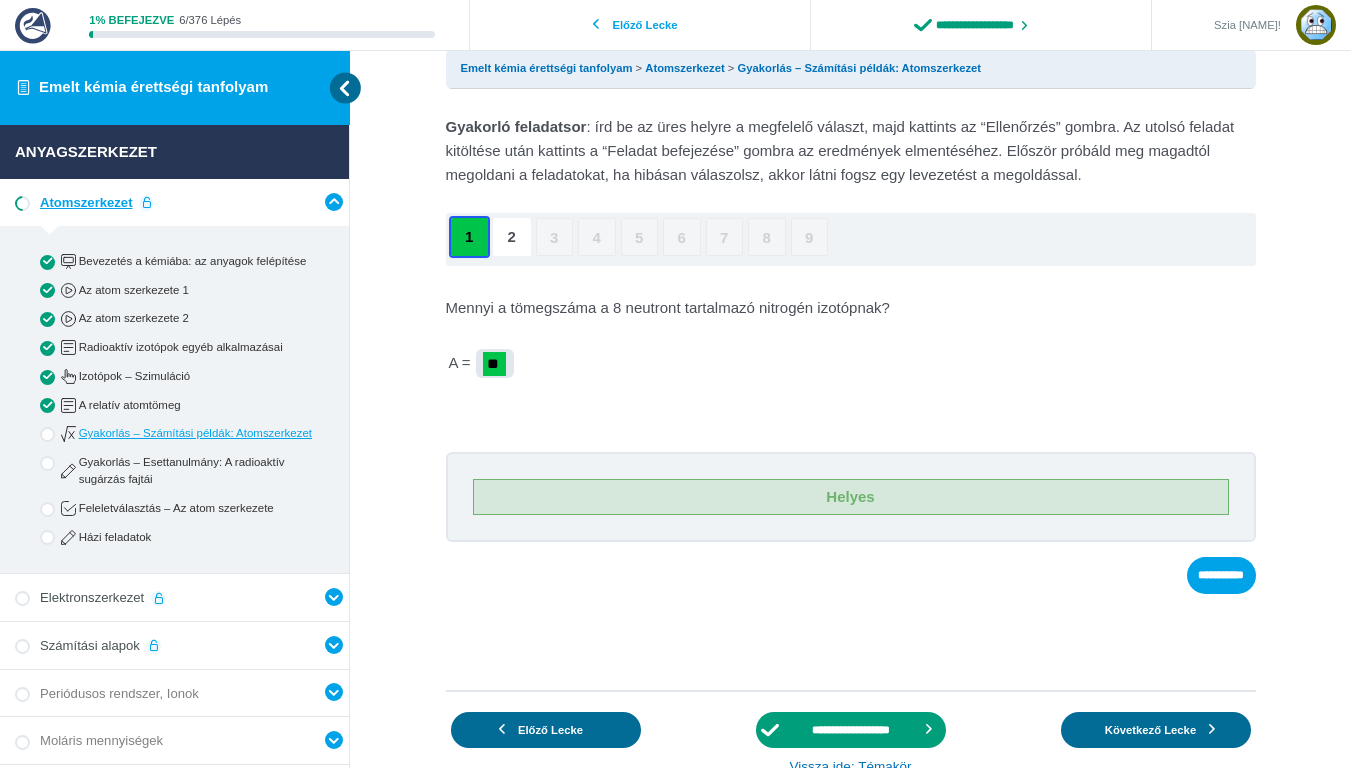 scroll, scrollTop: 26, scrollLeft: 0, axis: vertical 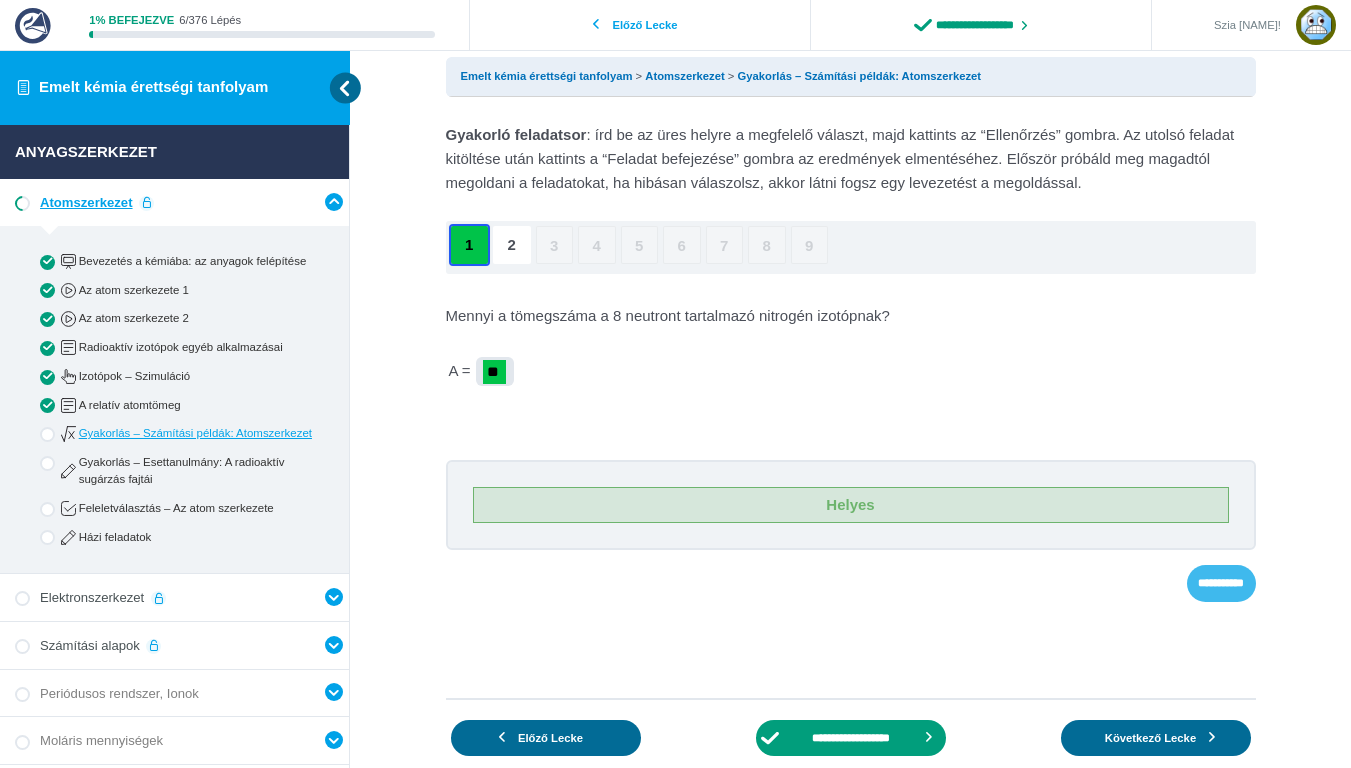 click on "**********" at bounding box center (1221, 583) 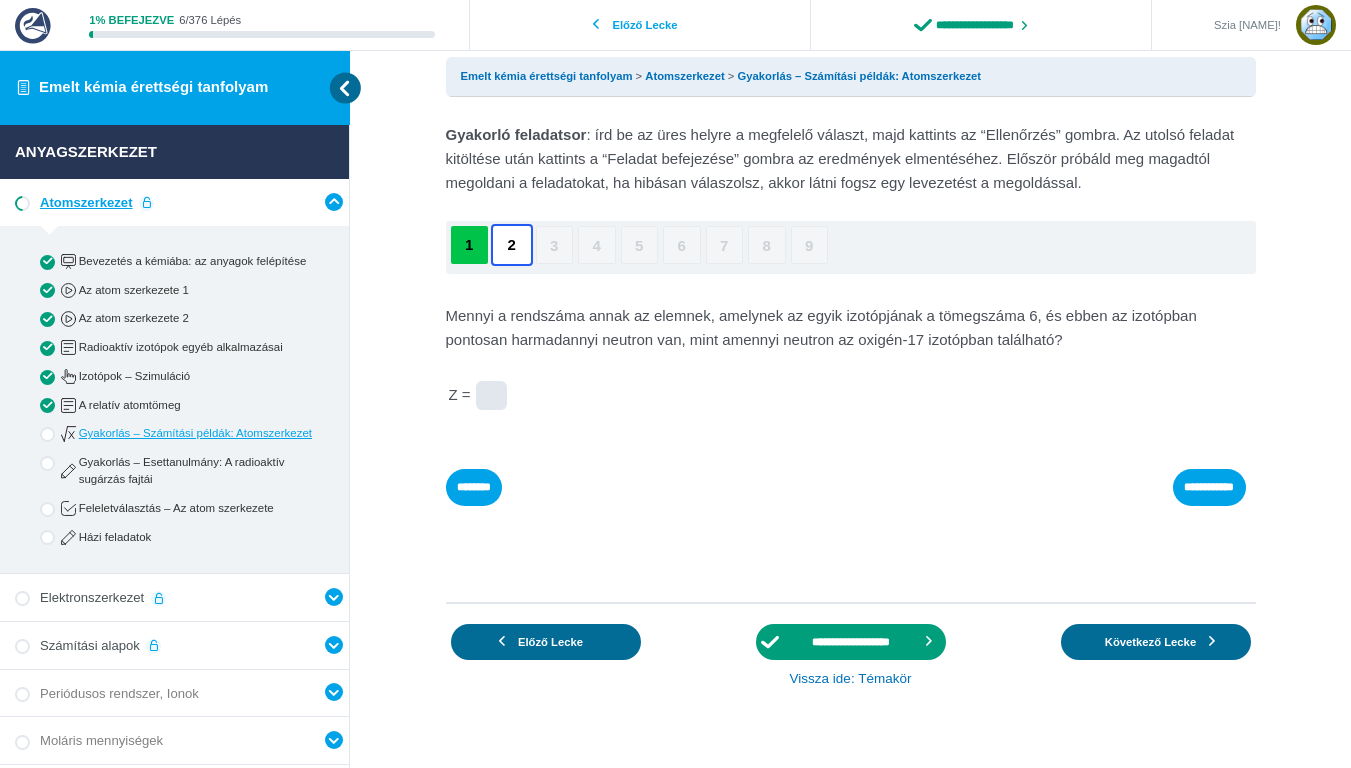 click at bounding box center (0, 0) 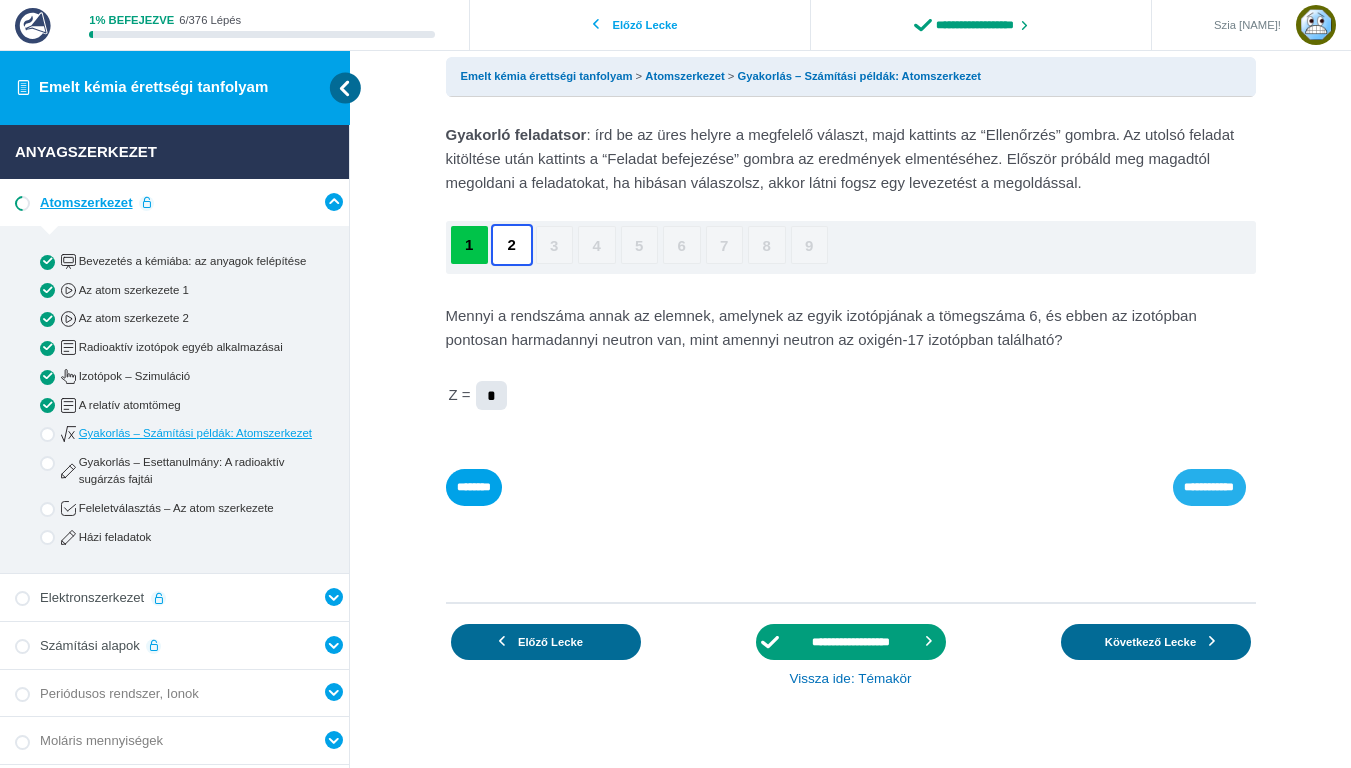type on "*" 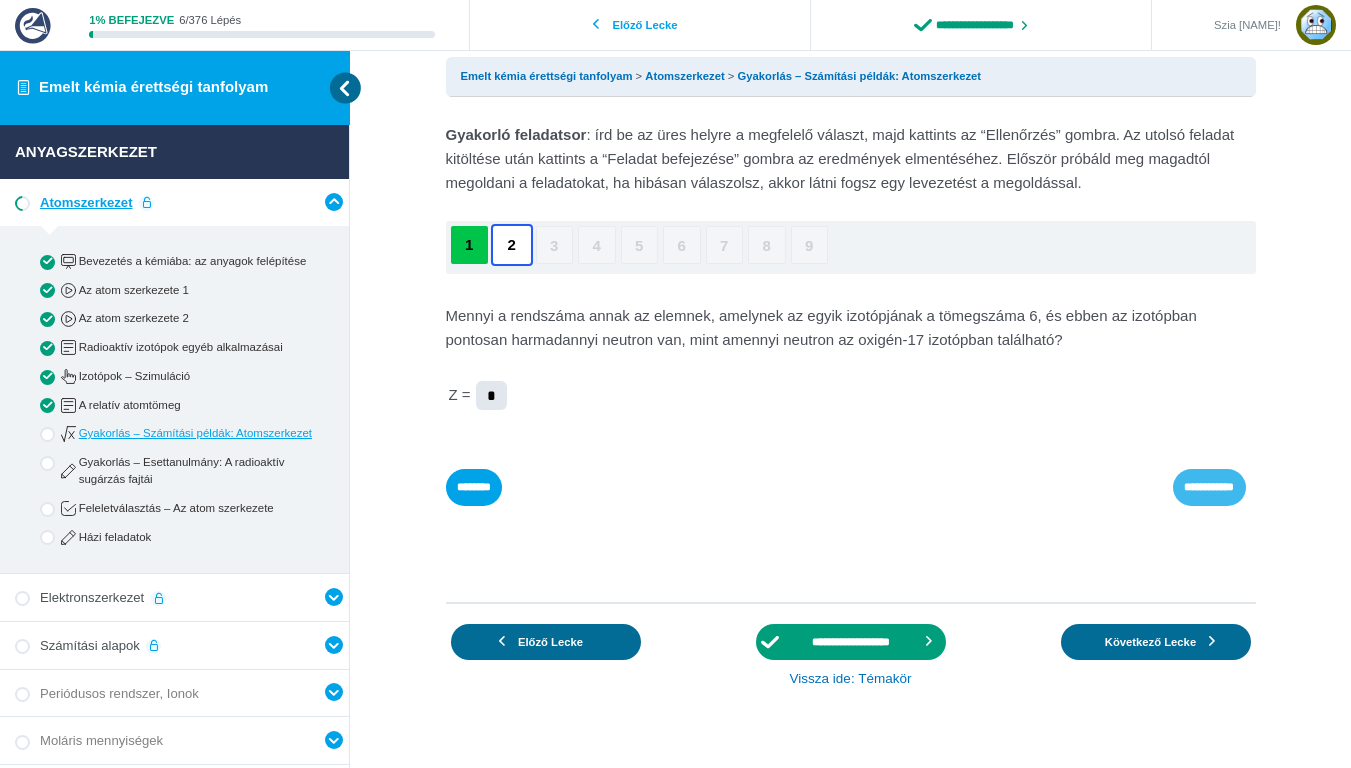 click on "**********" at bounding box center [0, 0] 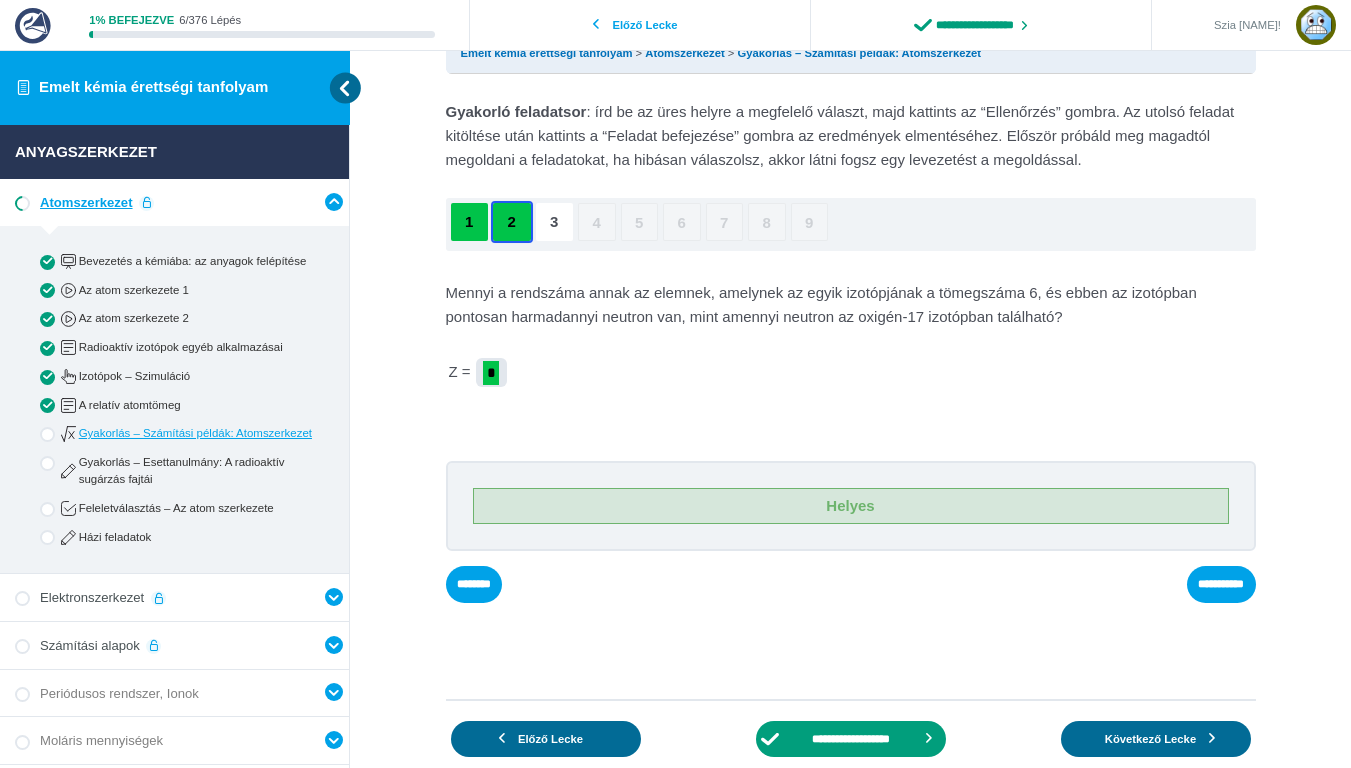 scroll, scrollTop: 50, scrollLeft: 0, axis: vertical 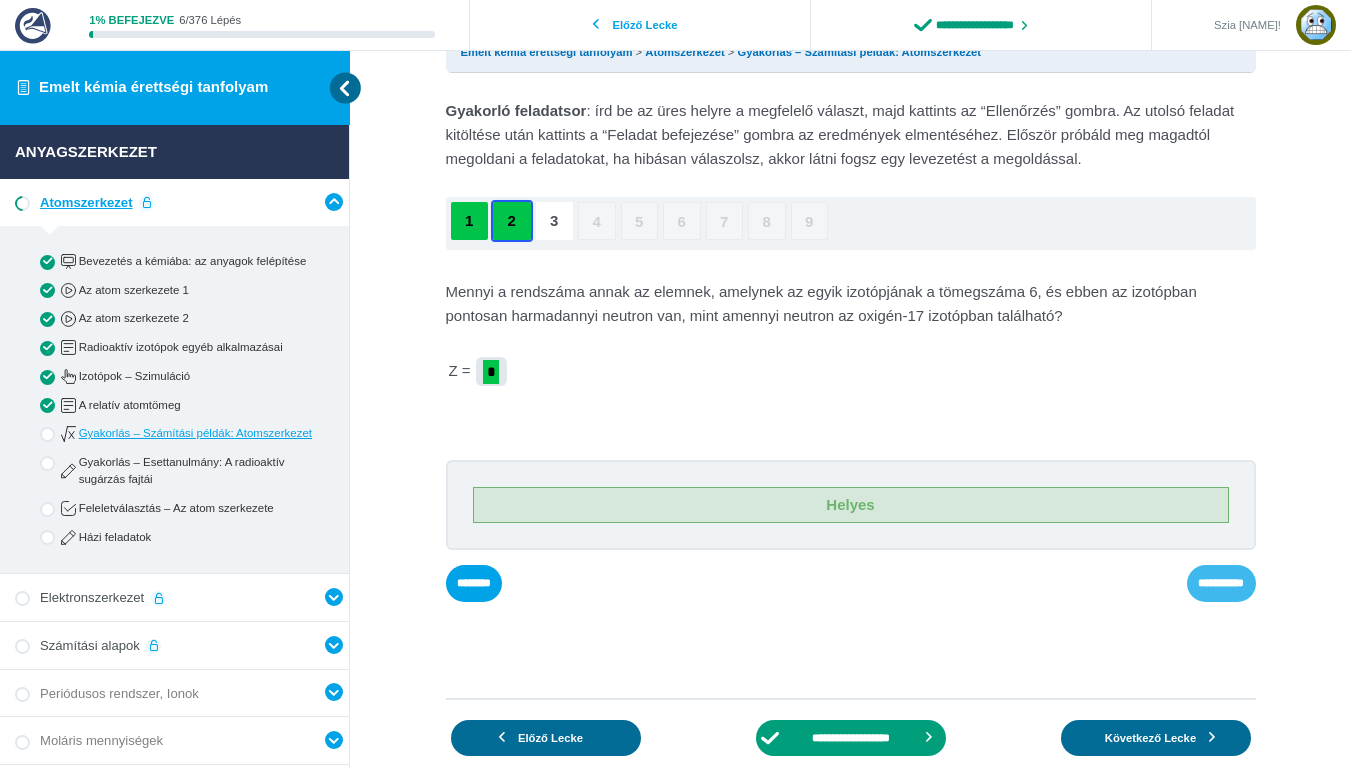 click on "**********" at bounding box center (0, 0) 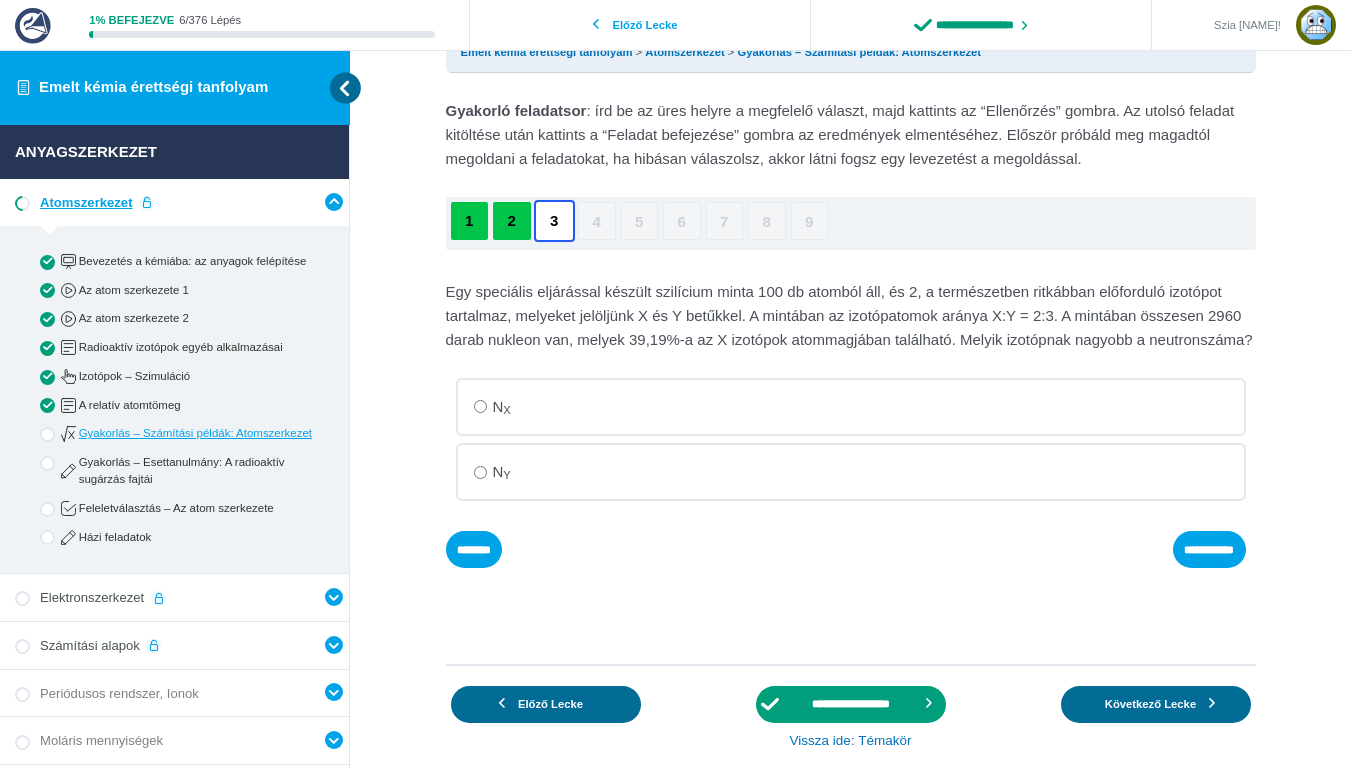 click on "N Y" at bounding box center (851, 407) 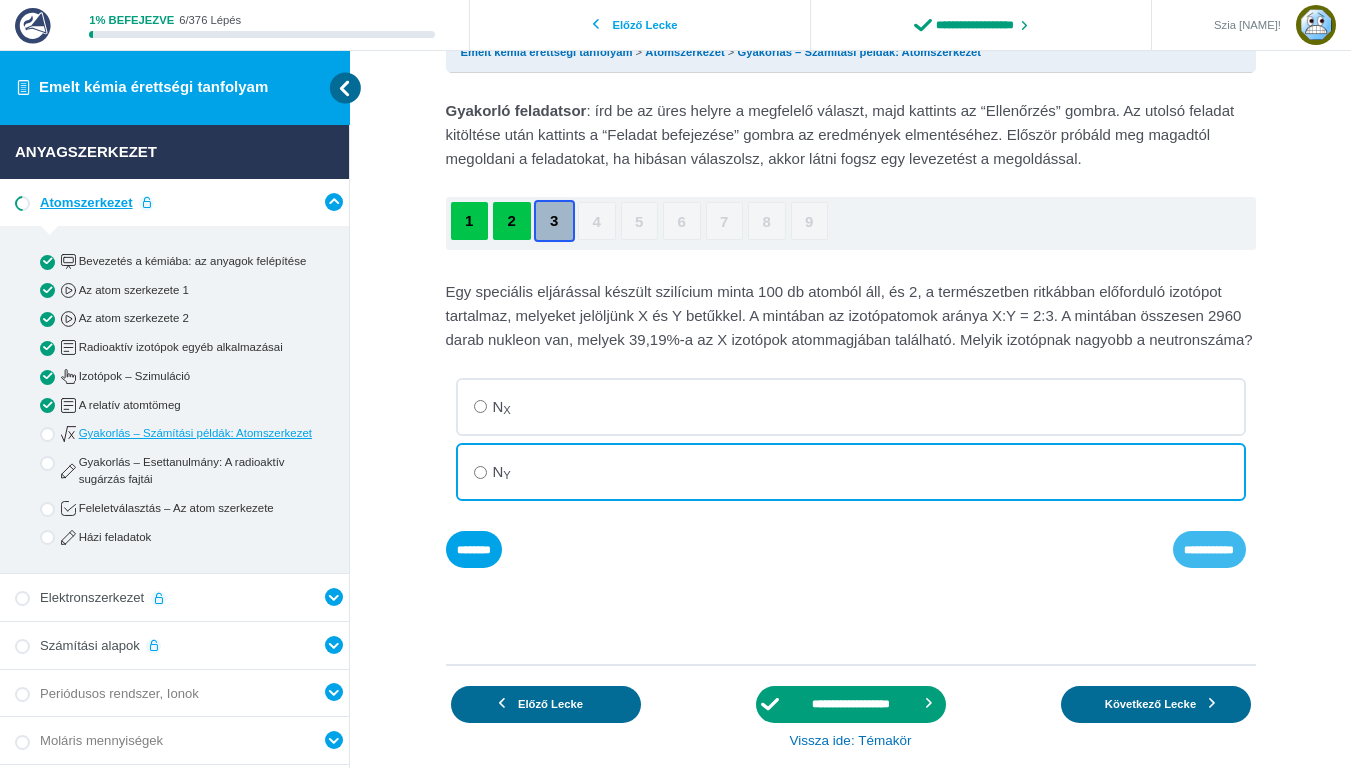 click on "**********" at bounding box center [0, 0] 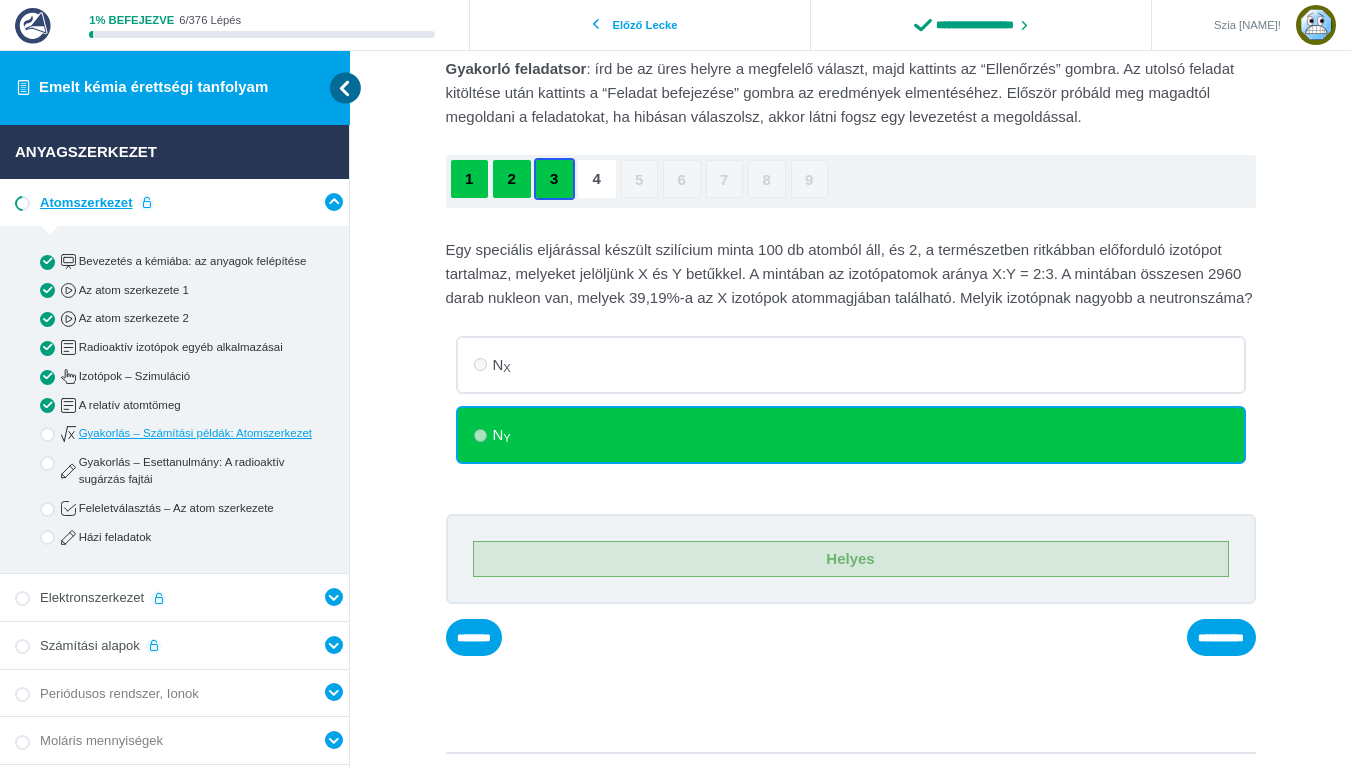 scroll, scrollTop: 111, scrollLeft: 0, axis: vertical 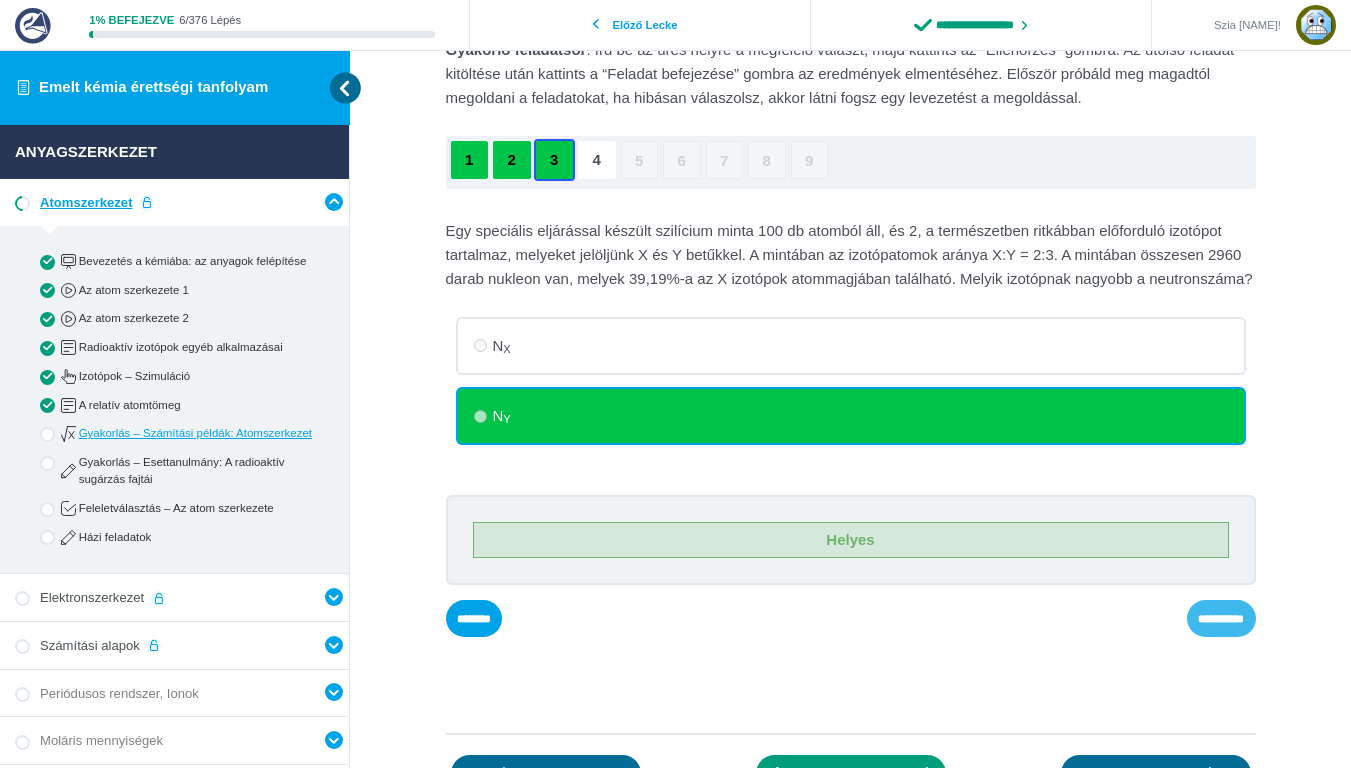 click on "**********" at bounding box center [0, 0] 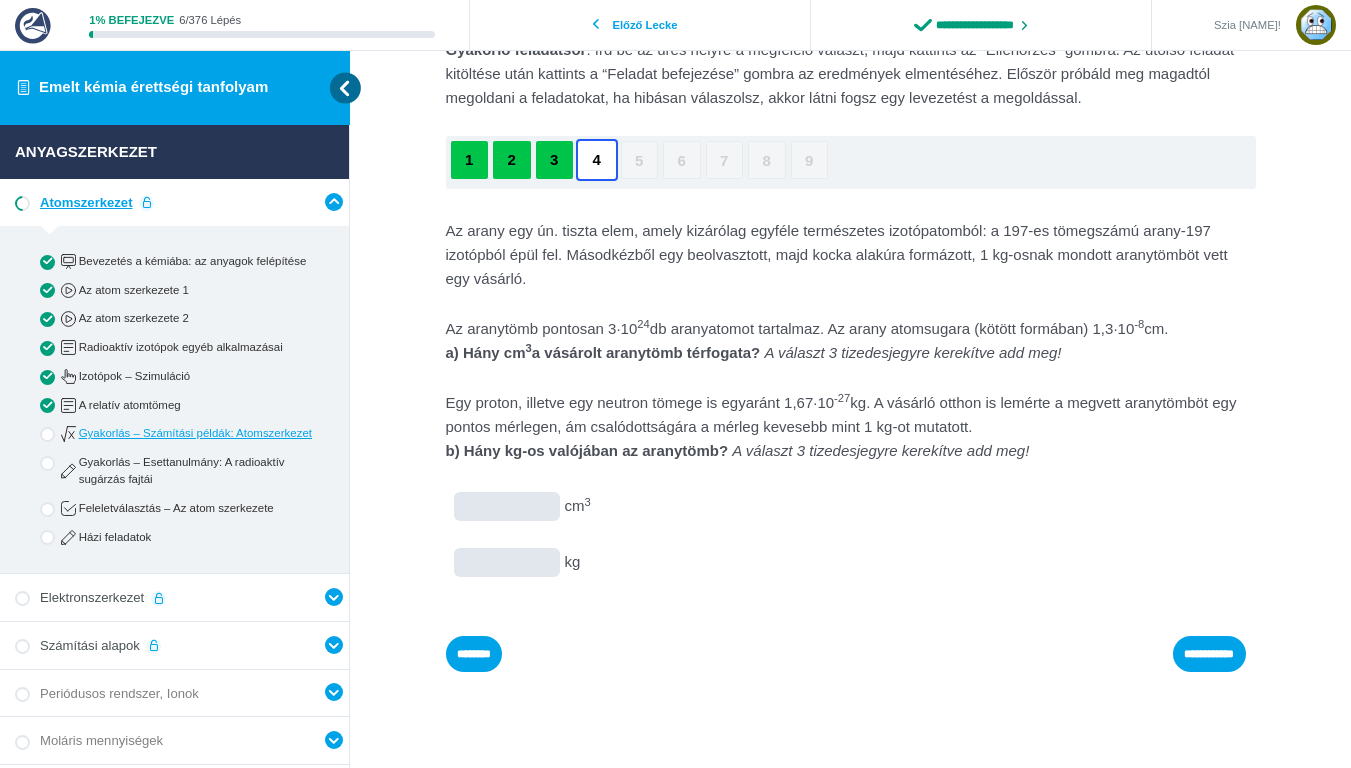click at bounding box center (0, 0) 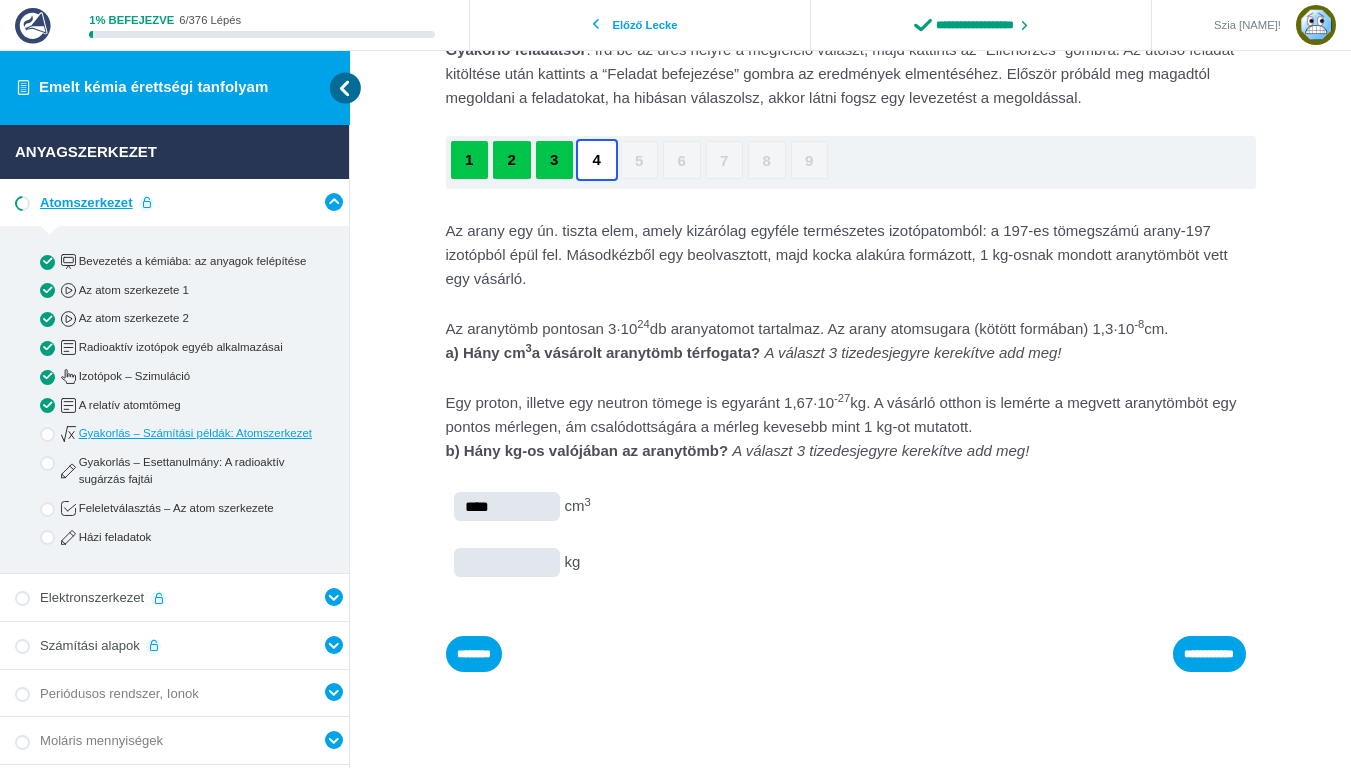 type on "****" 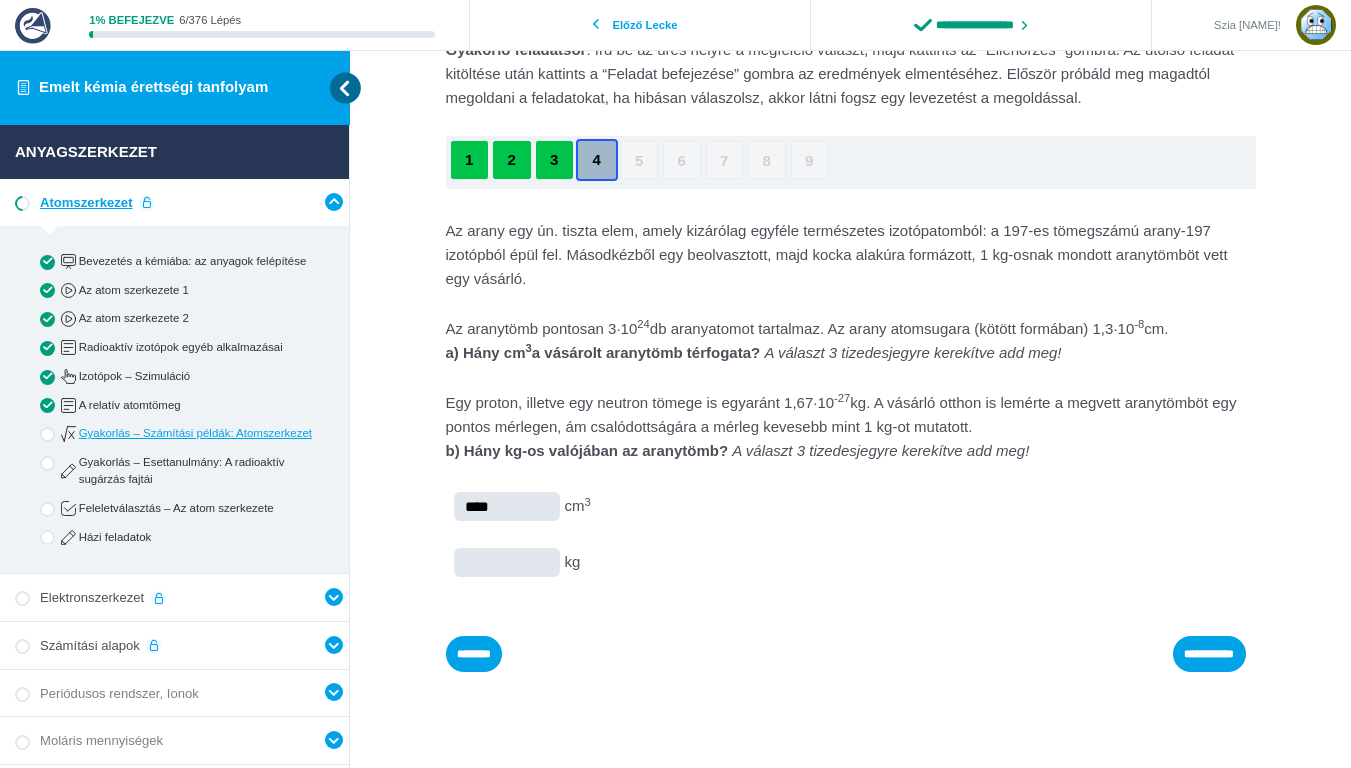 click at bounding box center [0, 0] 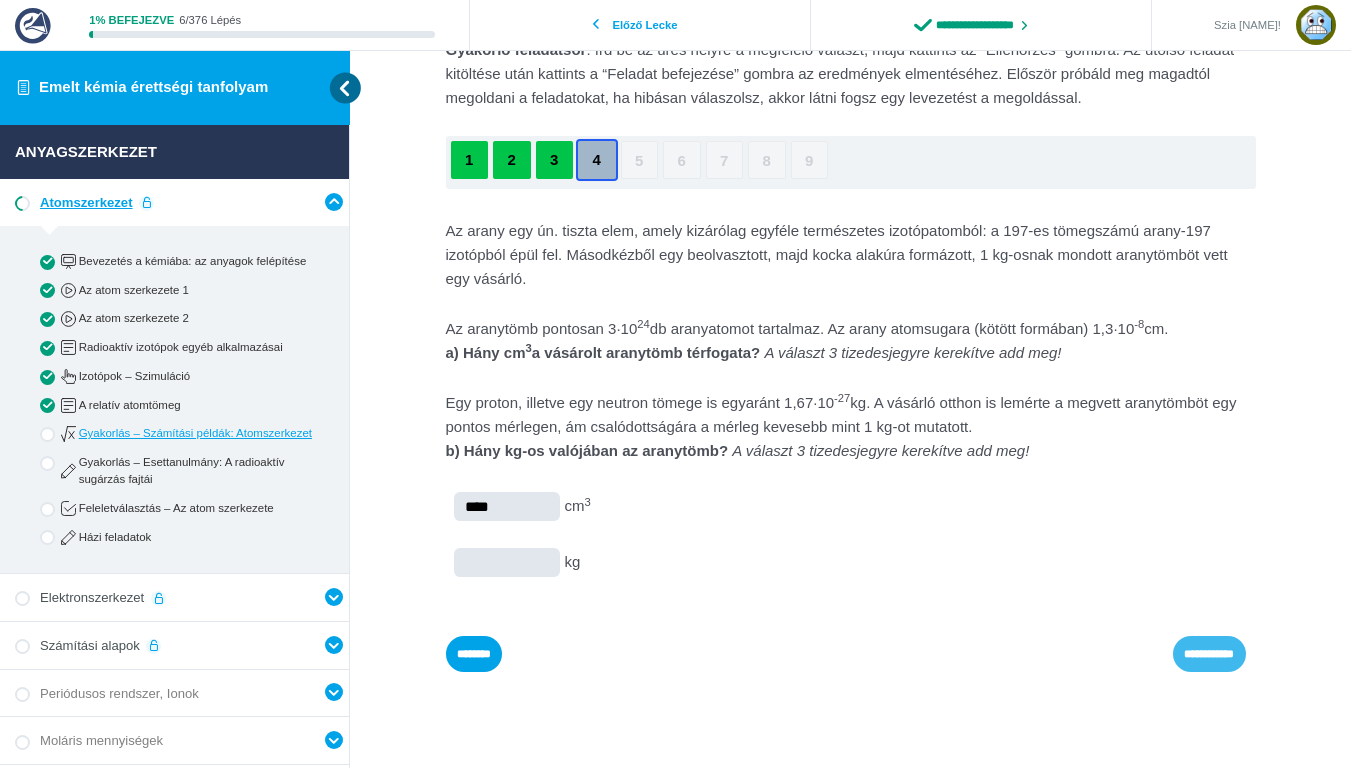 click on "**********" at bounding box center [0, 0] 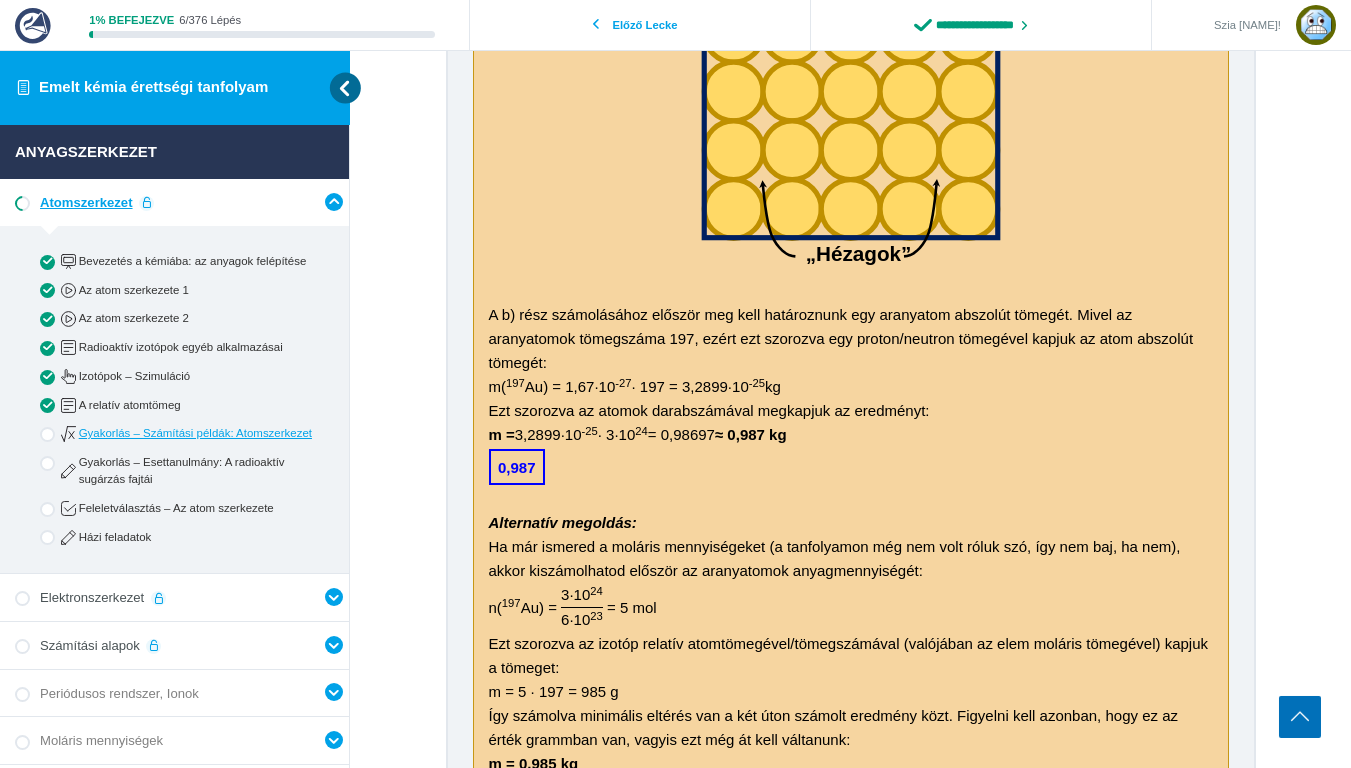 scroll, scrollTop: 2393, scrollLeft: 0, axis: vertical 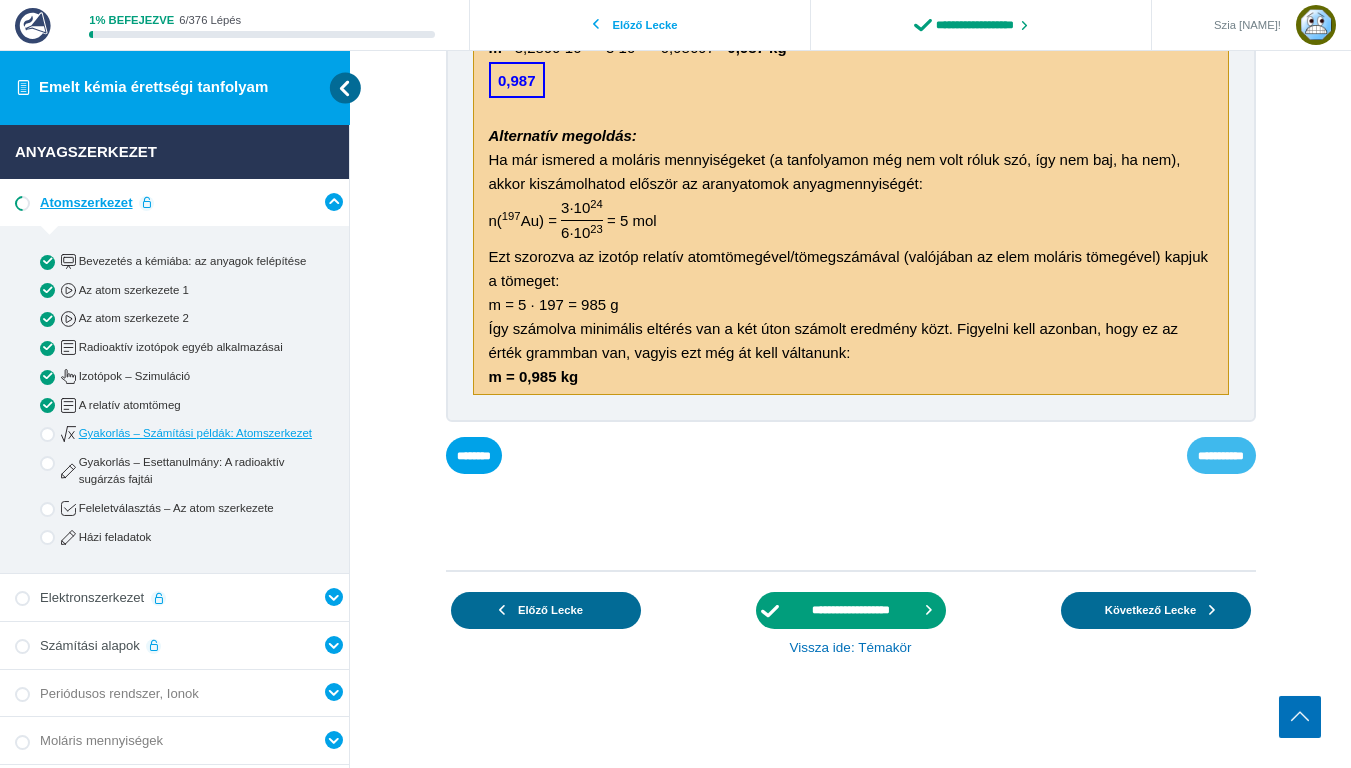 click on "**********" at bounding box center [0, 0] 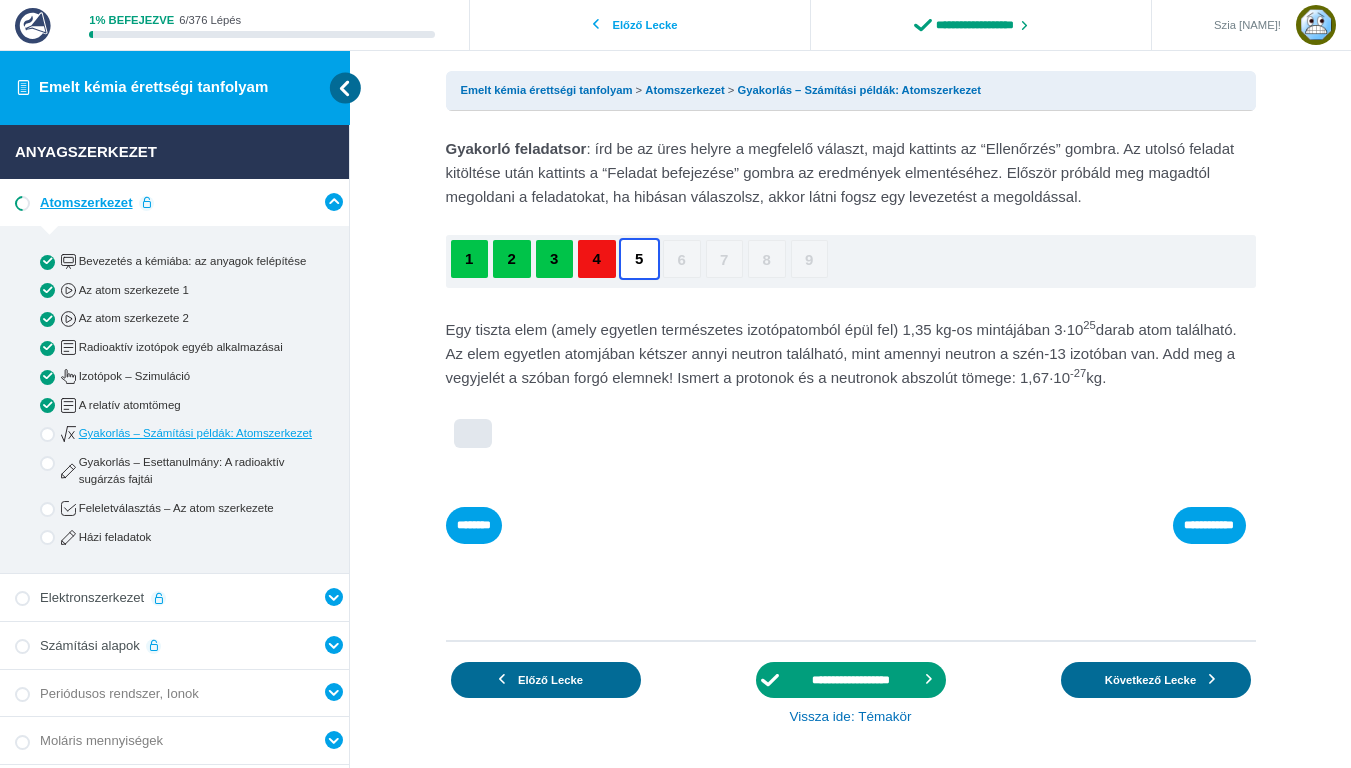 scroll, scrollTop: 0, scrollLeft: 0, axis: both 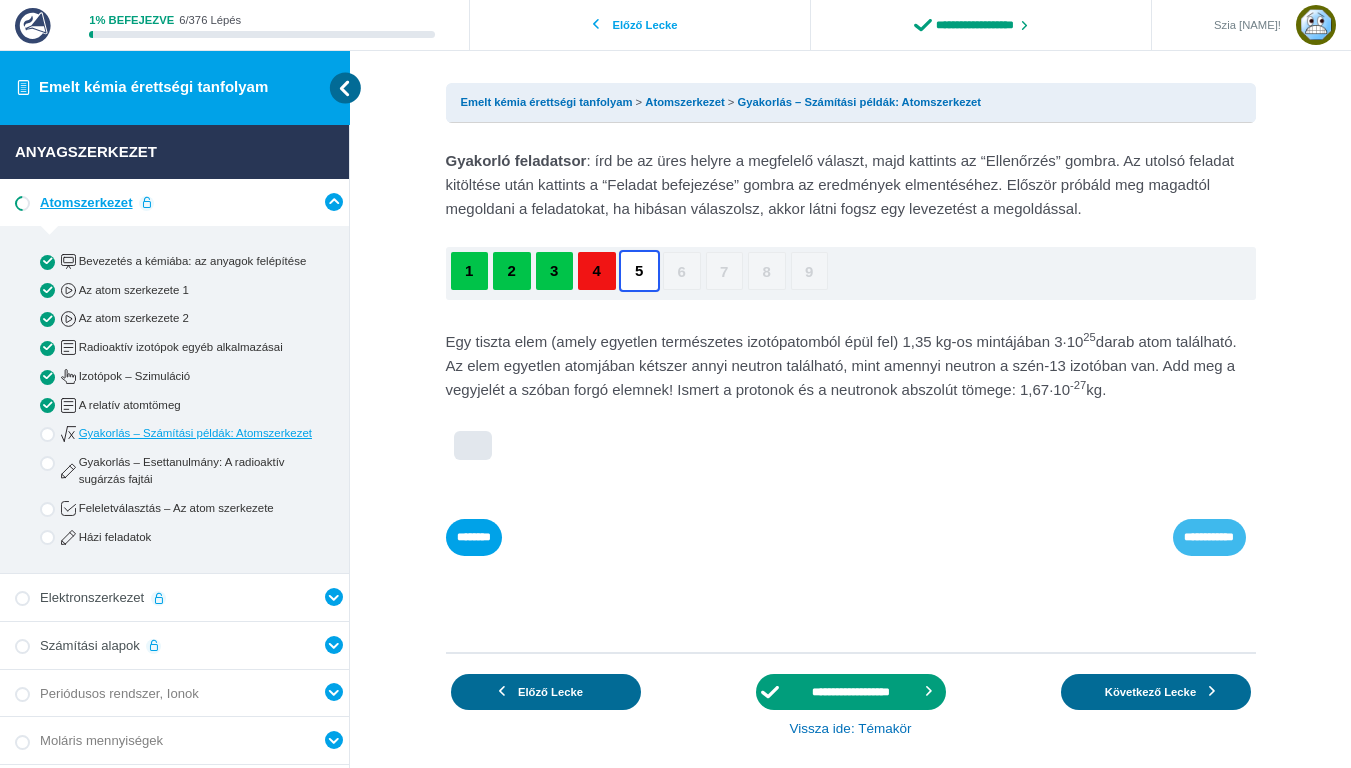click on "**********" at bounding box center (0, 0) 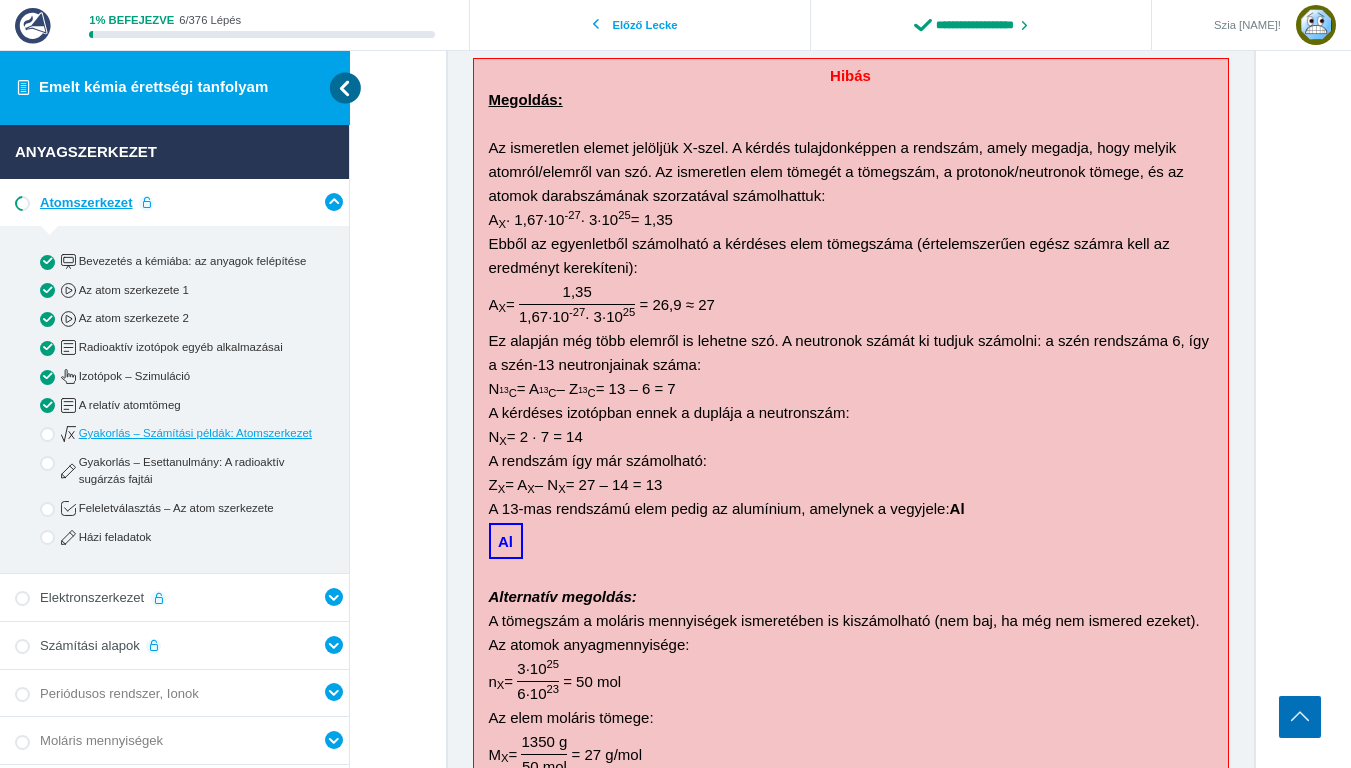 scroll, scrollTop: 508, scrollLeft: 0, axis: vertical 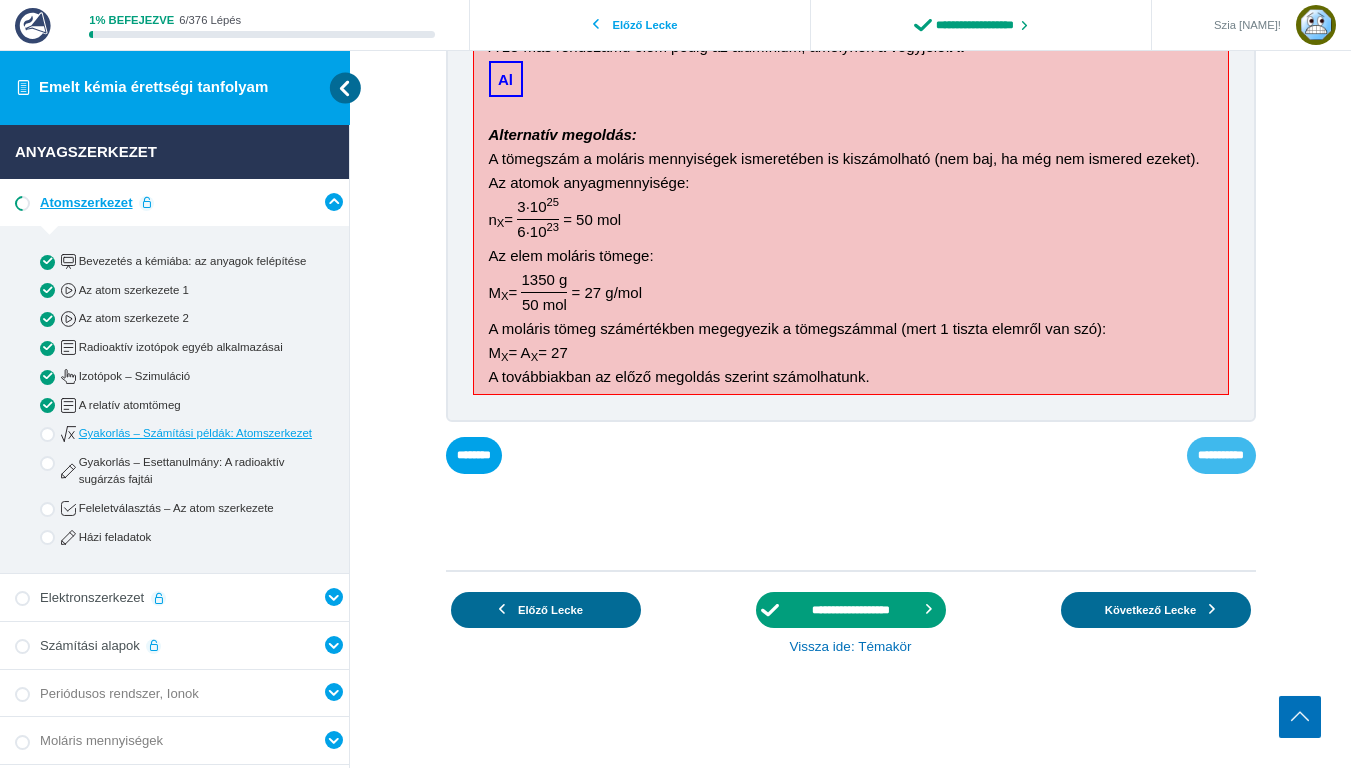 click on "**********" at bounding box center (0, 0) 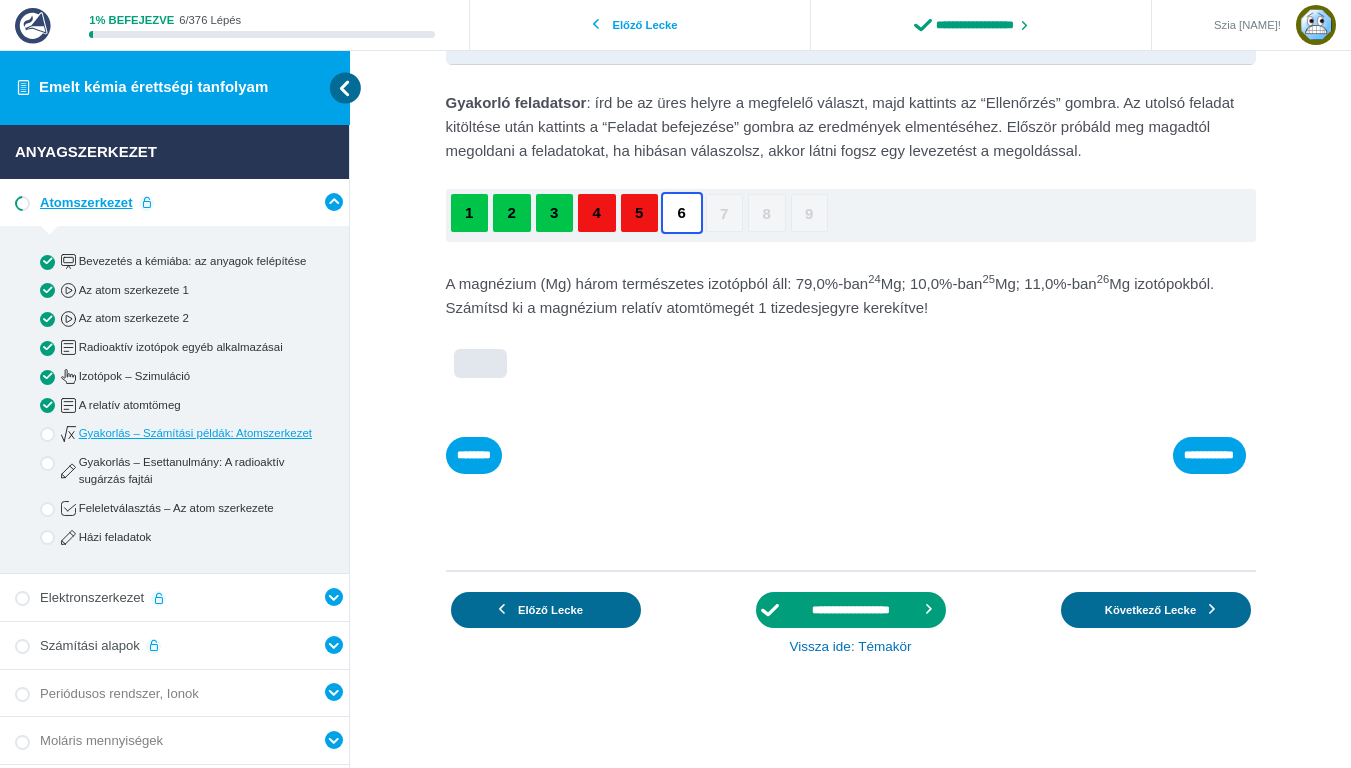scroll, scrollTop: 0, scrollLeft: 0, axis: both 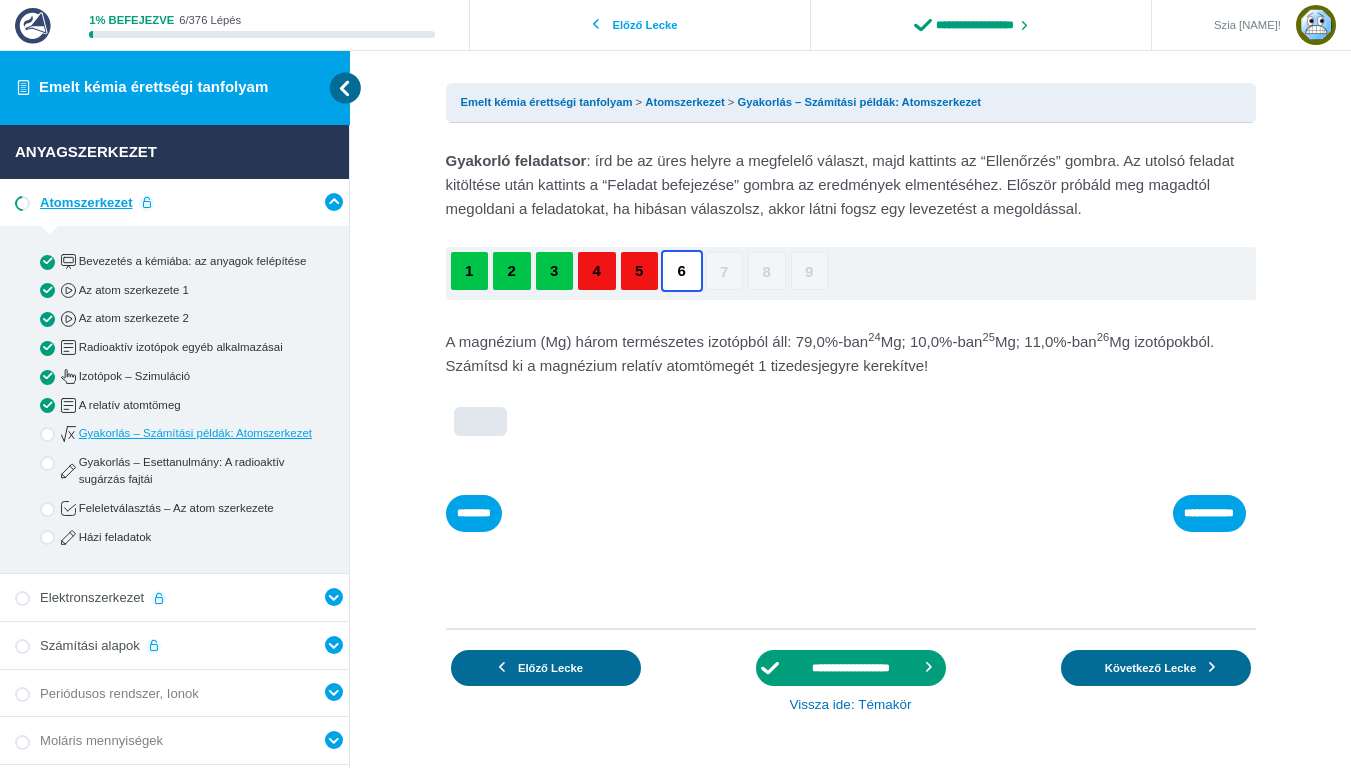click at bounding box center (0, 0) 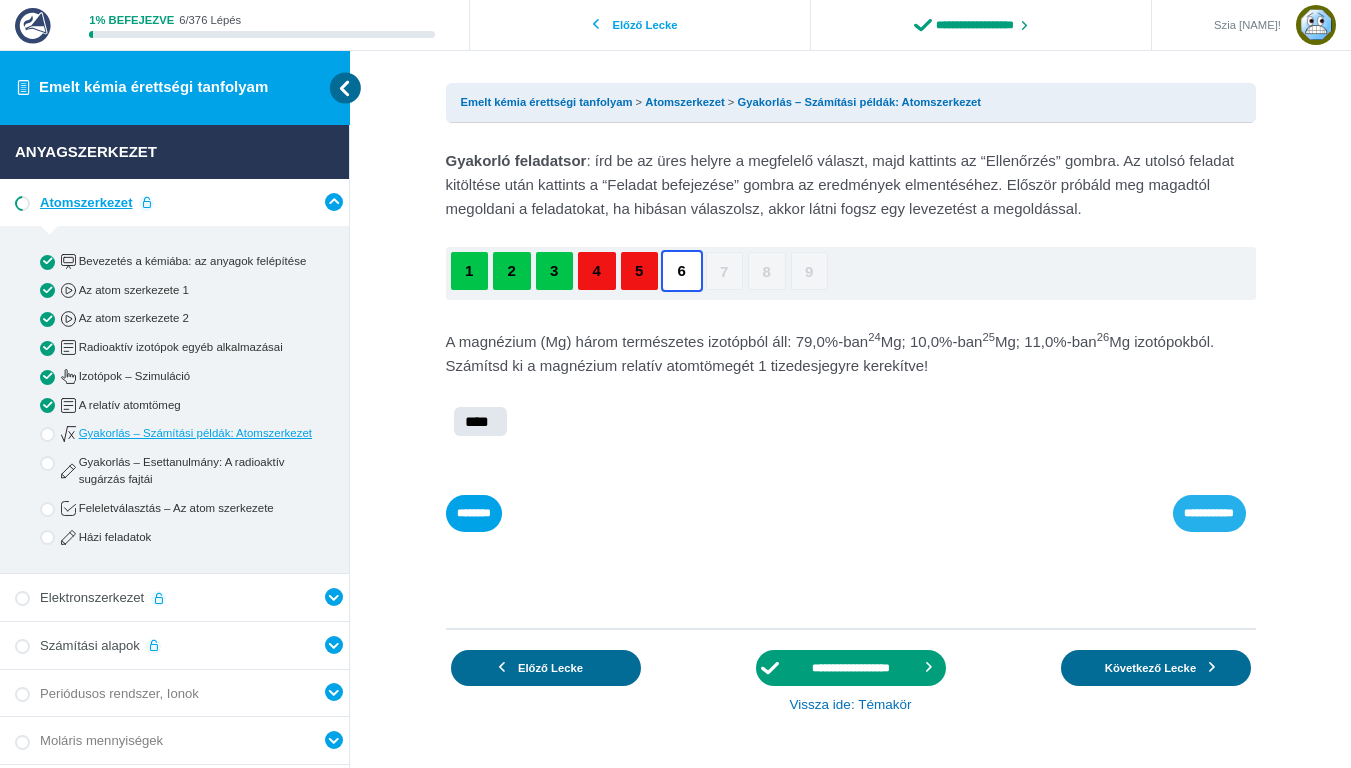 type on "****" 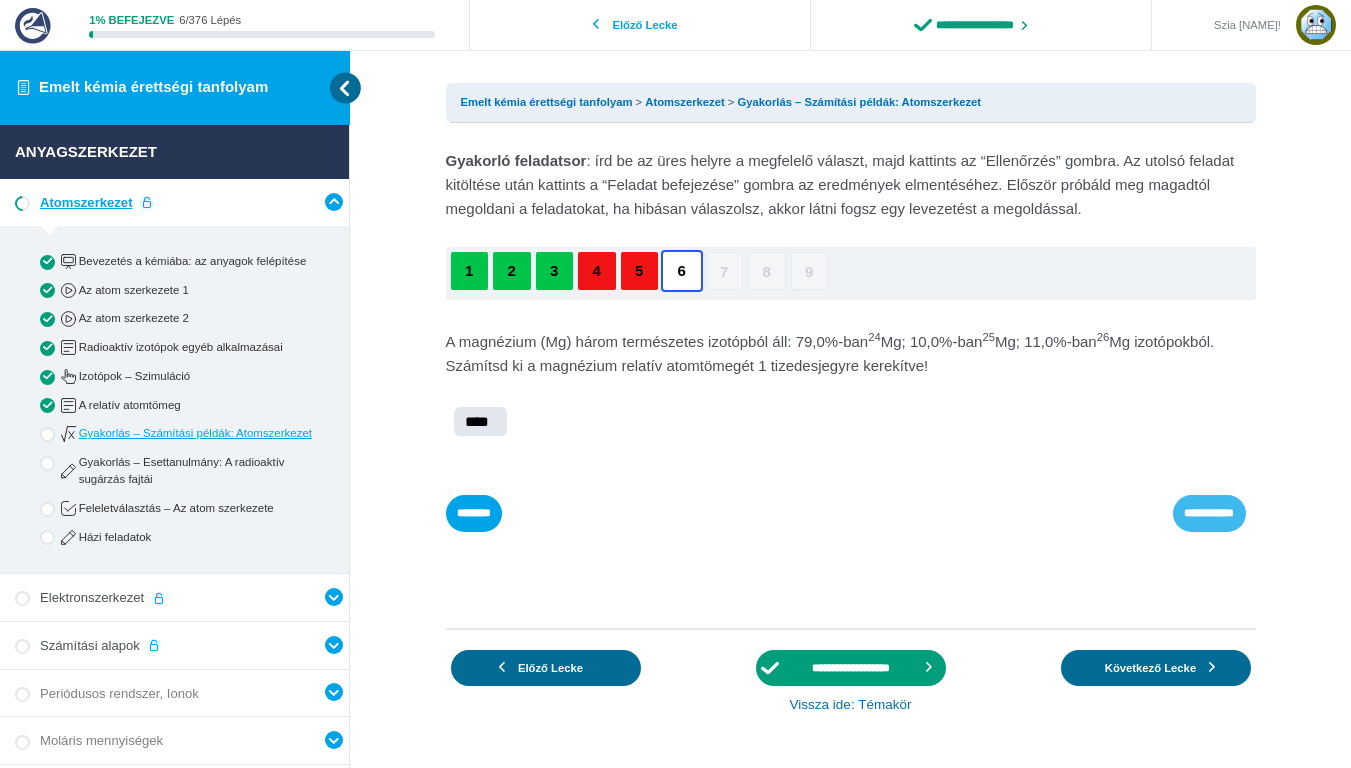 click on "**********" at bounding box center (0, 0) 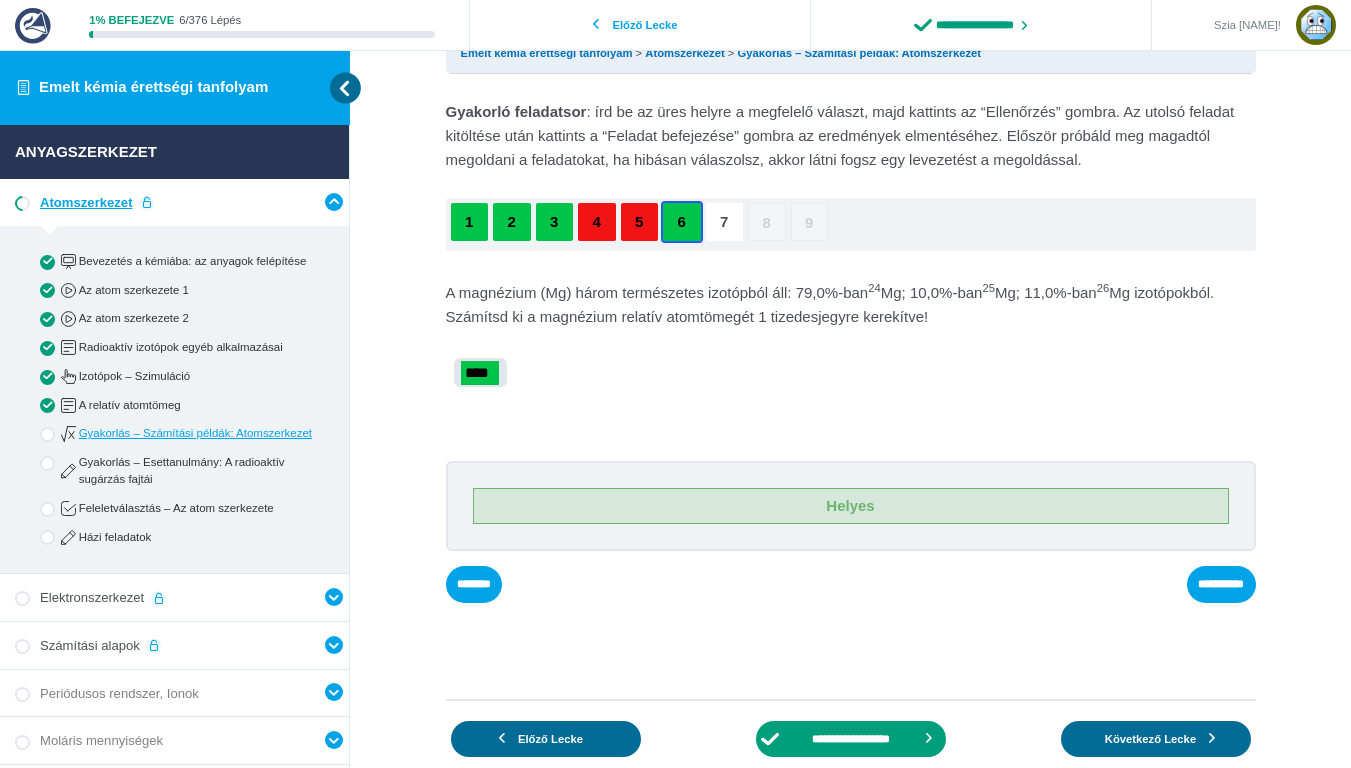 scroll, scrollTop: 50, scrollLeft: 0, axis: vertical 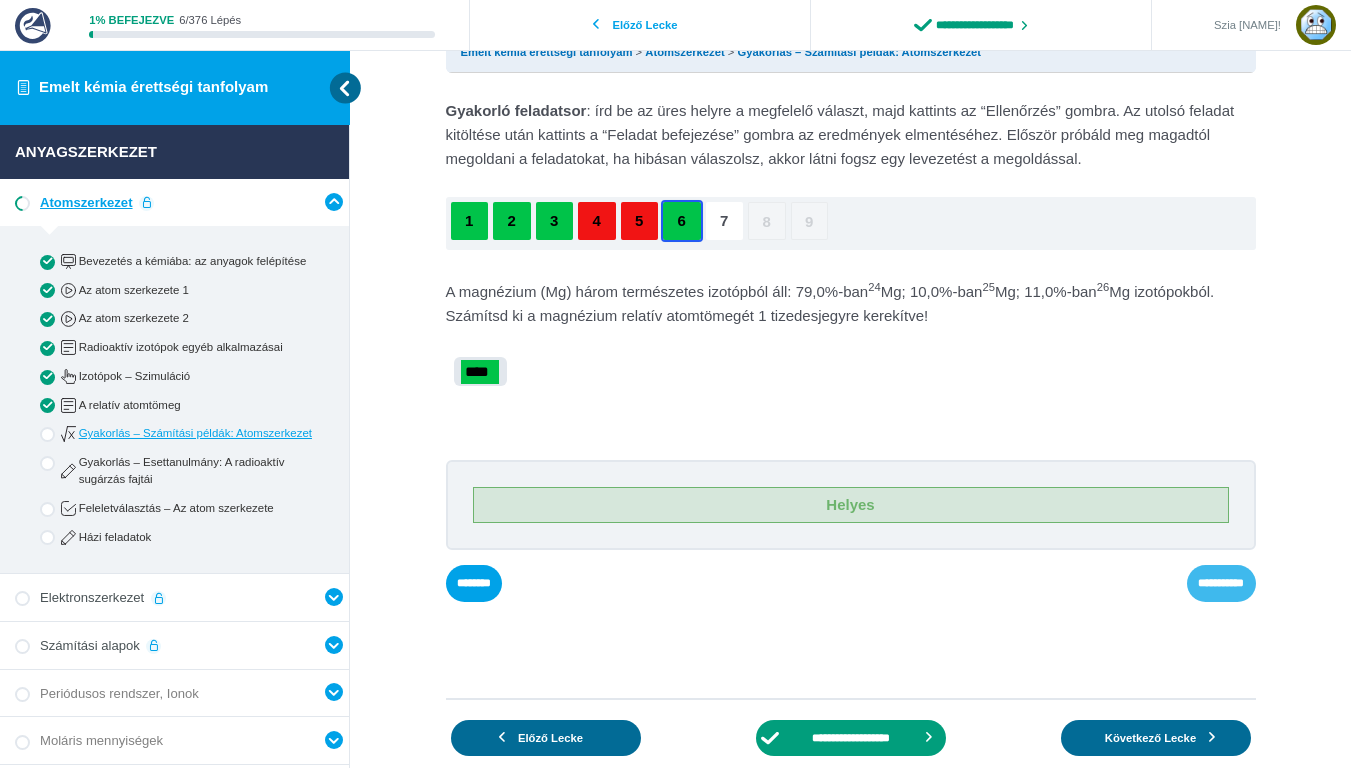 click on "**********" at bounding box center (0, 0) 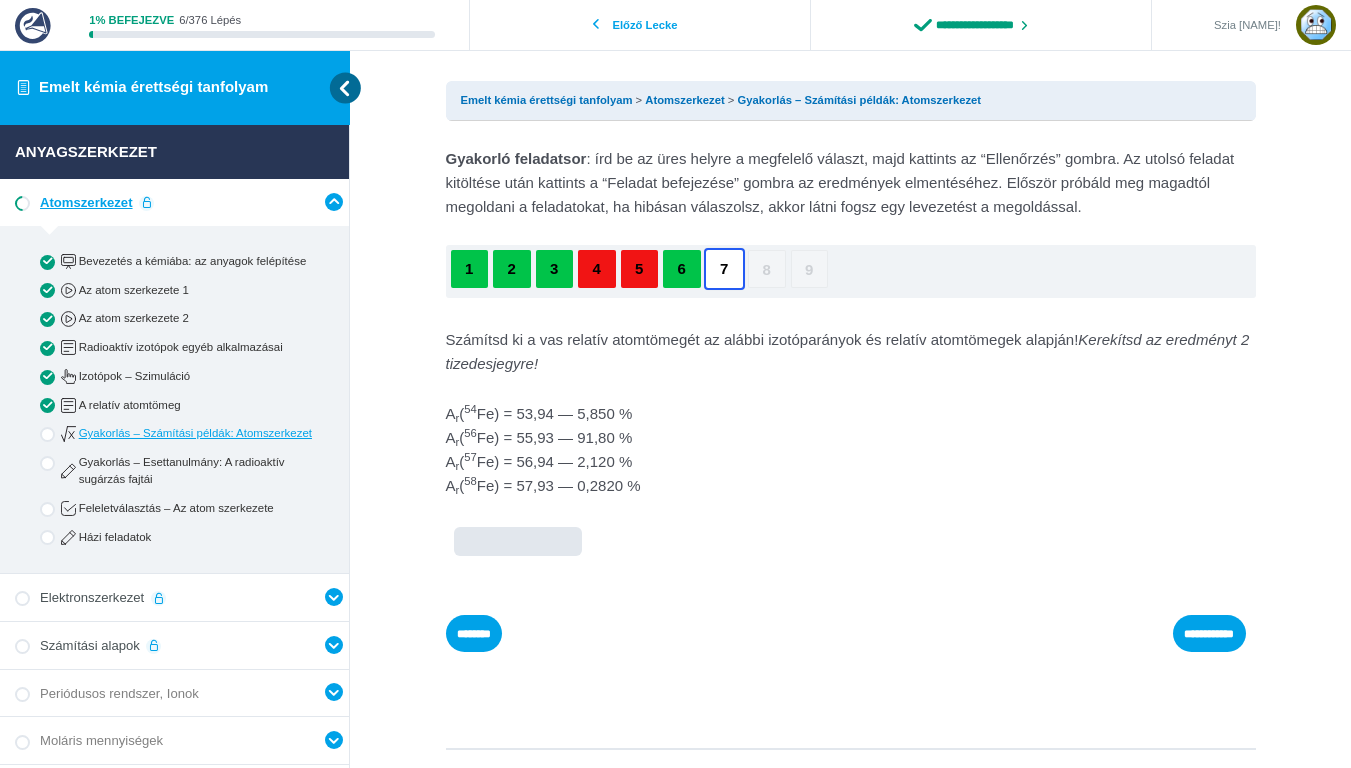 scroll, scrollTop: 17, scrollLeft: 0, axis: vertical 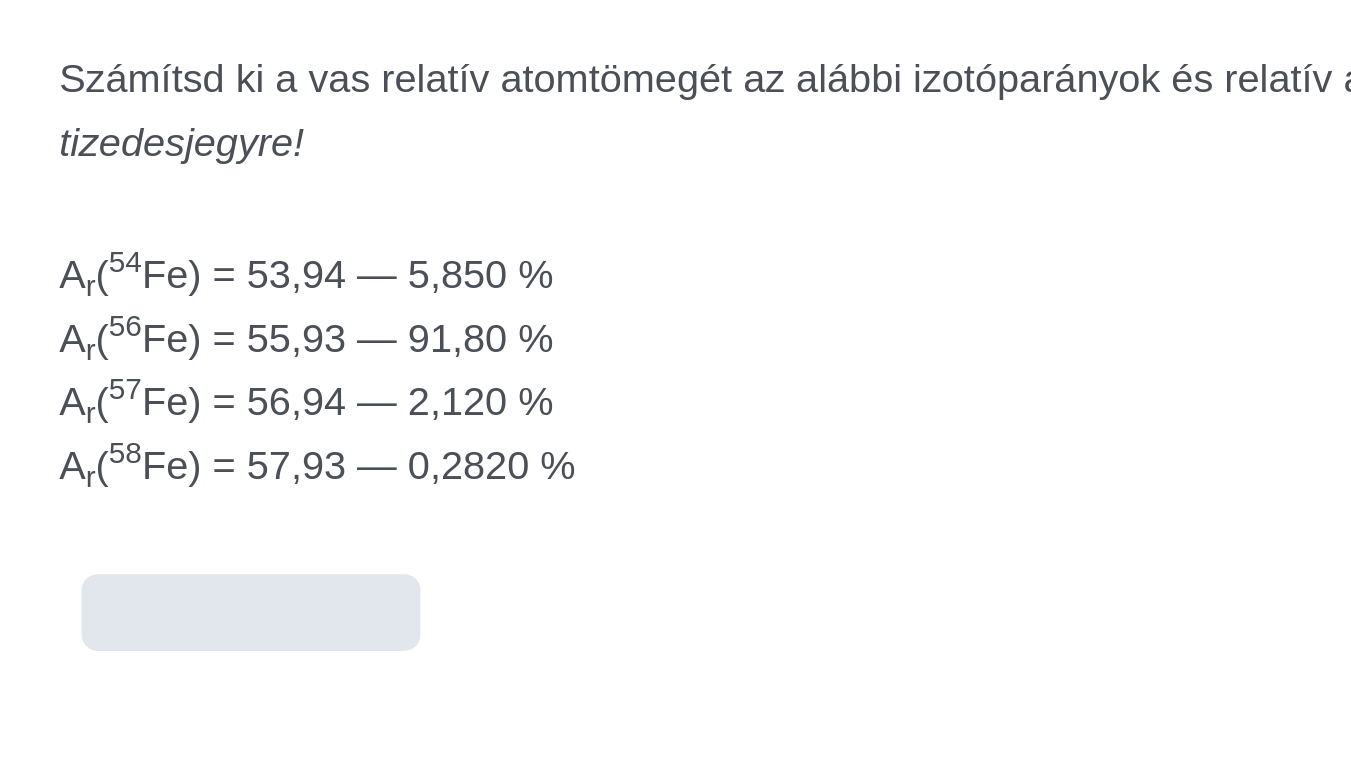 click at bounding box center [0, 0] 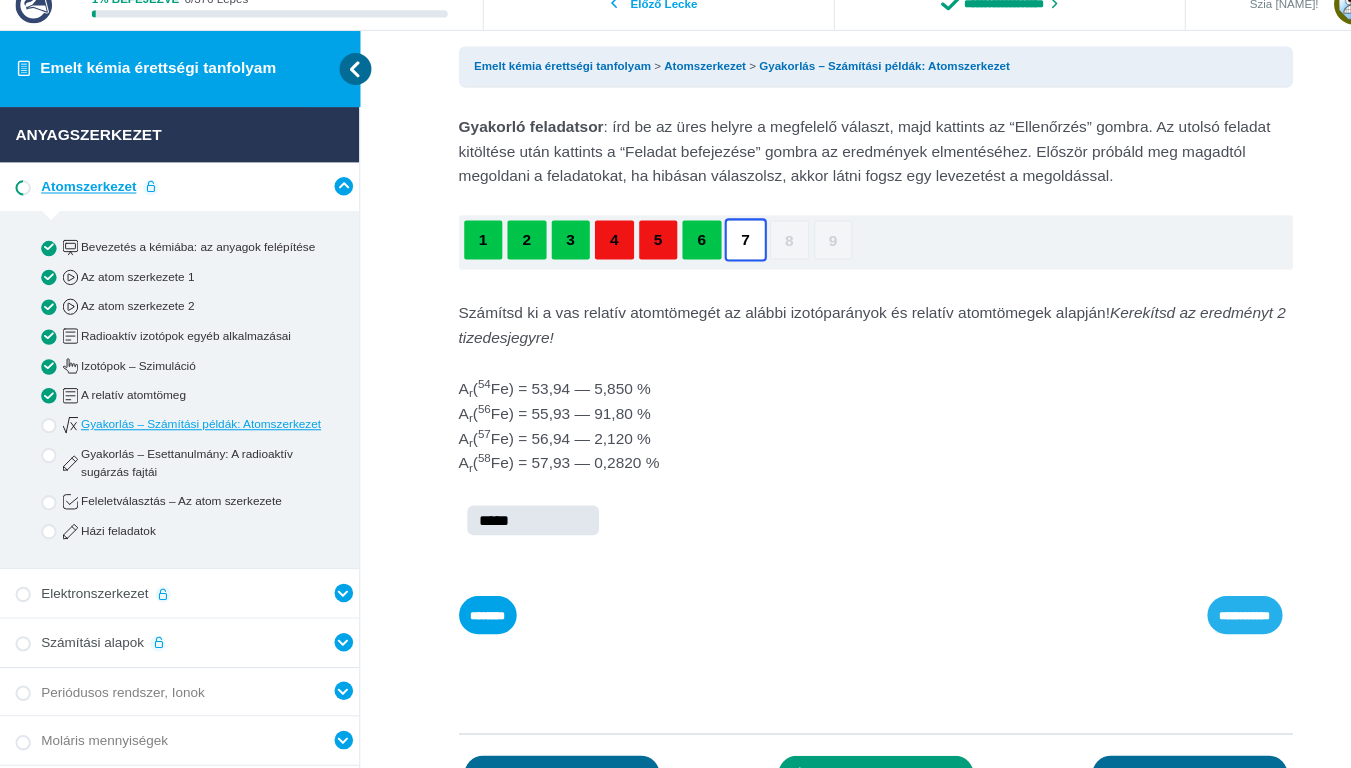 type on "*****" 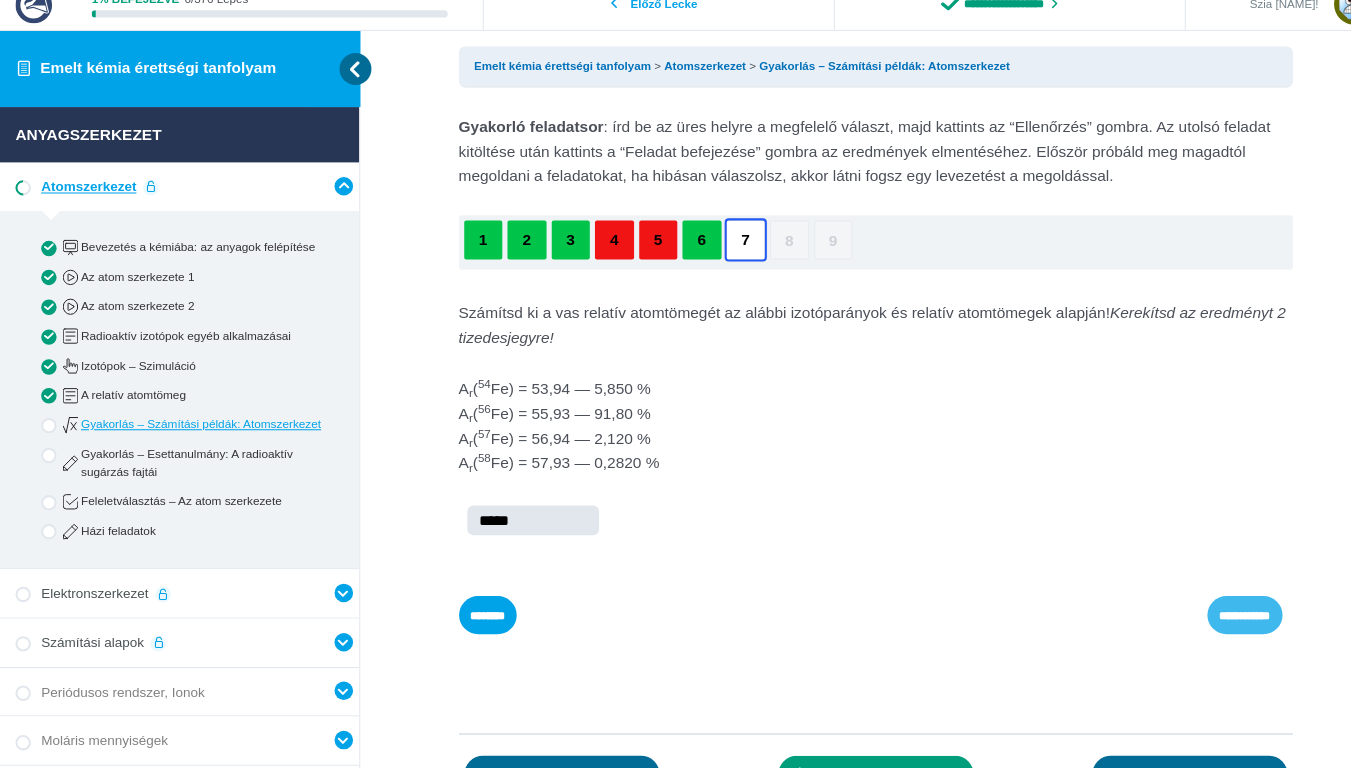 click on "**********" at bounding box center [0, 0] 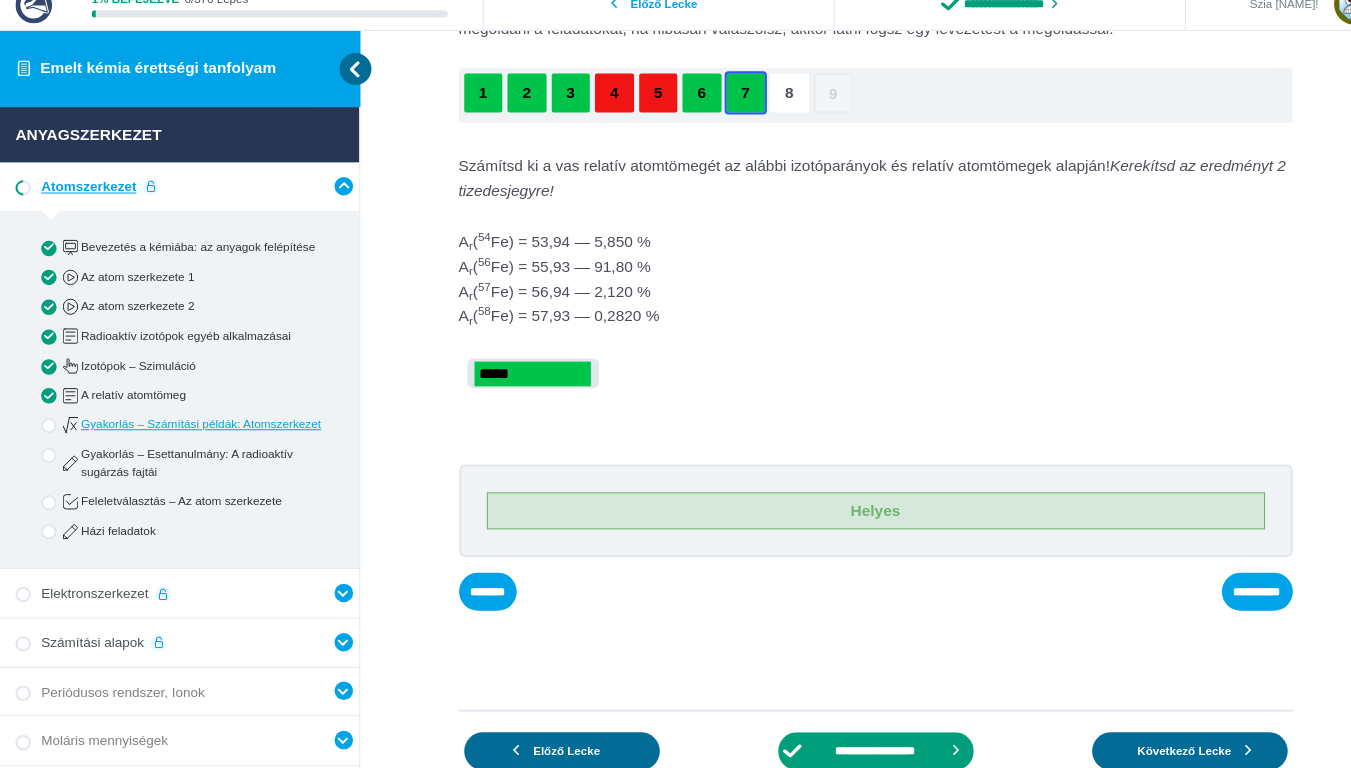 scroll, scrollTop: 161, scrollLeft: 0, axis: vertical 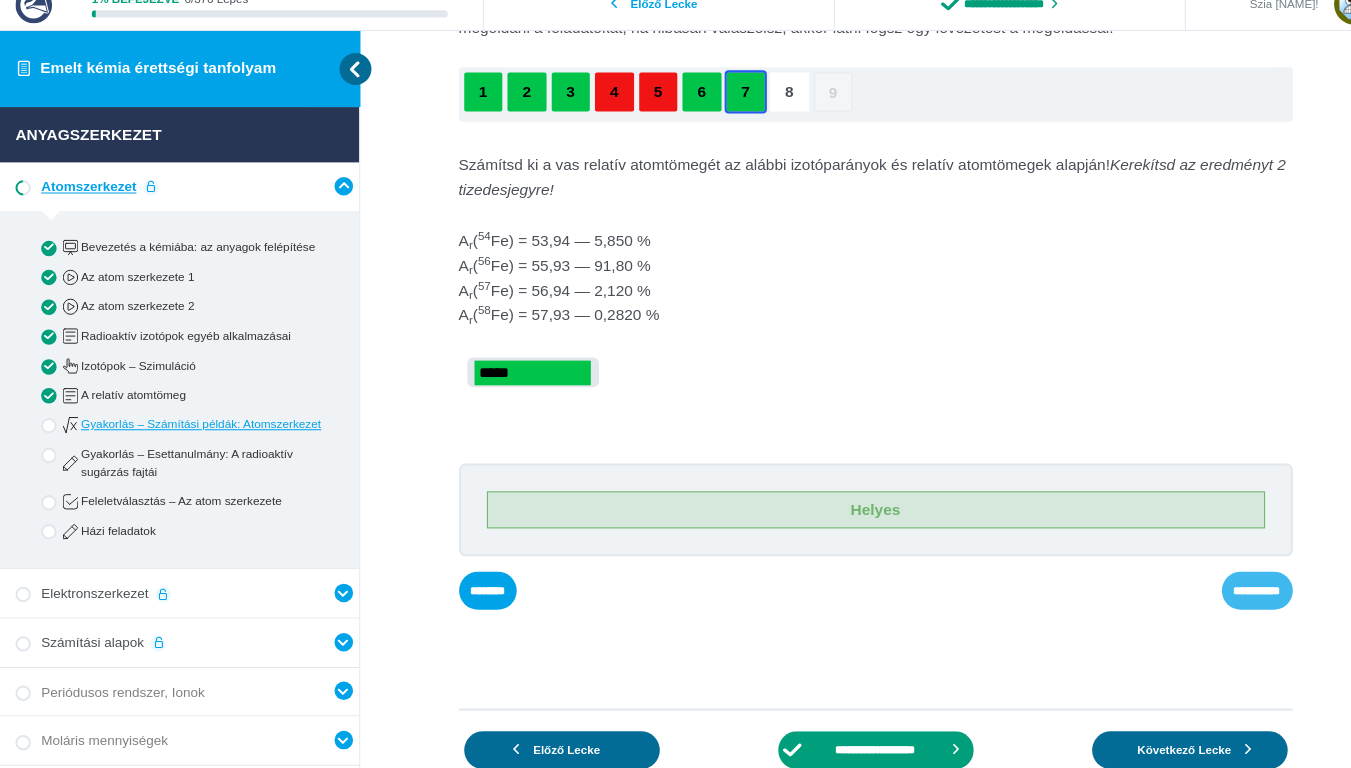 click on "**********" at bounding box center (0, 0) 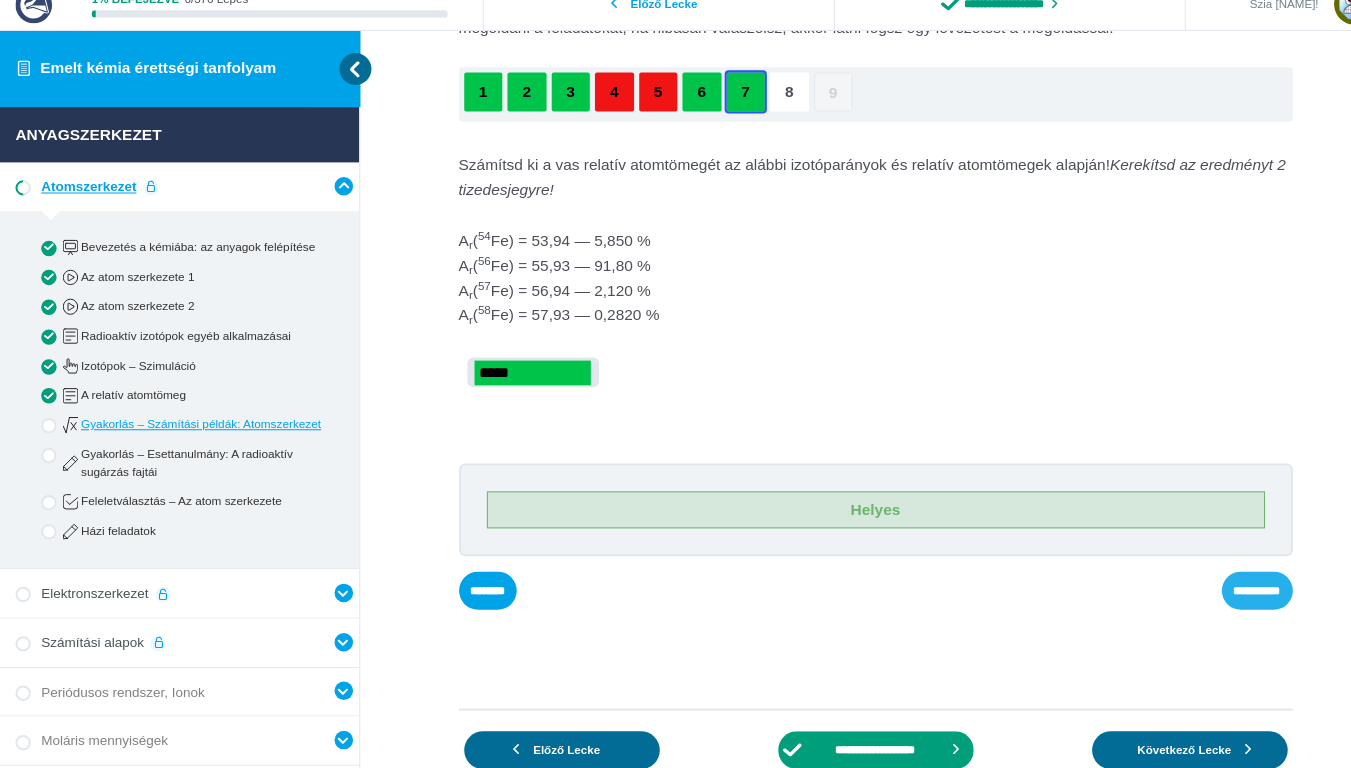 scroll, scrollTop: 82, scrollLeft: 0, axis: vertical 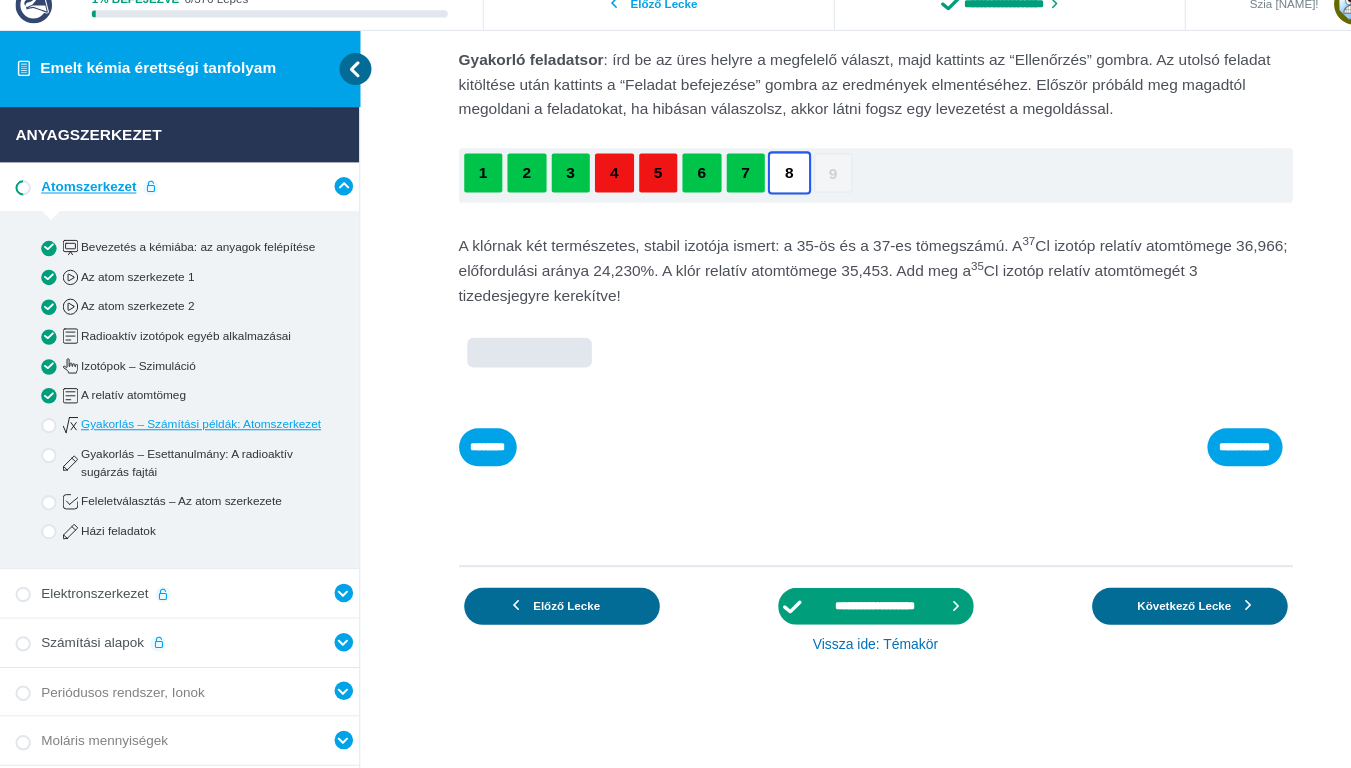 click at bounding box center [0, 0] 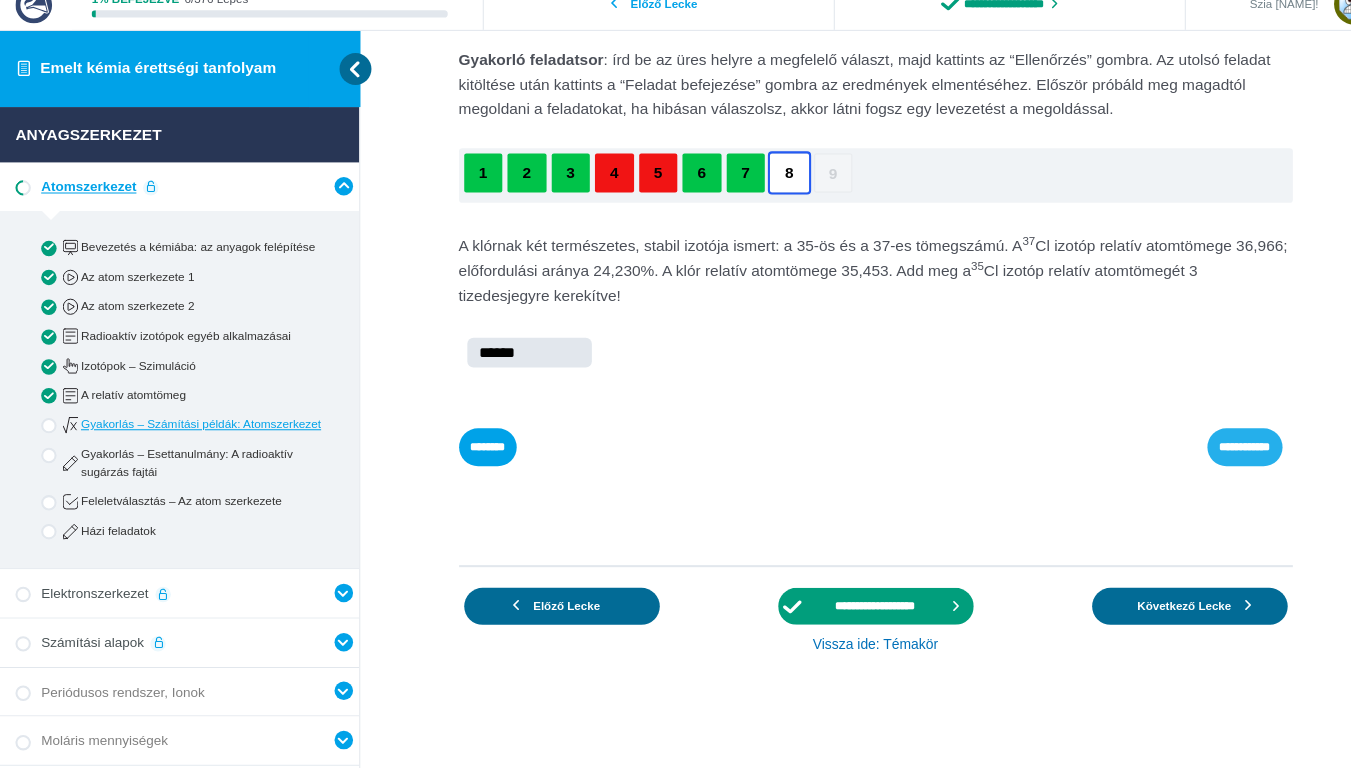 type on "******" 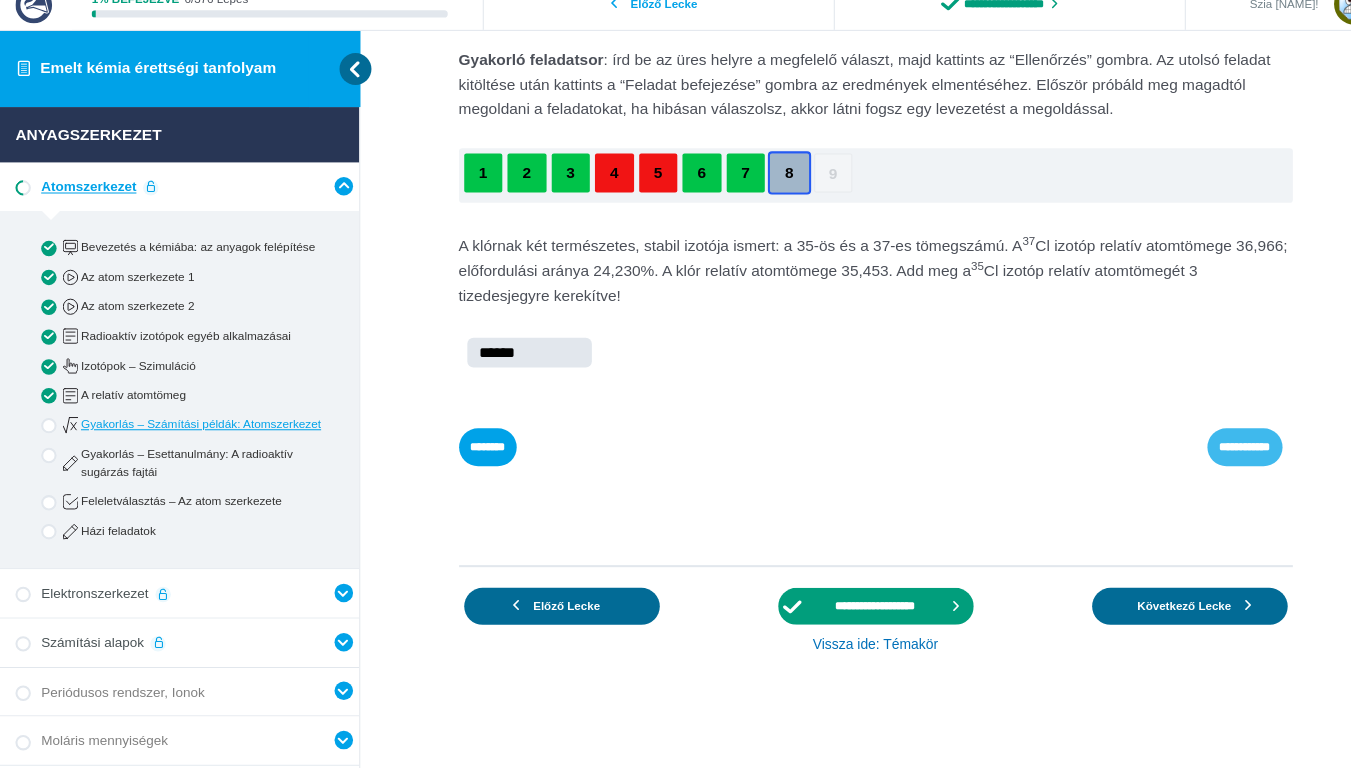 click on "**********" at bounding box center [0, 0] 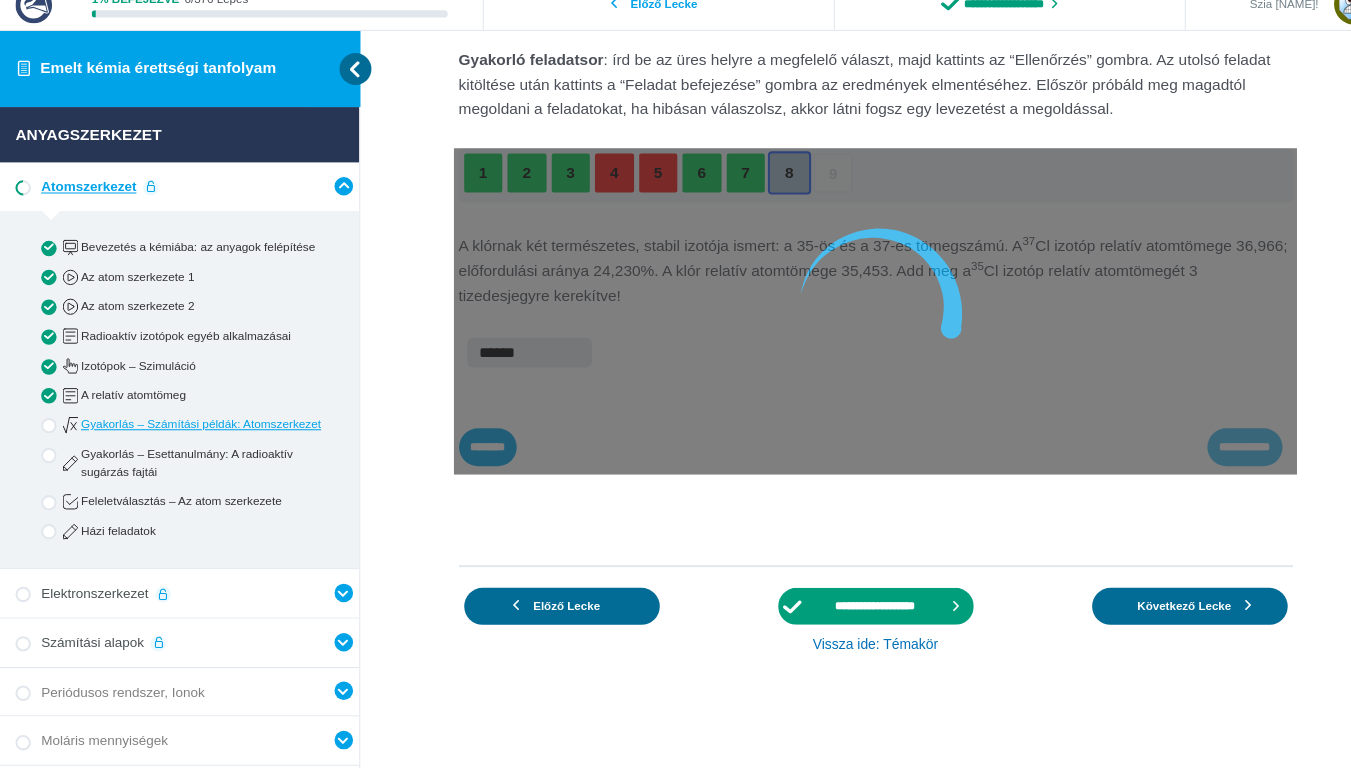 scroll, scrollTop: 71, scrollLeft: 0, axis: vertical 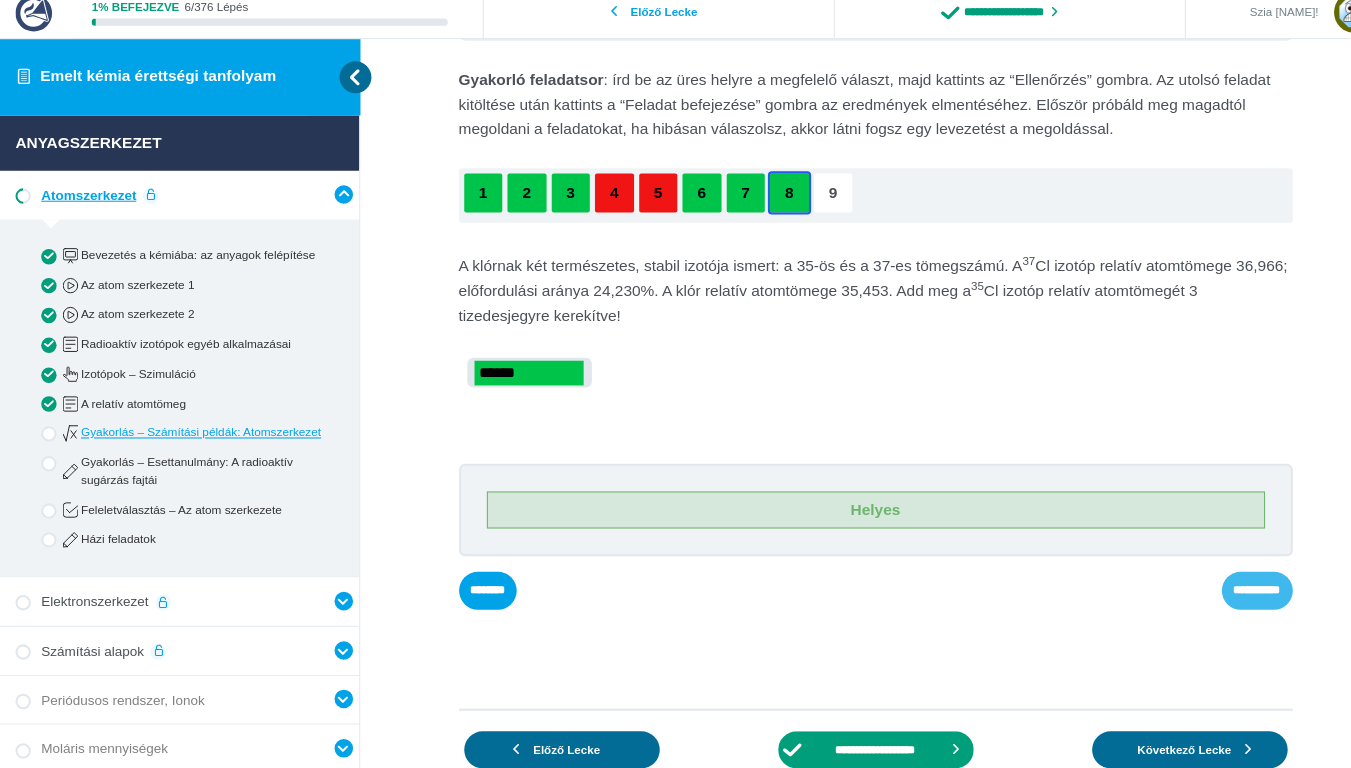 click on "**********" at bounding box center [0, 0] 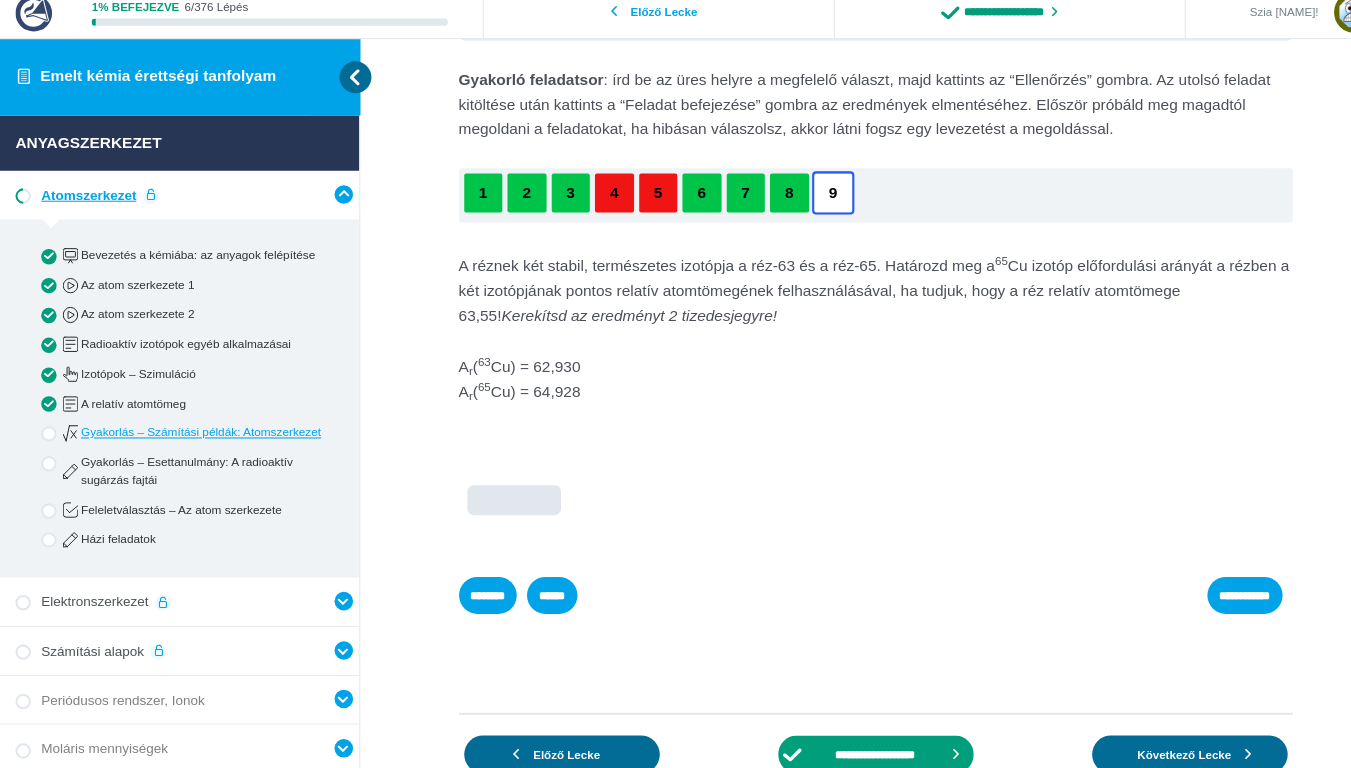 click at bounding box center (0, 0) 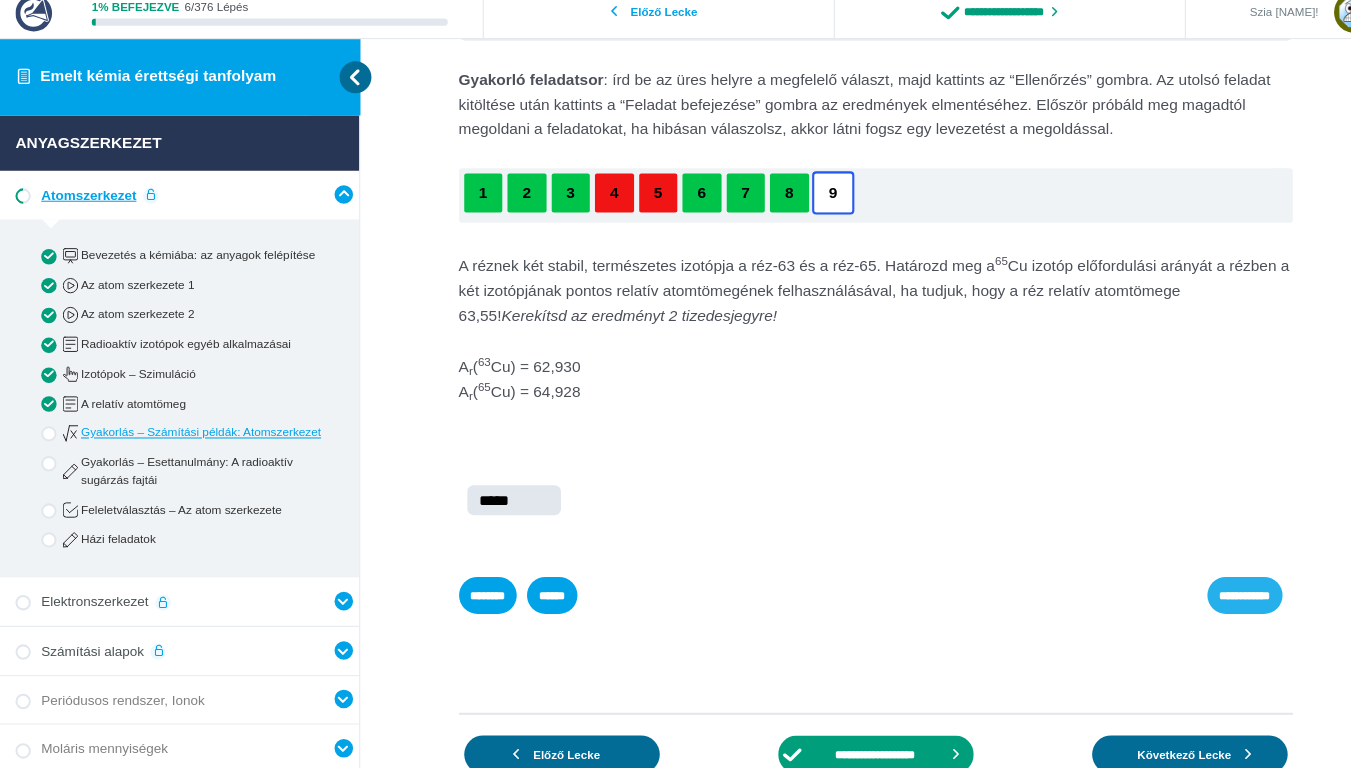 type on "*****" 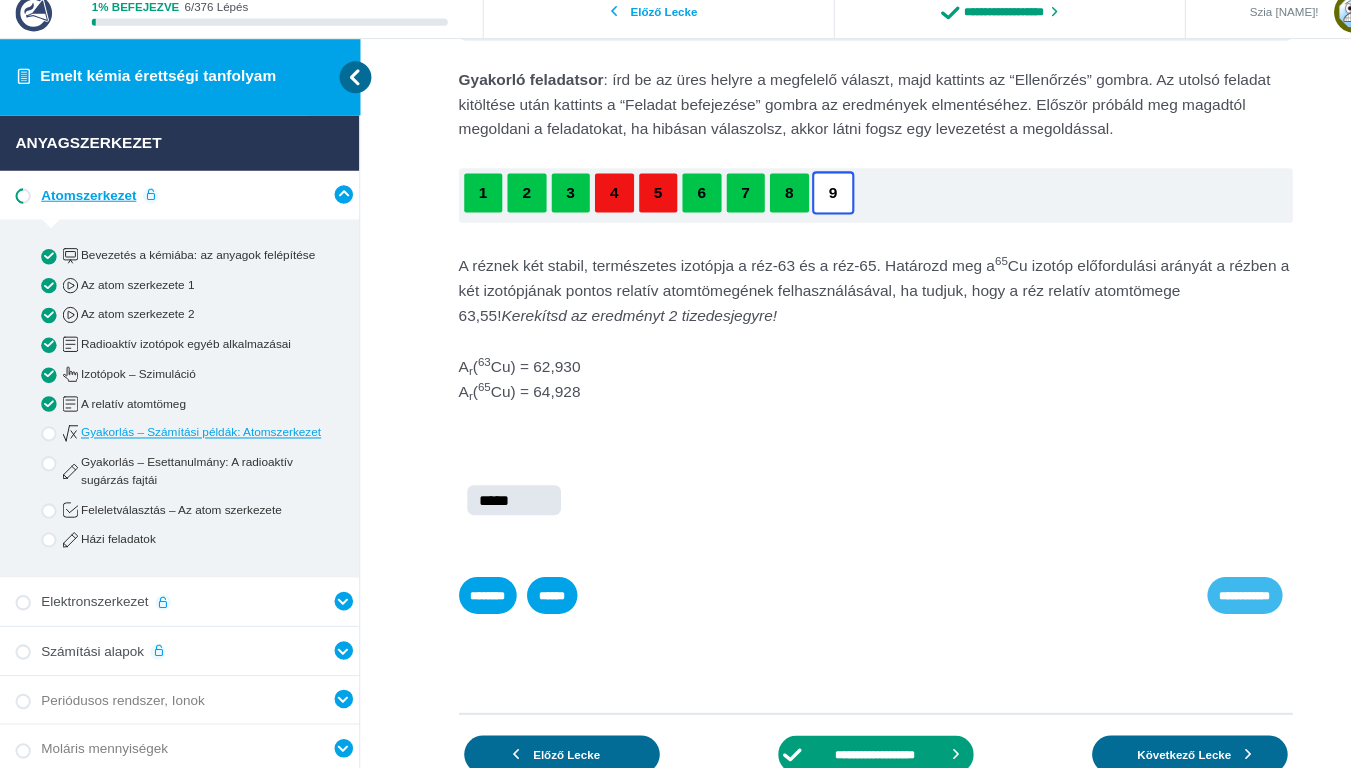 click on "**********" at bounding box center [1209, 591] 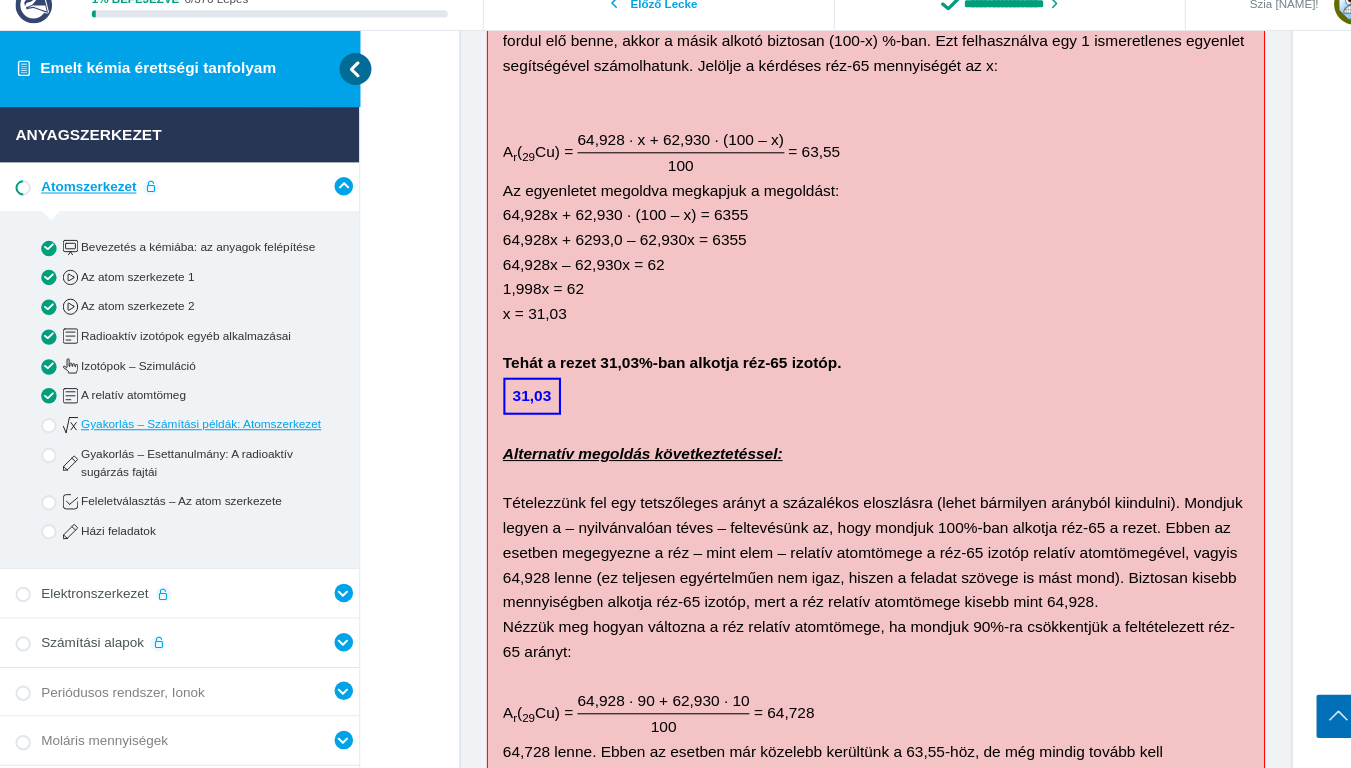 scroll, scrollTop: 1641, scrollLeft: 0, axis: vertical 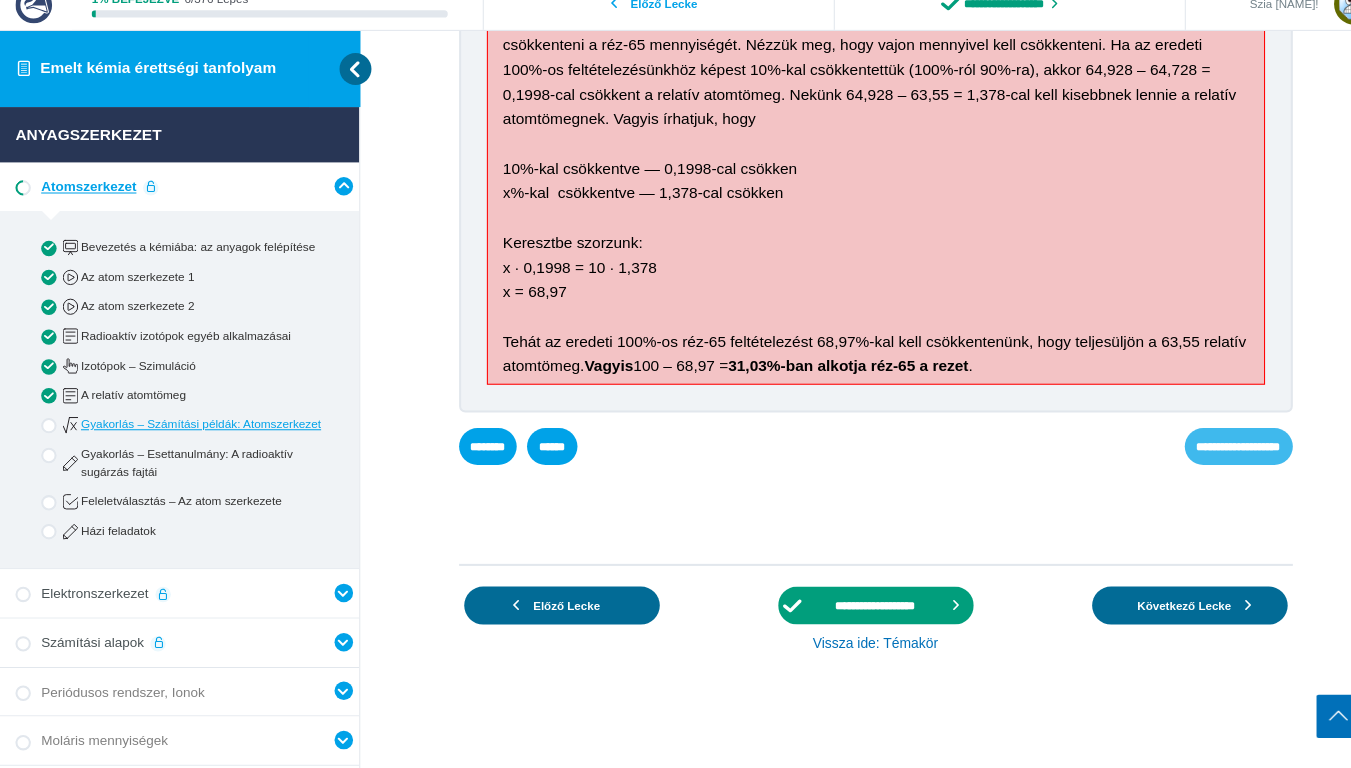 click on "**********" at bounding box center (1203, 455) 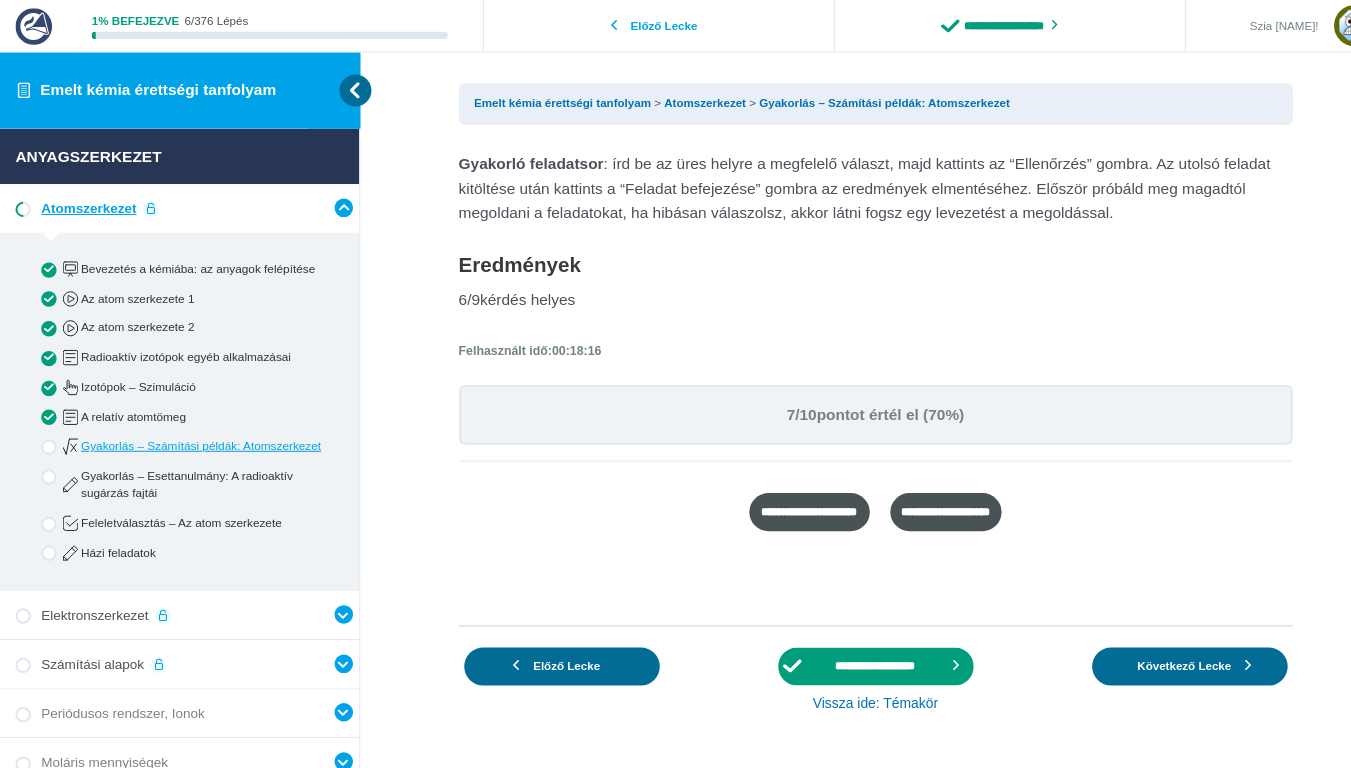 scroll, scrollTop: 0, scrollLeft: 0, axis: both 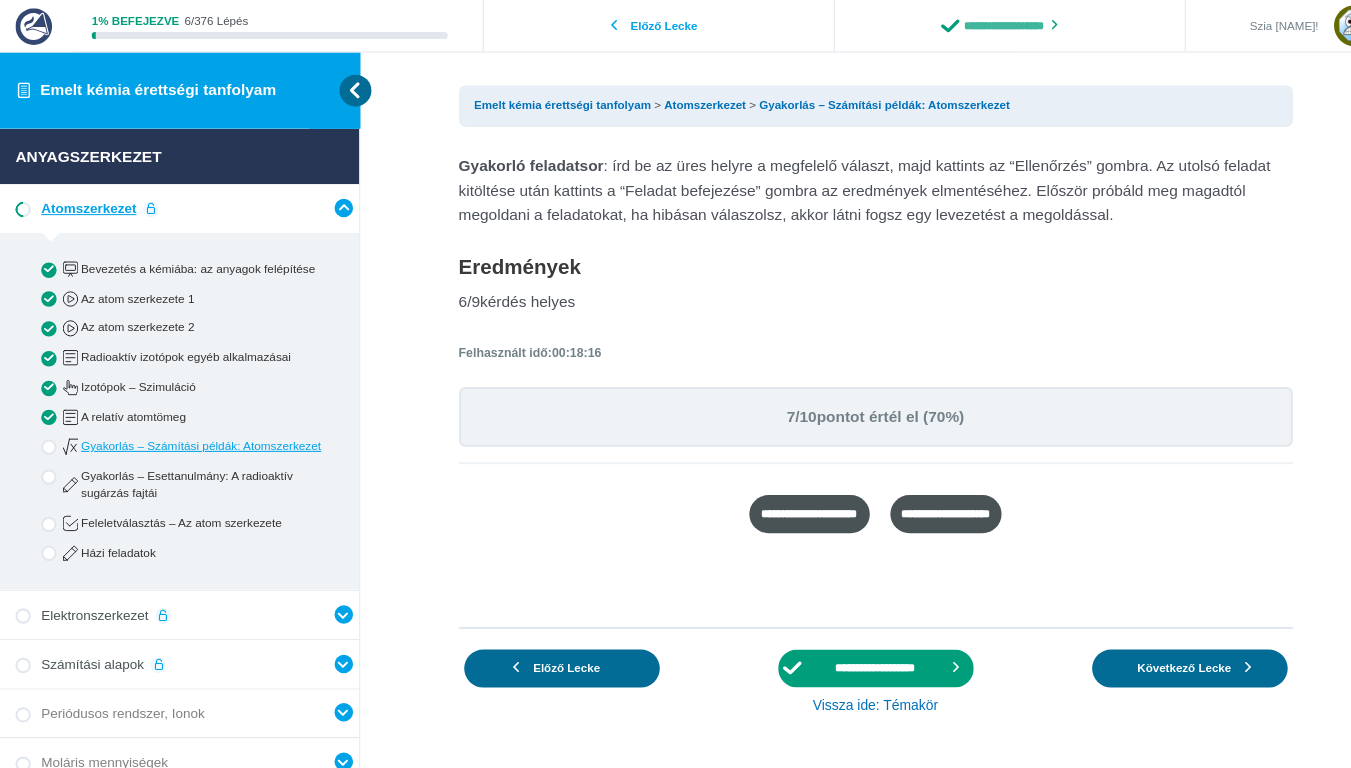 click on "**********" at bounding box center (981, 25) 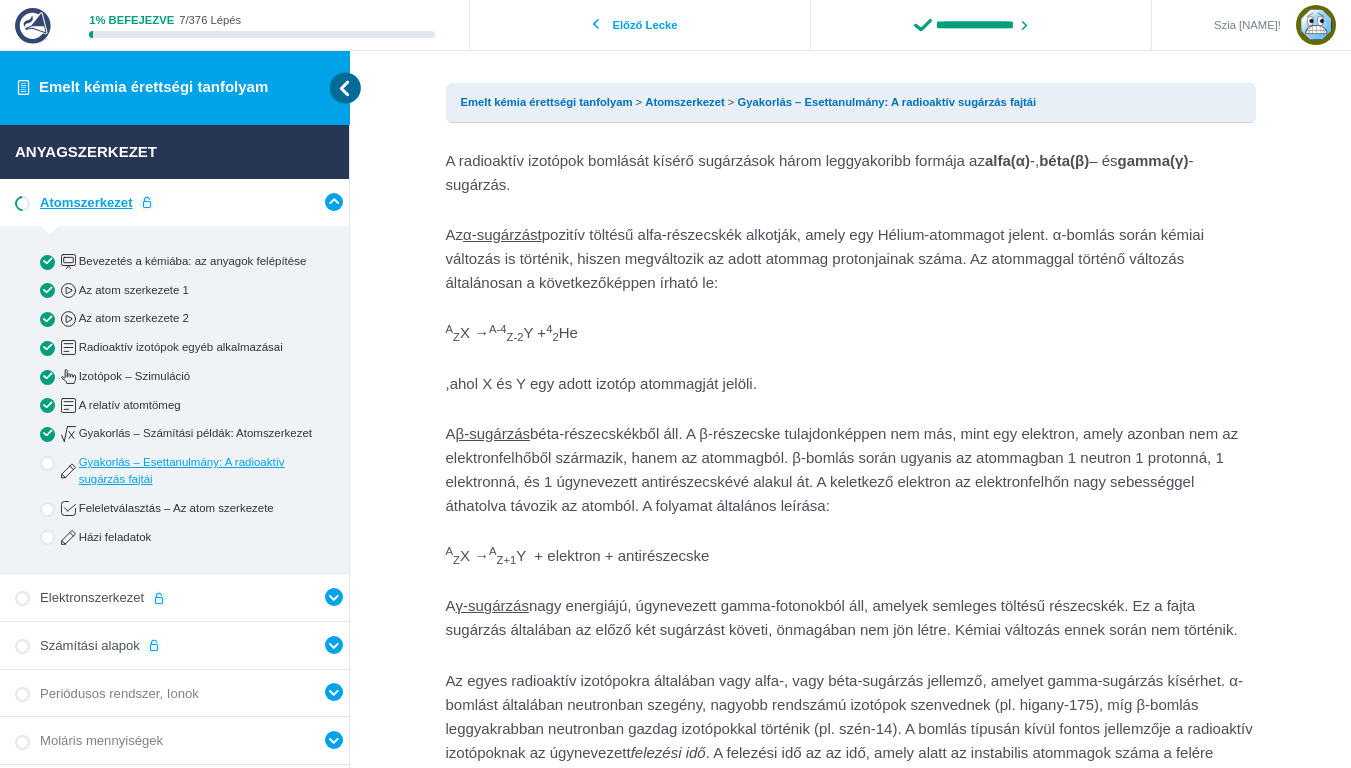 scroll, scrollTop: 0, scrollLeft: 0, axis: both 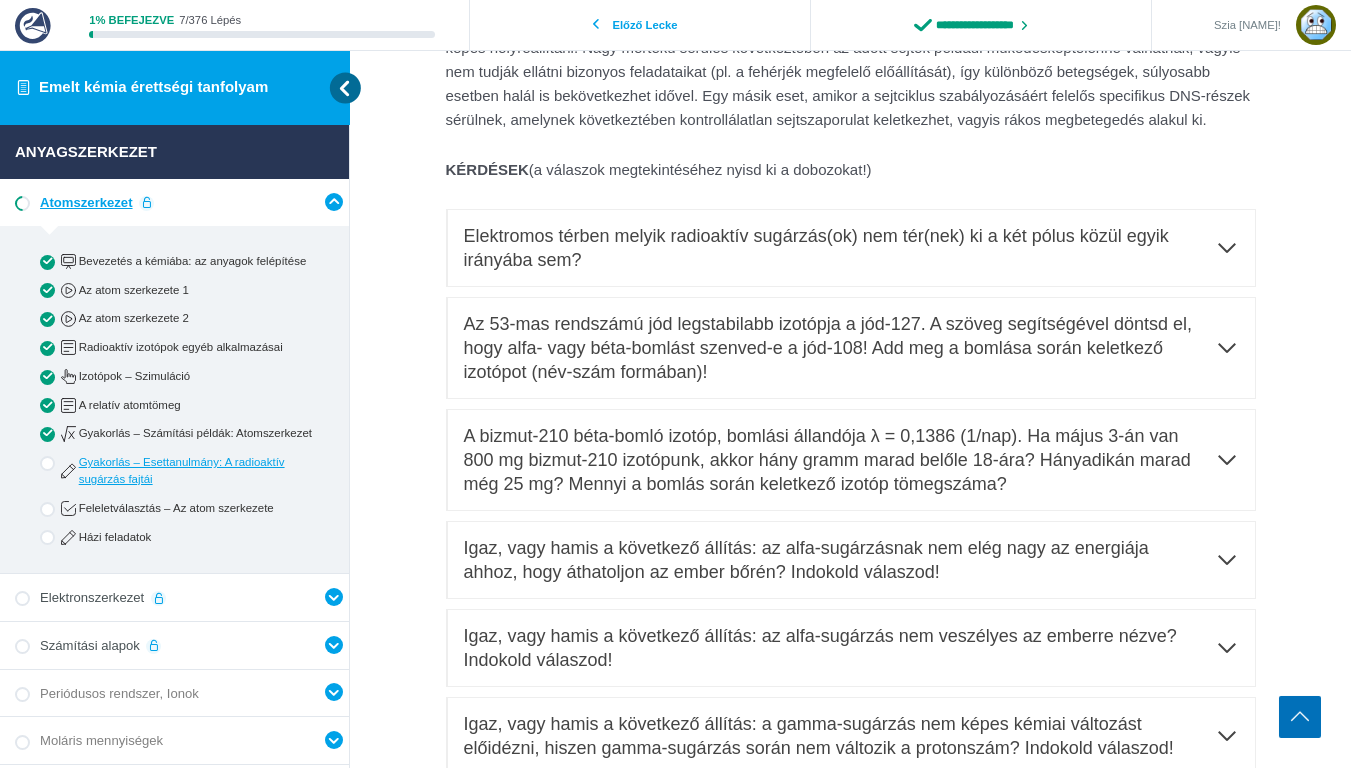 type on "**********" 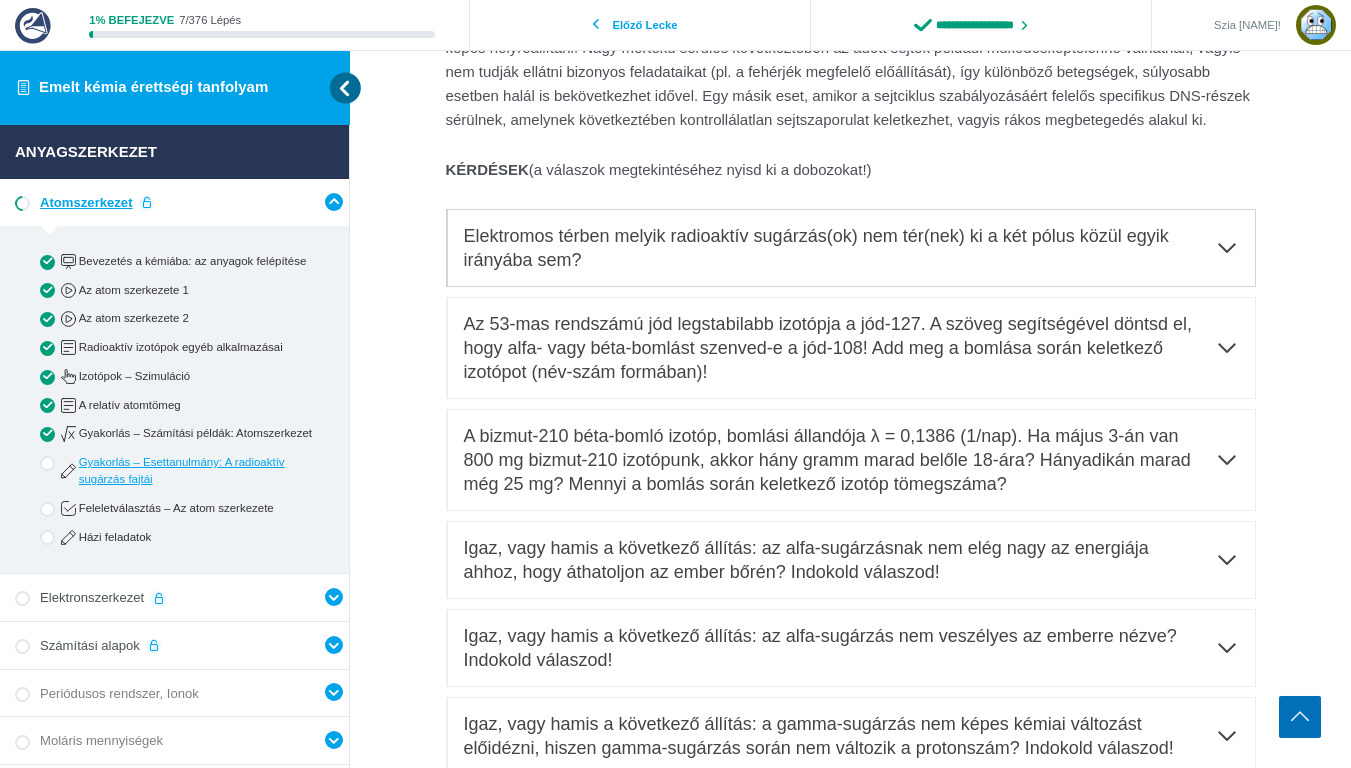 click on "Elektromos térben melyik radioaktív sugárzás(ok) nem tér(nek) ki a két pólus közül egyik irányába sem?" at bounding box center [834, 248] 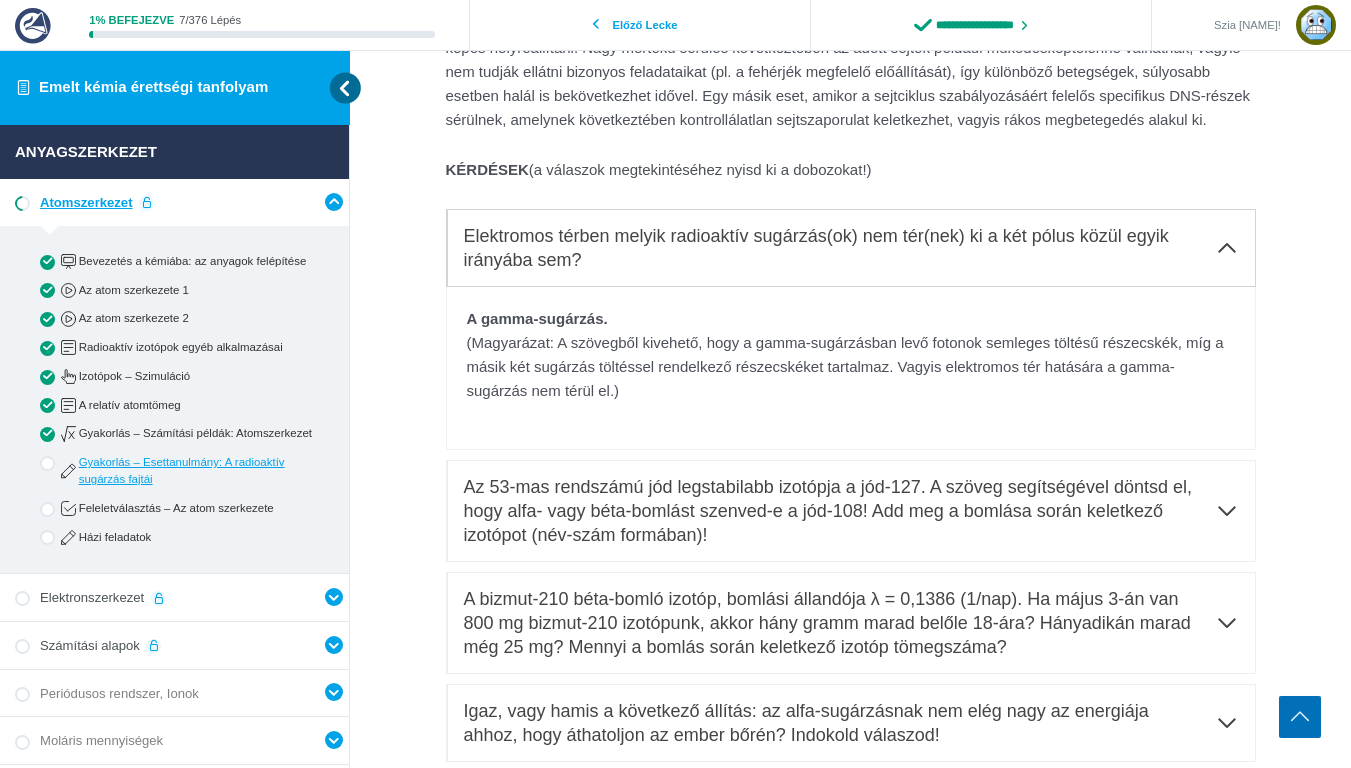 click on "Elektromos térben melyik radioaktív sugárzás(ok) nem tér(nek) ki a két pólus közül egyik irányába sem?" at bounding box center [839, 248] 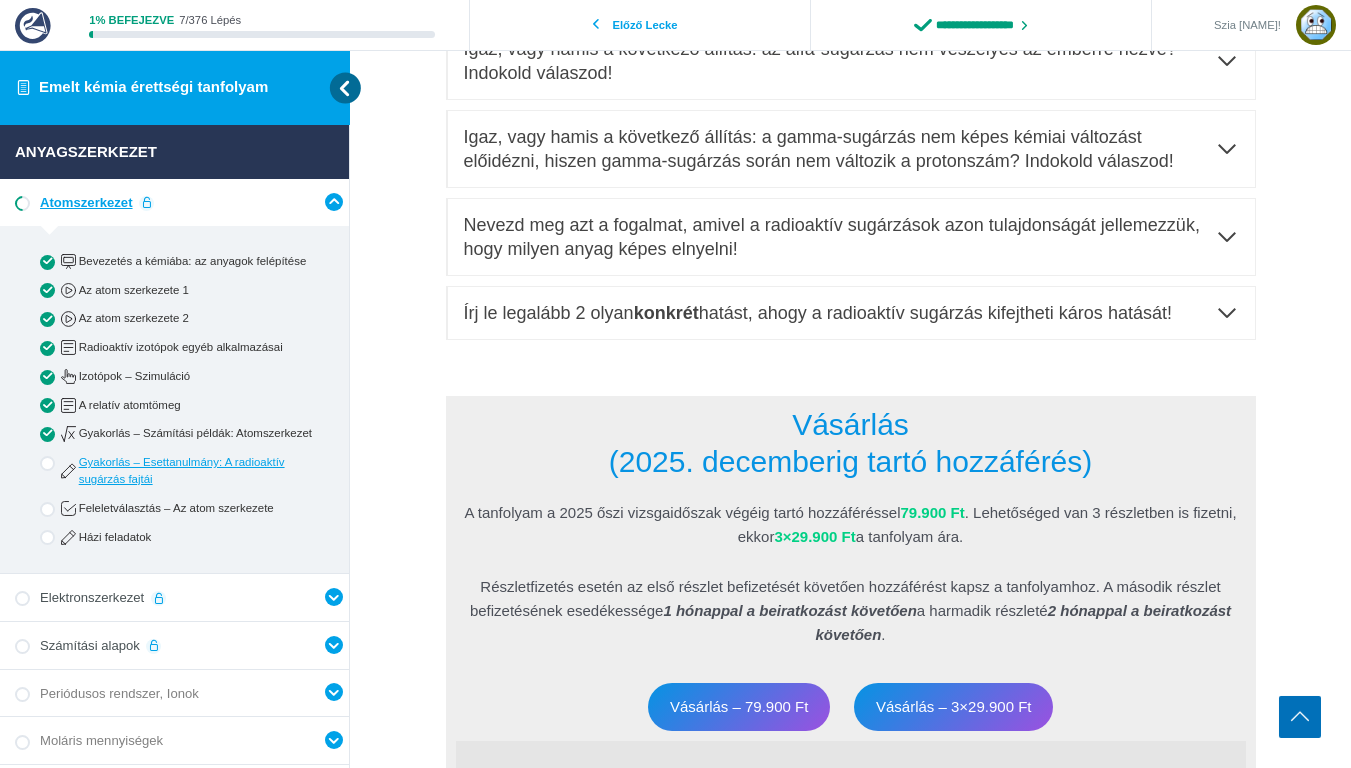 scroll, scrollTop: 1748, scrollLeft: 0, axis: vertical 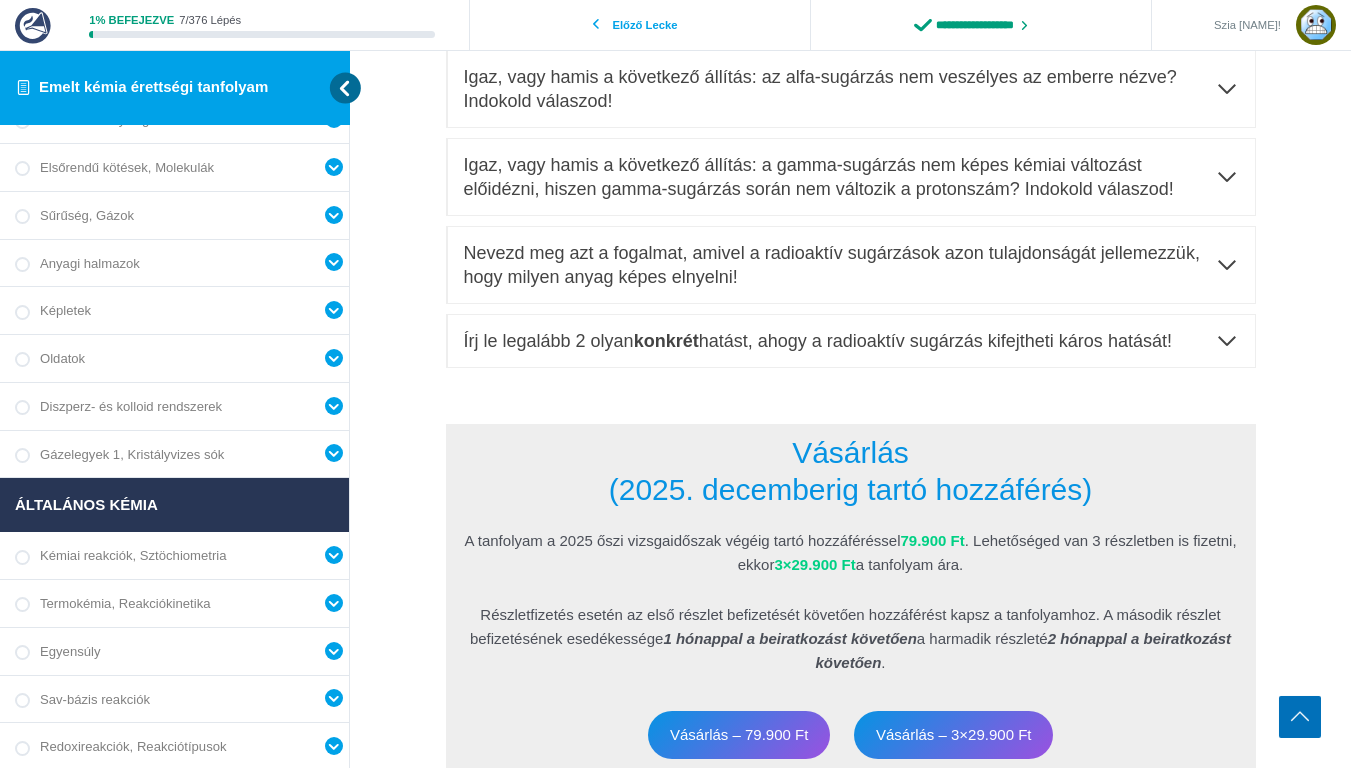 click on "Egyensúly
10 Lecke
A kémiai egyensúly – bevezetés
Az egyensúlyi reakciók
Kísérletek
Reakciók – Szimuláció
Egyensúlyi állandó, Egyensúlyi koncentrációk
Gázegyensúlyok, Az egyensúly eltolása
Gyakorlás – Egyensúlyi számítások
Grafikonos feladatok
Feleletválasztás – Egyensúly
Házi feladatok" at bounding box center [174, 652] 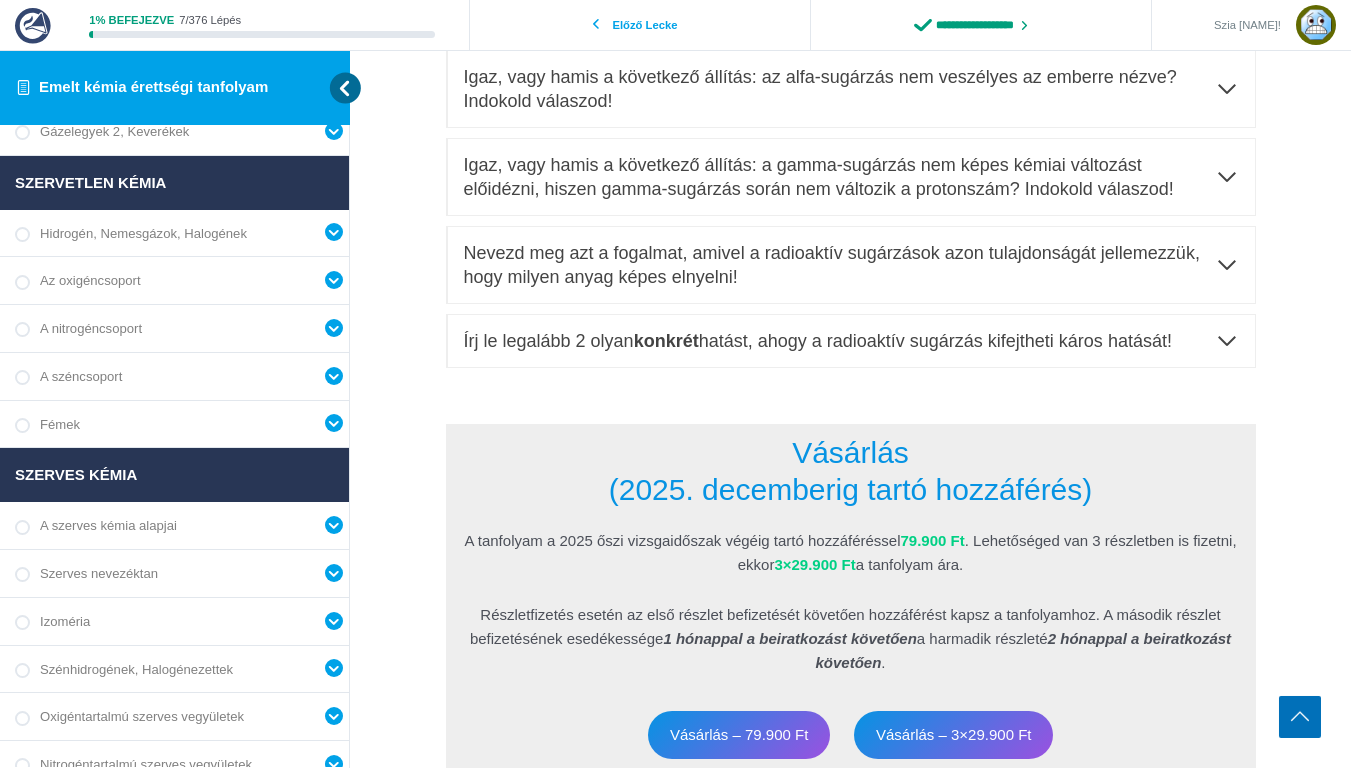 scroll, scrollTop: 1494, scrollLeft: 0, axis: vertical 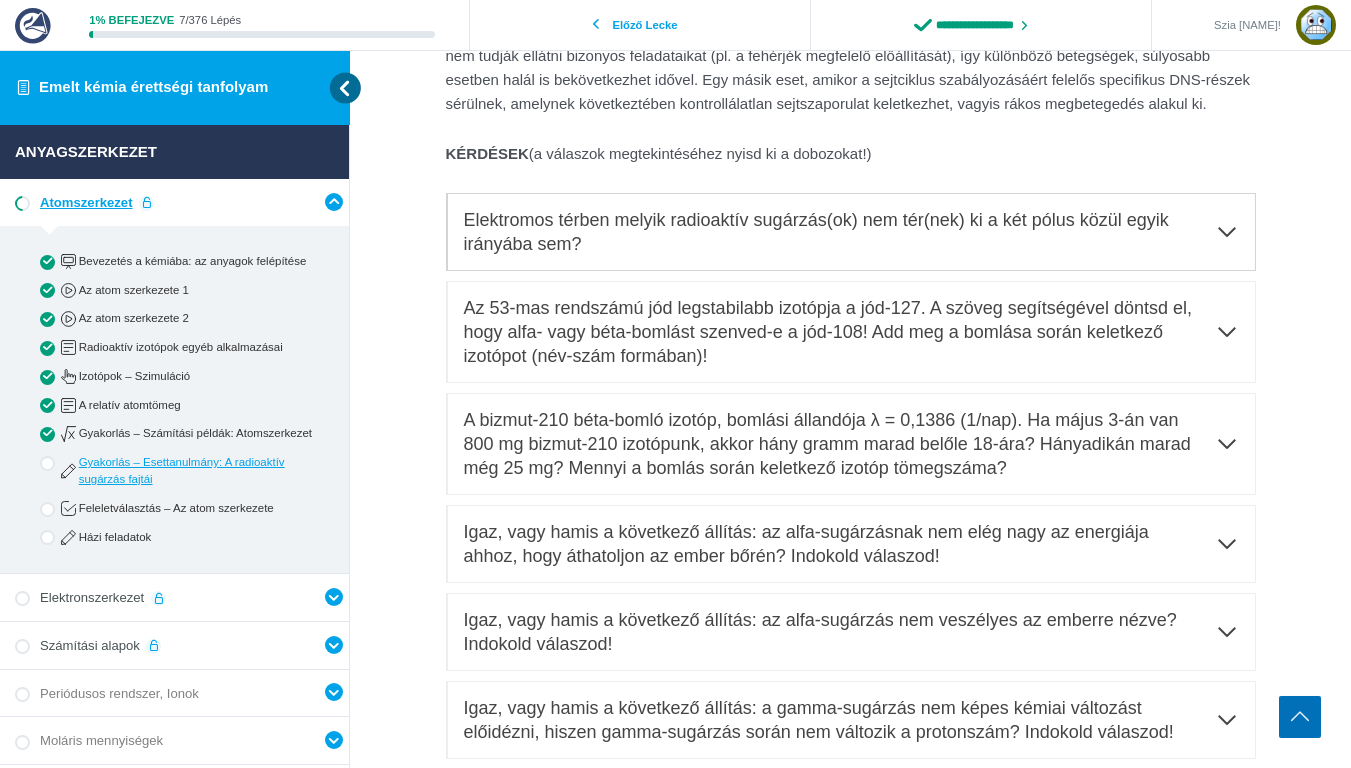 click at bounding box center (1227, 232) 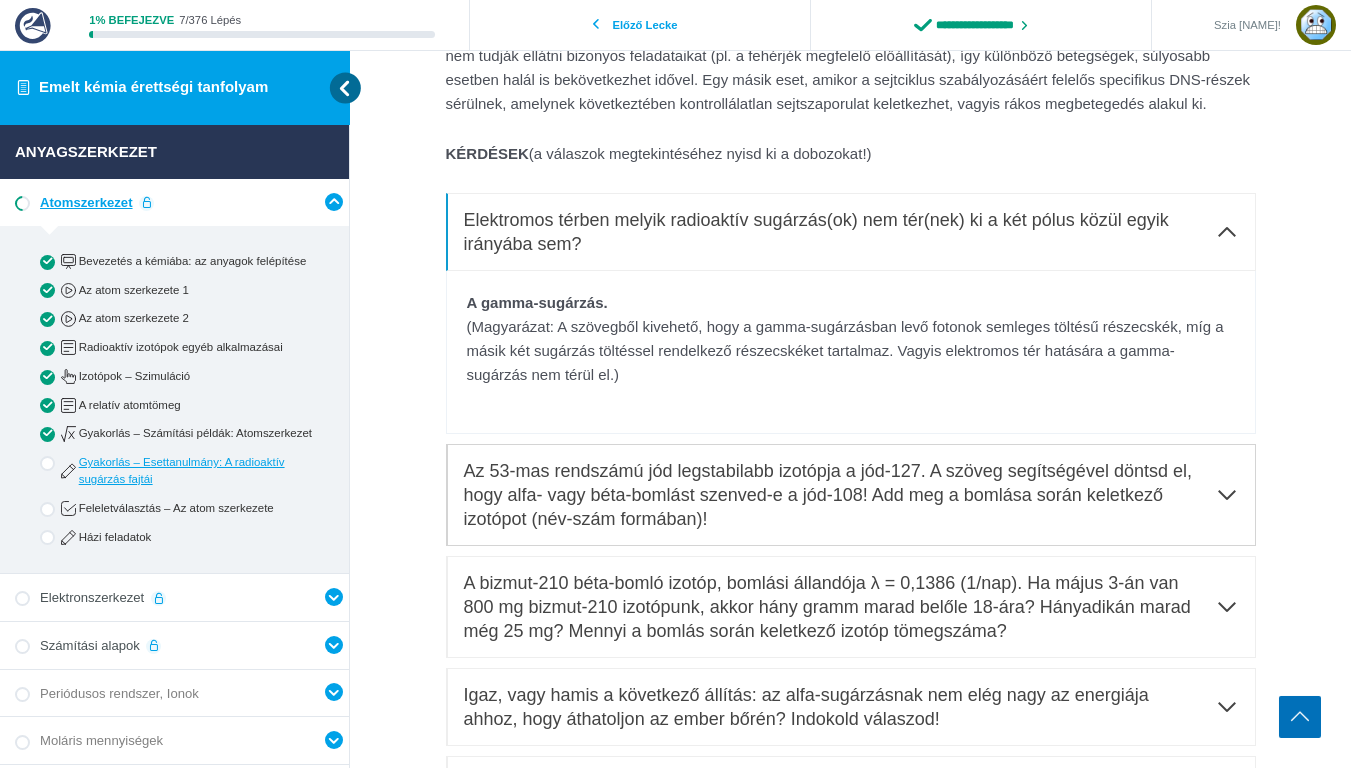 click on "Az 53-mas rendszámú jód legstabilabb izotópja a jód-127. A szöveg segítségével döntsd el, hogy alfa- vagy béta-bomlást szenved-e a jód-108! Add meg a bomlása során keletkező izotópot (név-szám formában)!" at bounding box center (834, 495) 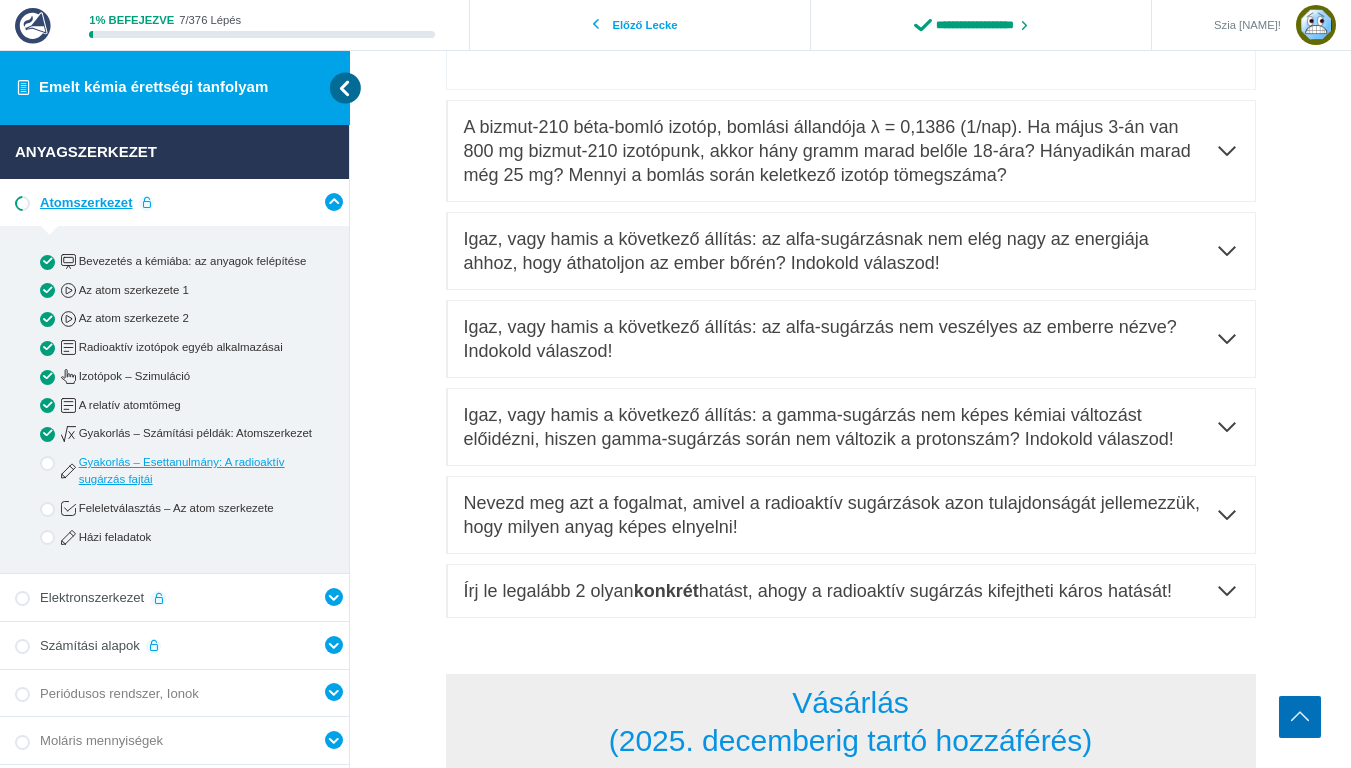 scroll, scrollTop: 1705, scrollLeft: 0, axis: vertical 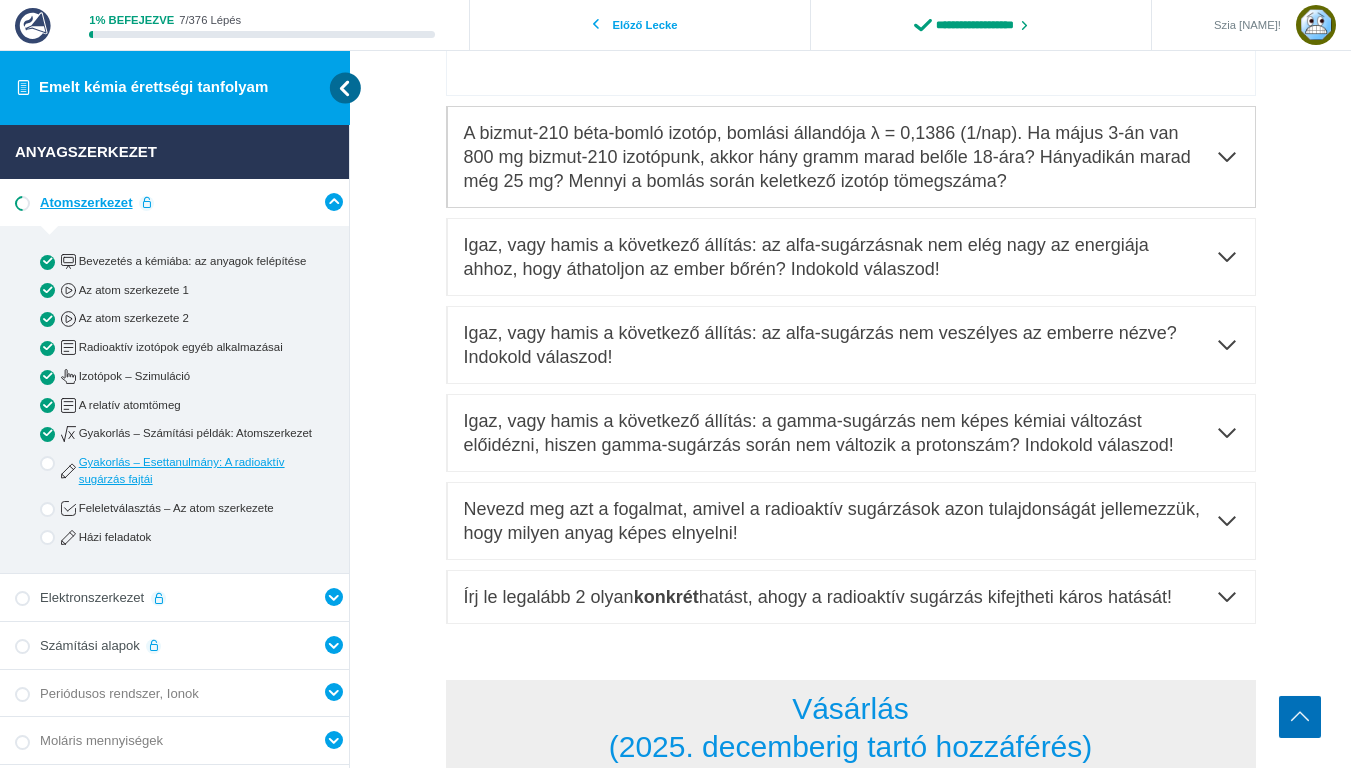 click at bounding box center [1227, 157] 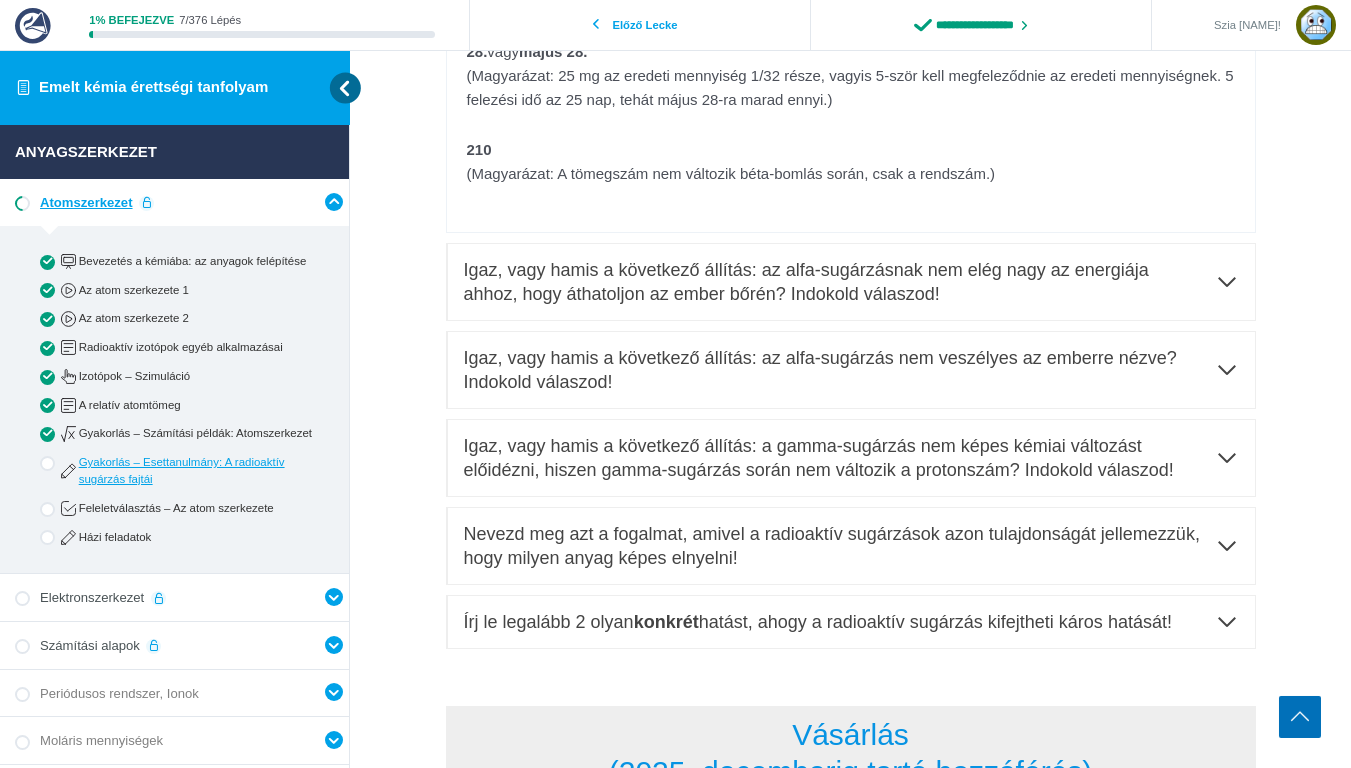 scroll, scrollTop: 1803, scrollLeft: 0, axis: vertical 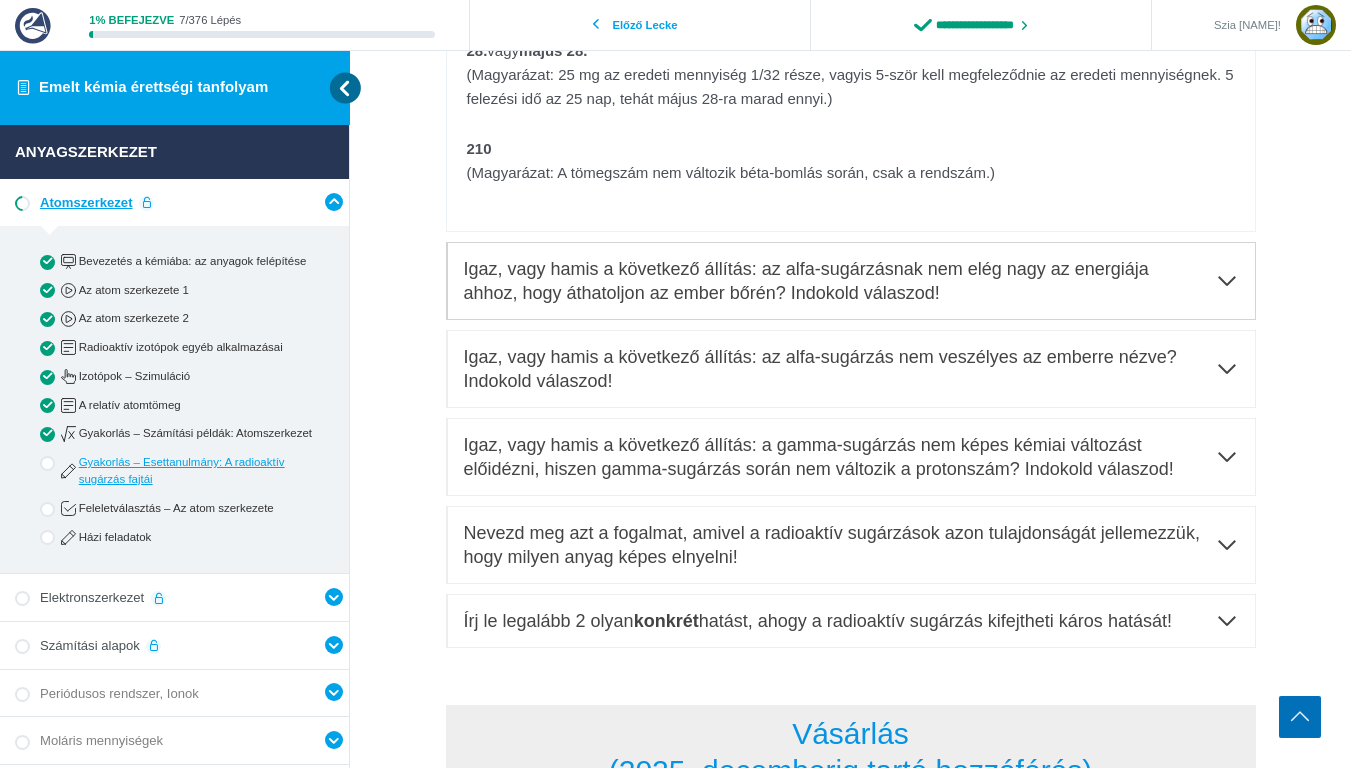 click on "Igaz, vagy hamis a következő állítás: az alfa-sugárzásnak nem elég nagy az energiája ahhoz, hogy áthatoljon az ember bőrén? Indokold válaszod!" at bounding box center [851, 281] 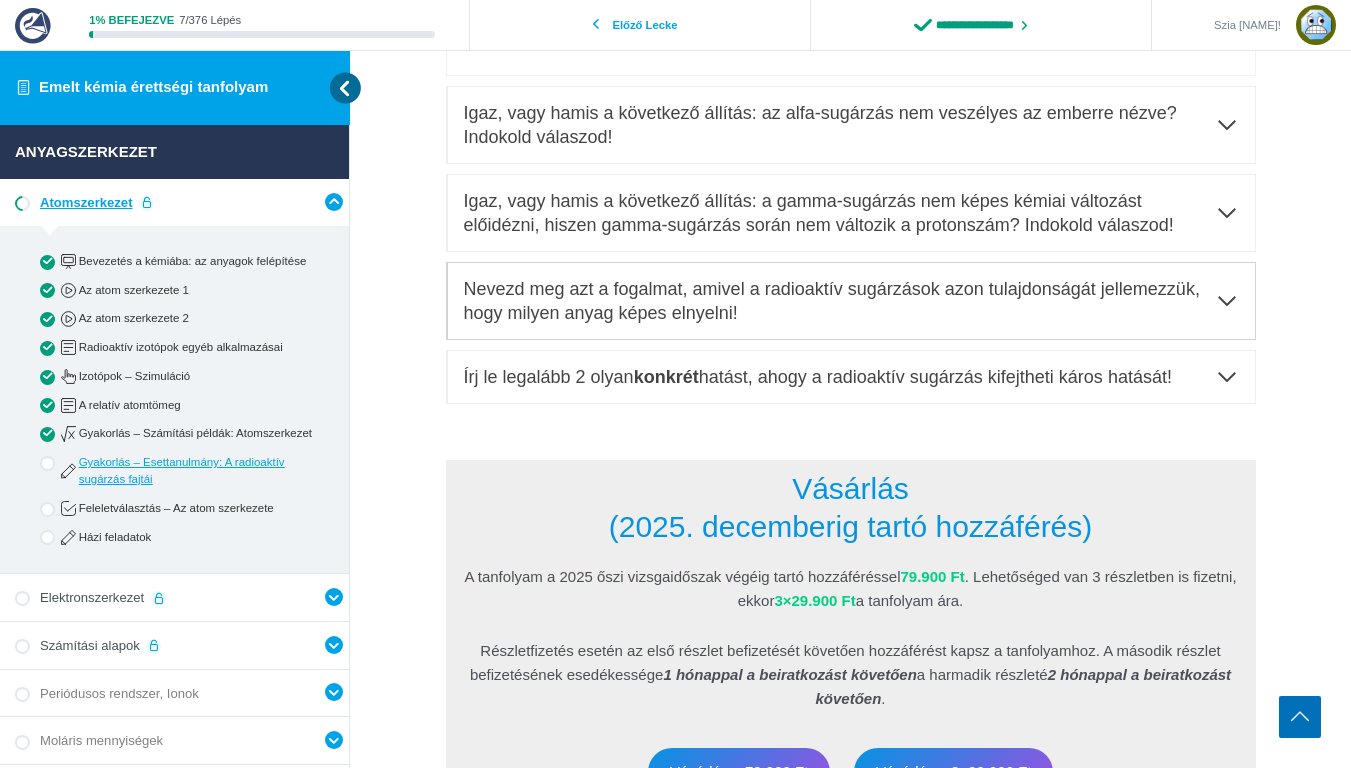click on "Nevezd meg azt a fogalmat, amivel a radioaktív sugárzások azon tulajdonságát jellemezzük, hogy milyen anyag képes elnyelni!" at bounding box center [851, 301] 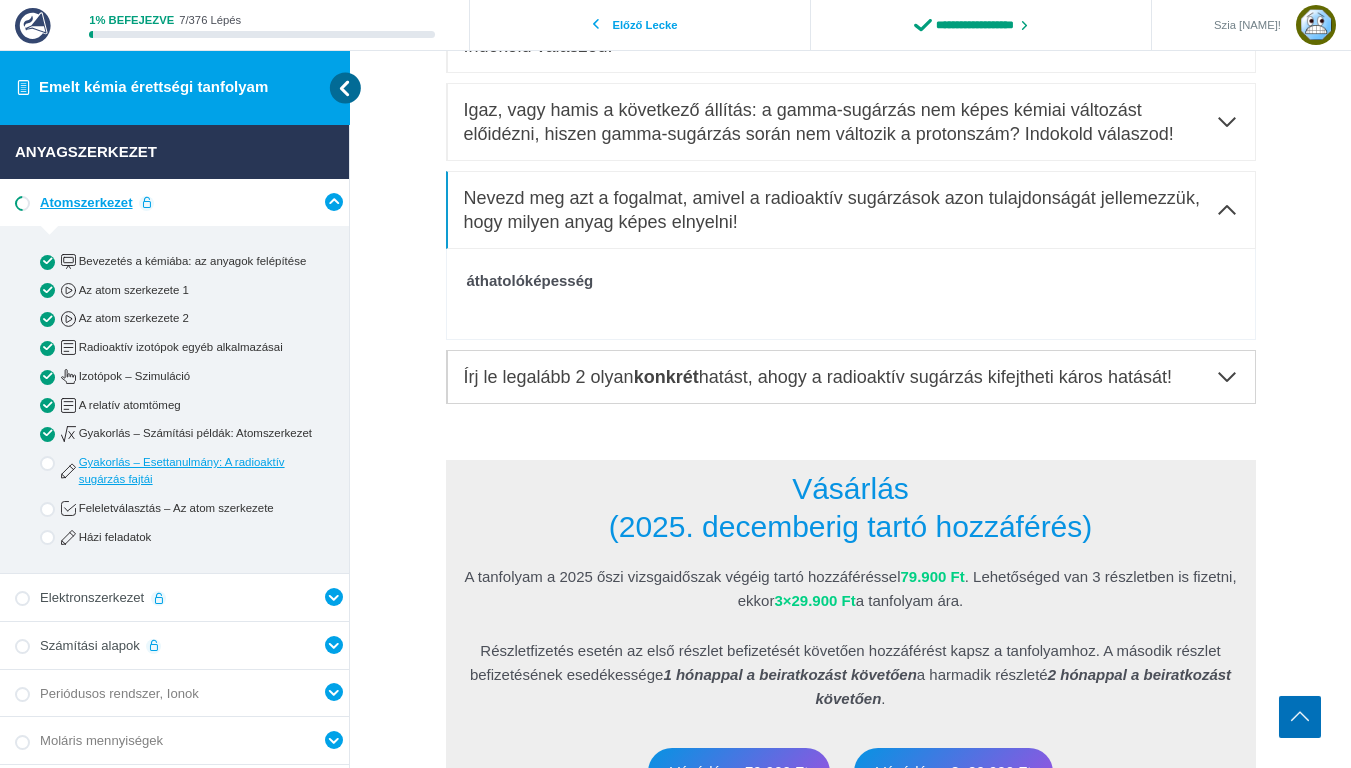 click on "Írj le legalább 2 olyan  konkrét  hatást, ahogy a radioaktív sugárzás kifejtheti káros hatását!" at bounding box center [851, 377] 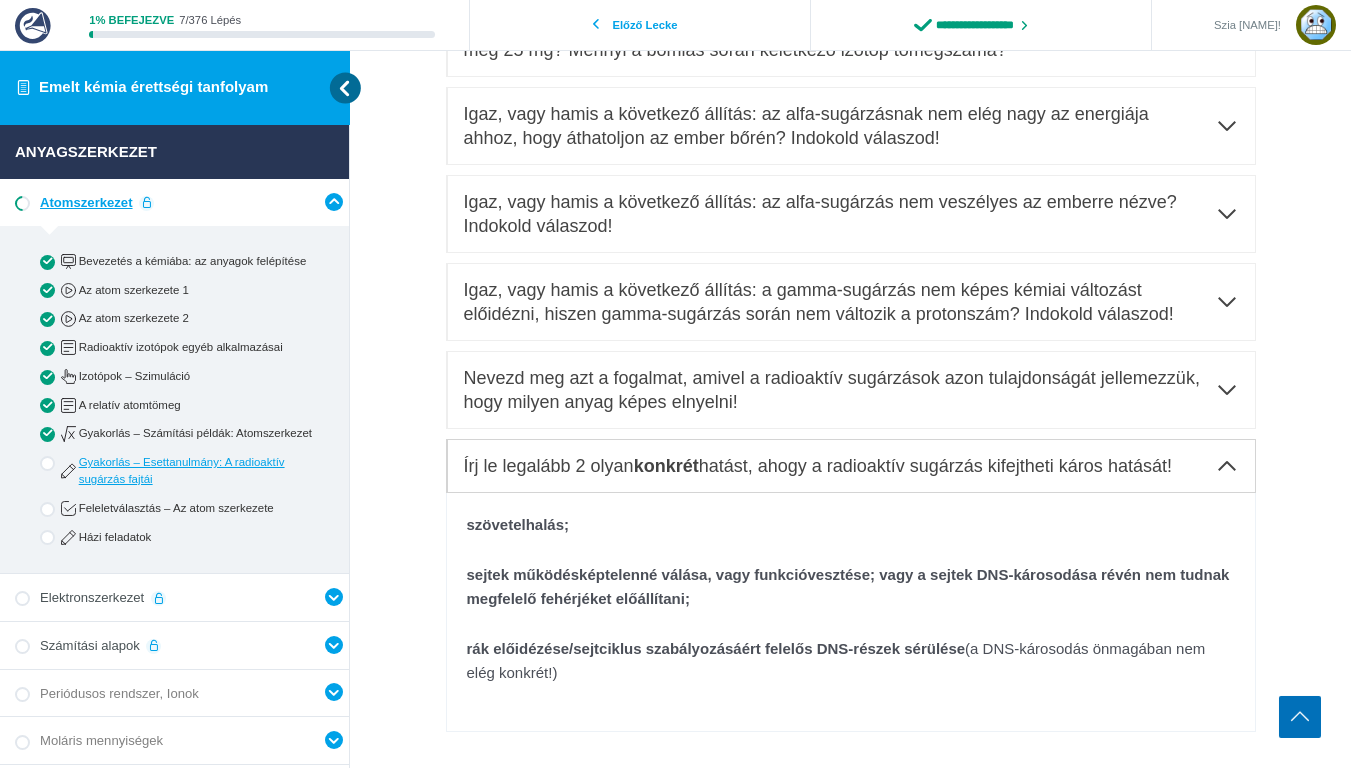 scroll, scrollTop: 1619, scrollLeft: 0, axis: vertical 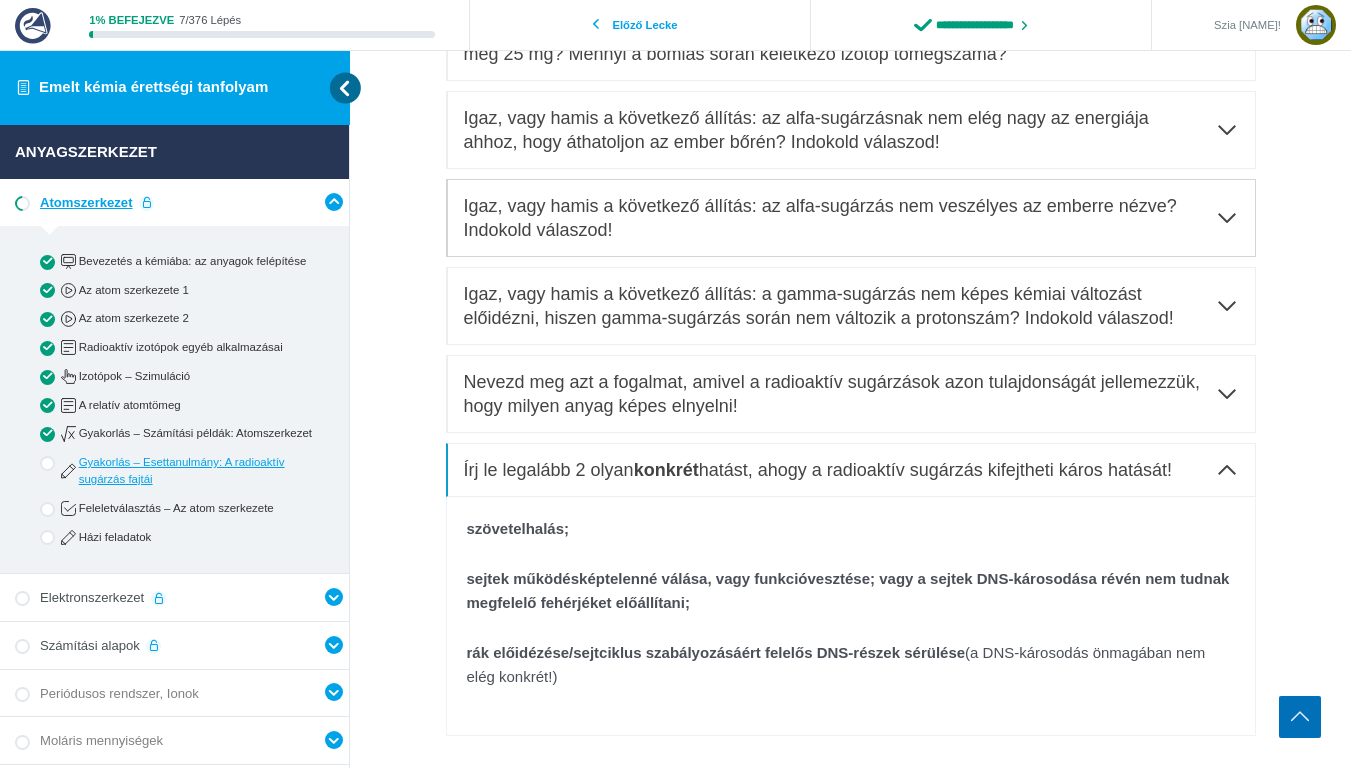 click on "Igaz, vagy hamis a következő állítás: az alfa-sugárzás nem veszélyes az emberre nézve? Indokold válaszod!" at bounding box center [851, 218] 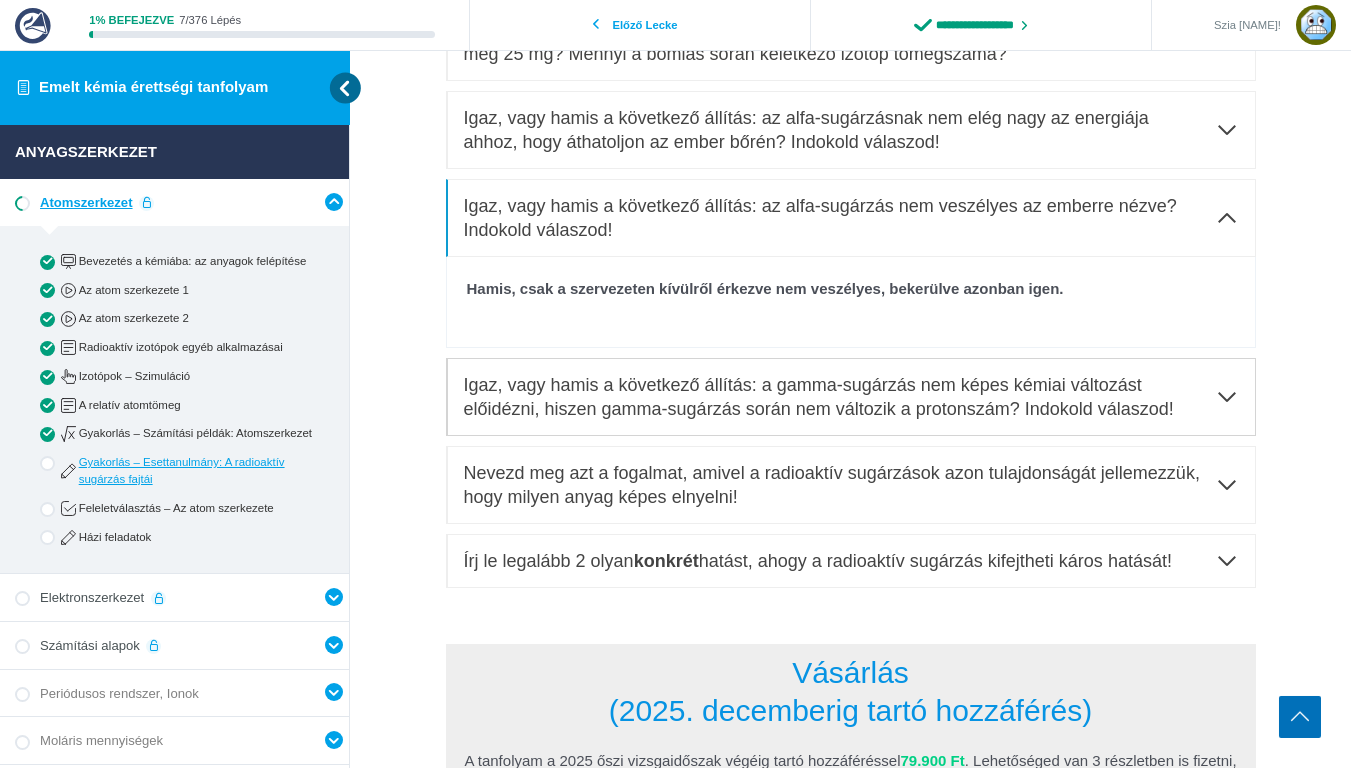 click on "Igaz, vagy hamis a következő állítás: a gamma-sugárzás nem képes kémiai változást előidézni, hiszen gamma-sugárzás során nem változik a protonszám? Indokold válaszod!" at bounding box center [839, 397] 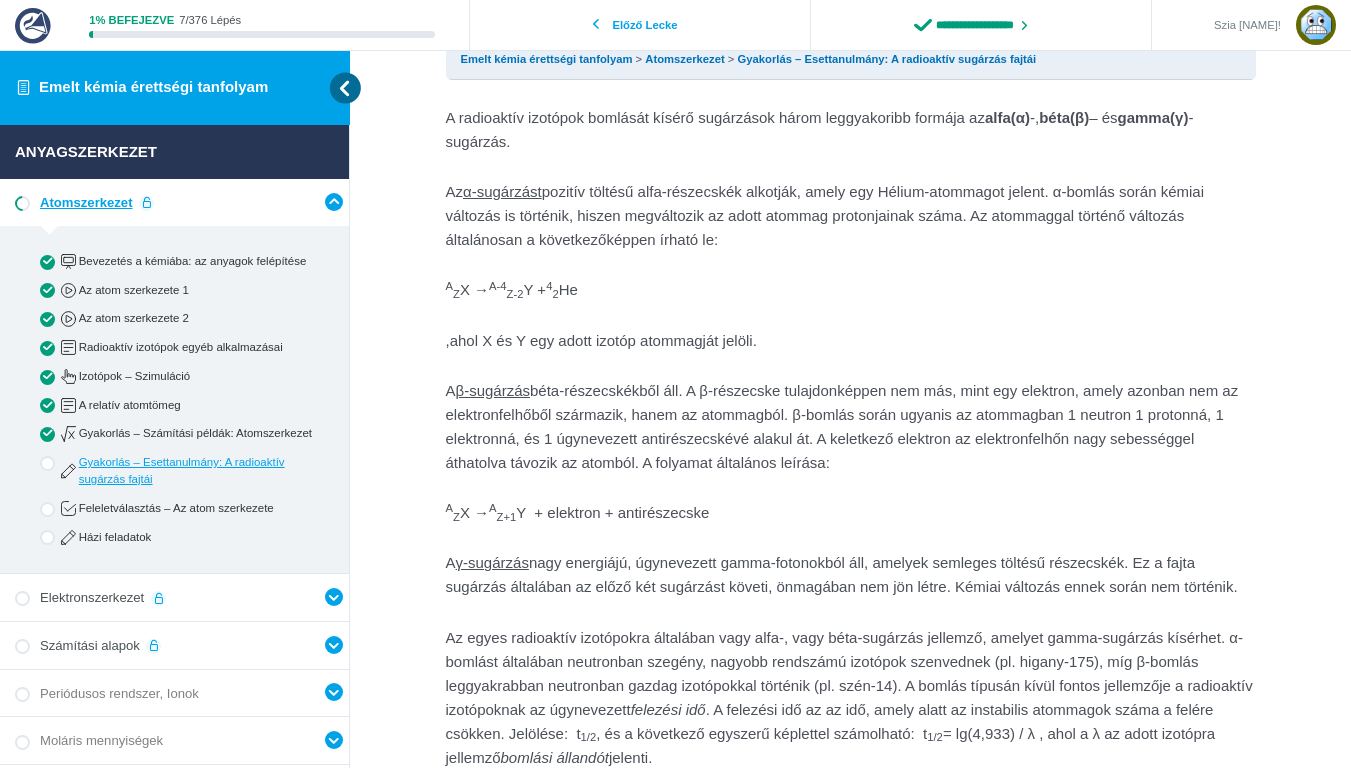 scroll, scrollTop: 0, scrollLeft: 0, axis: both 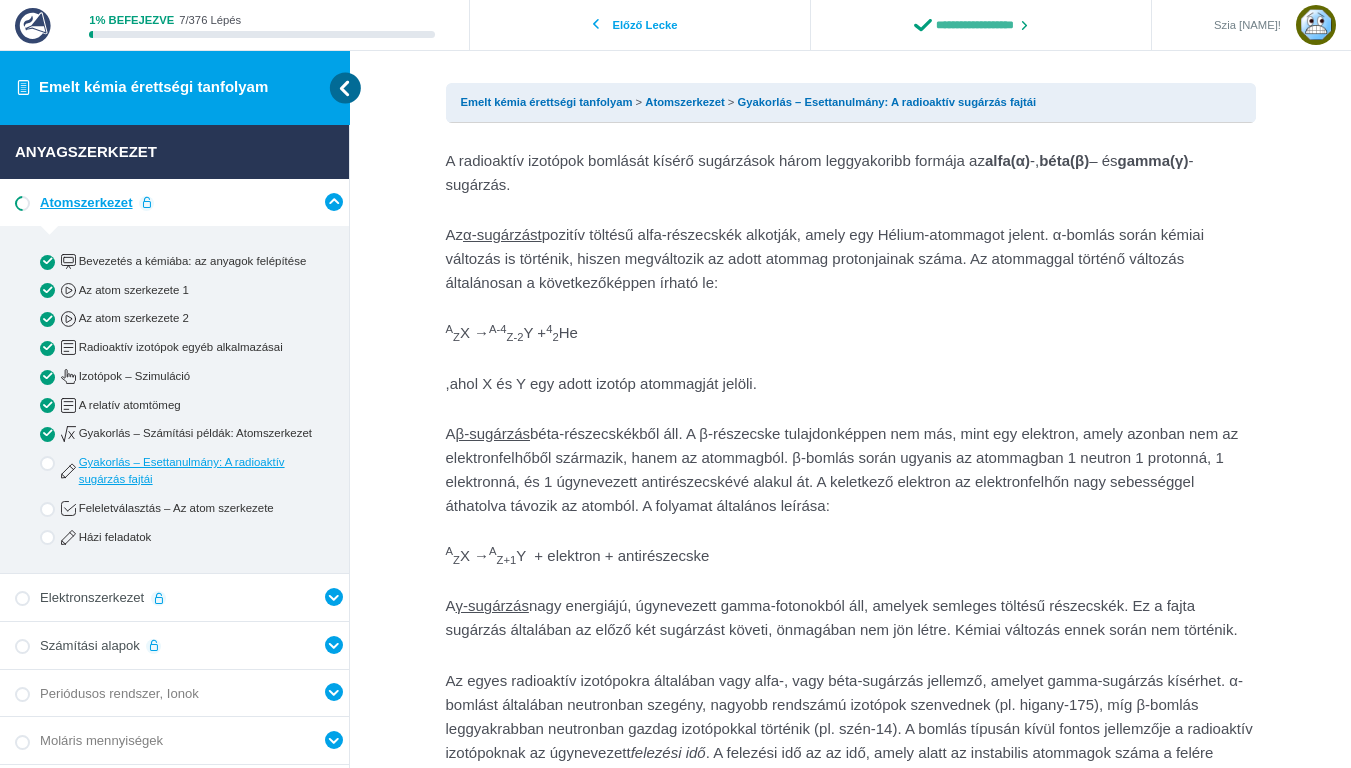 click on "**********" at bounding box center (981, 25) 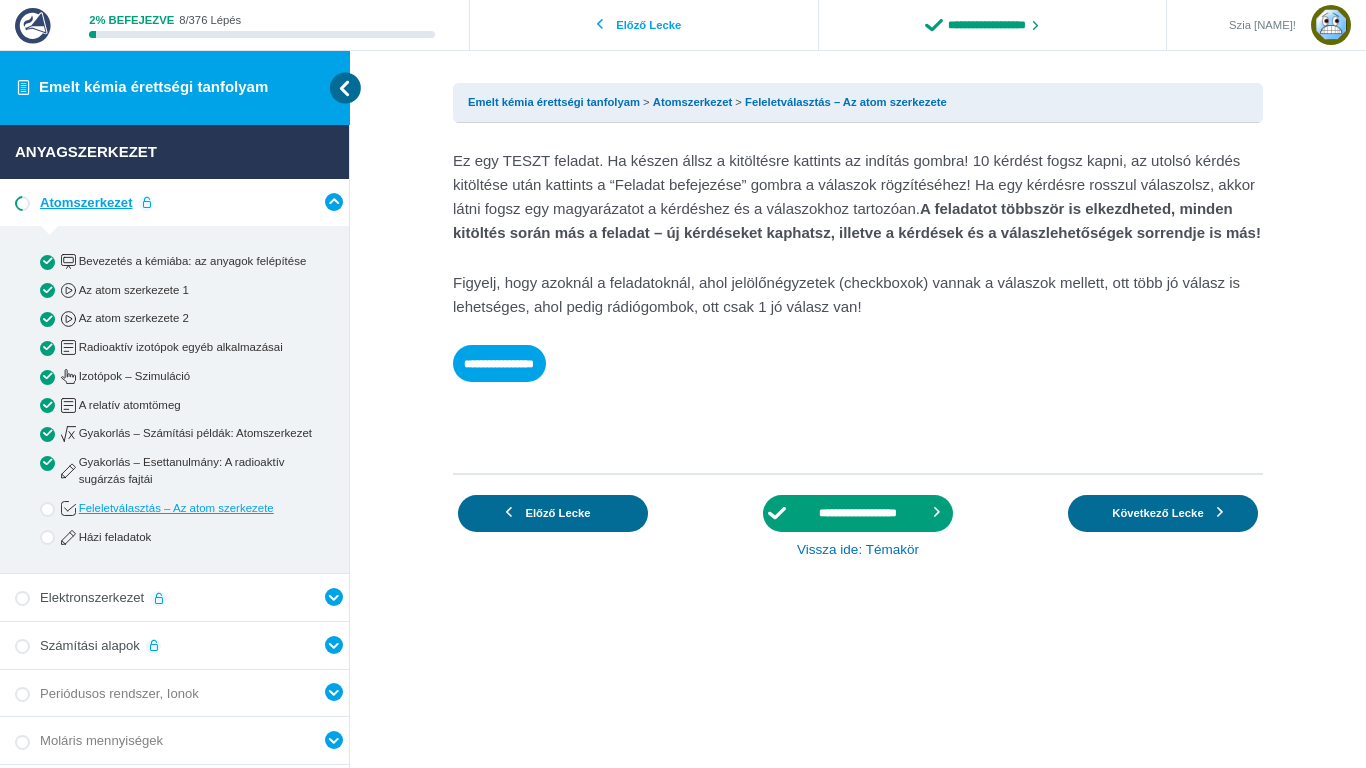scroll, scrollTop: 0, scrollLeft: 0, axis: both 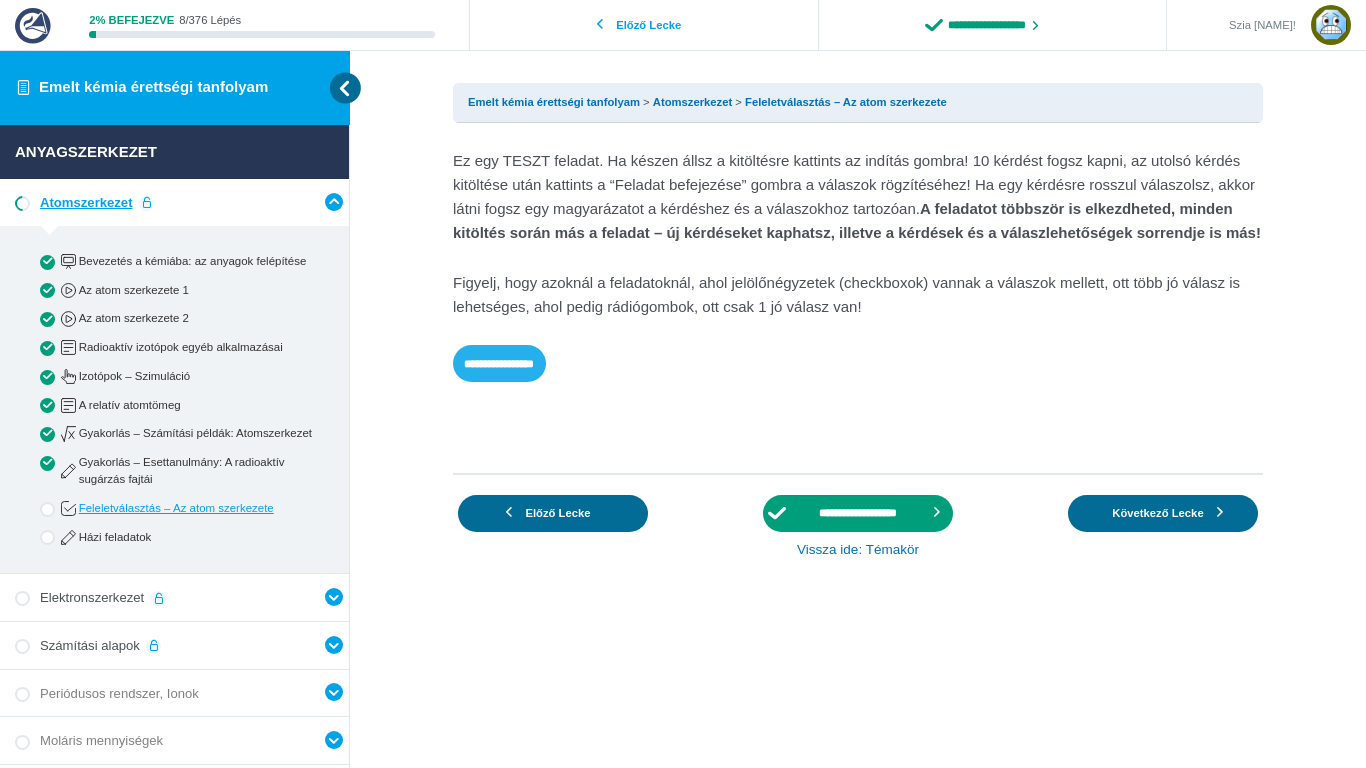 type on "**********" 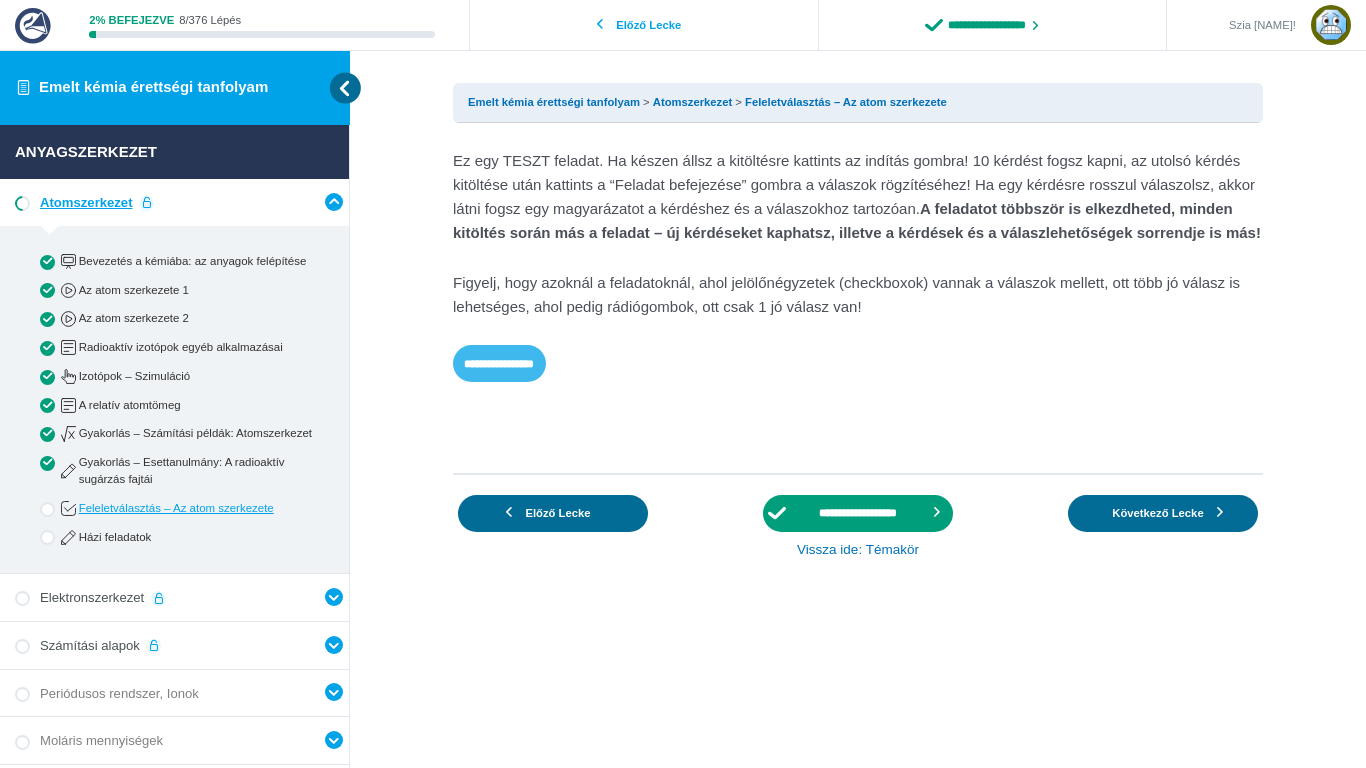 click on "**********" at bounding box center (499, 363) 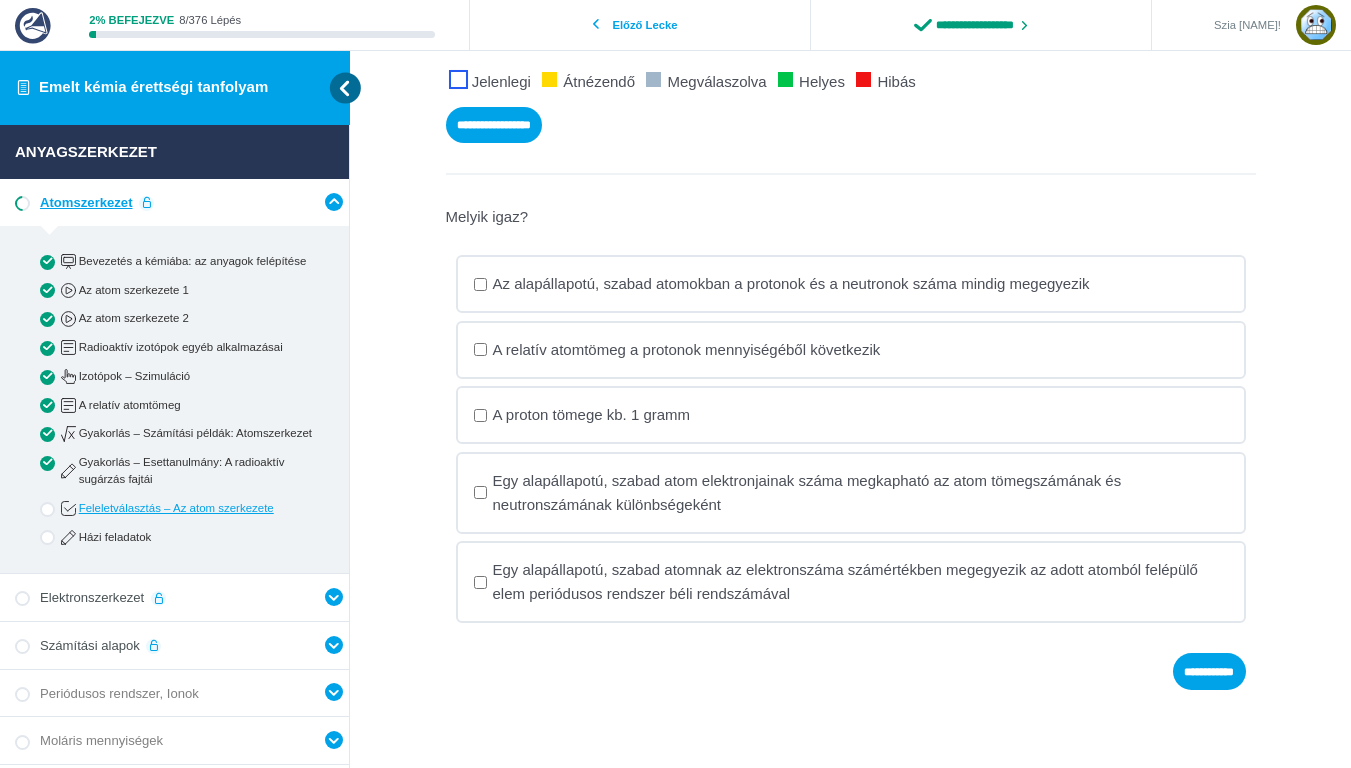 scroll, scrollTop: 227, scrollLeft: 0, axis: vertical 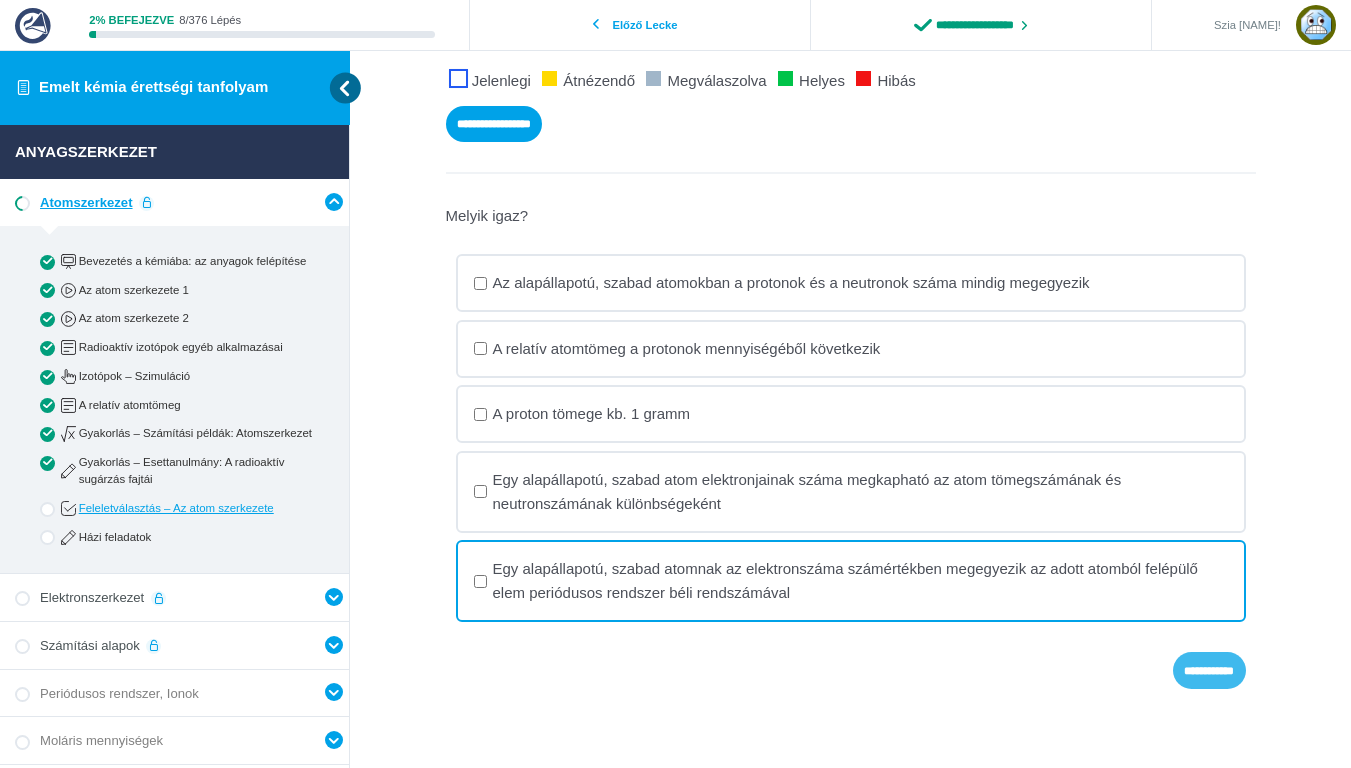 click on "**********" at bounding box center (1209, 670) 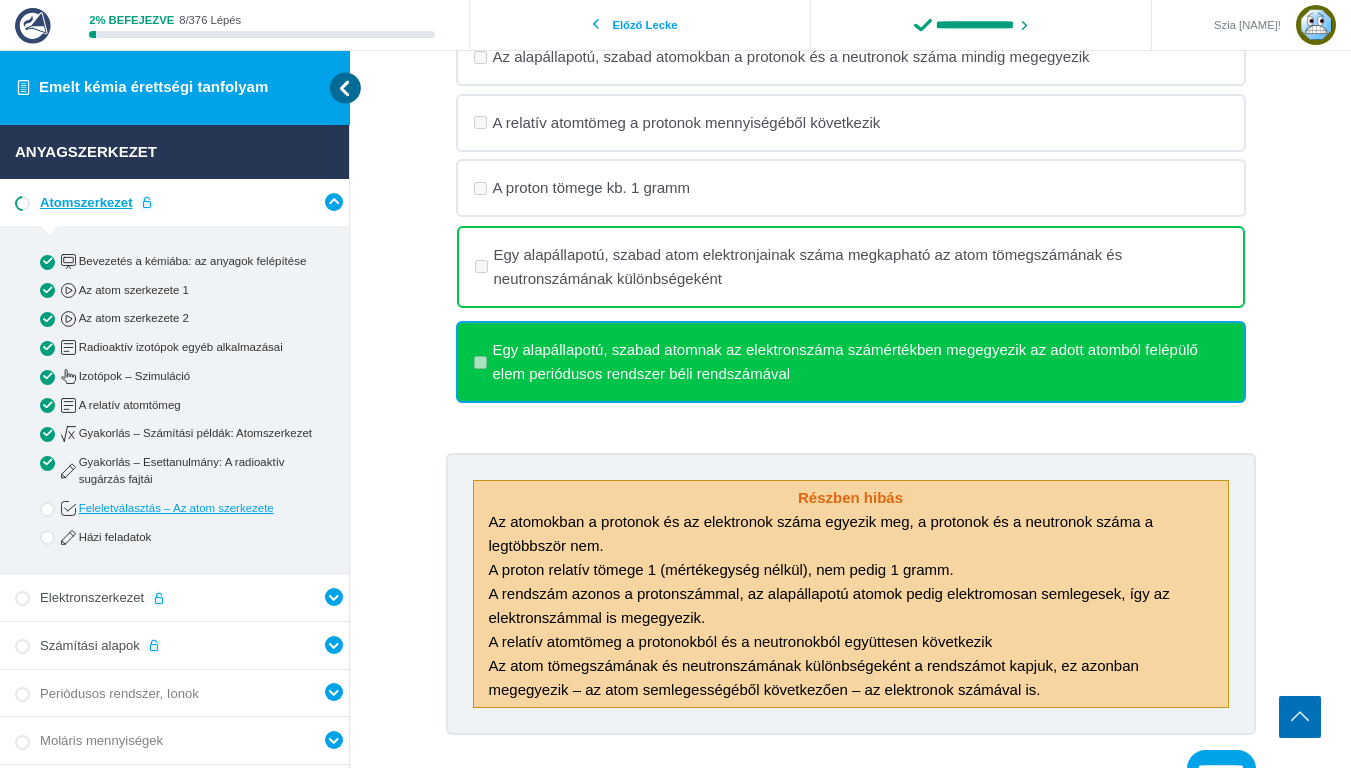 scroll, scrollTop: 459, scrollLeft: 0, axis: vertical 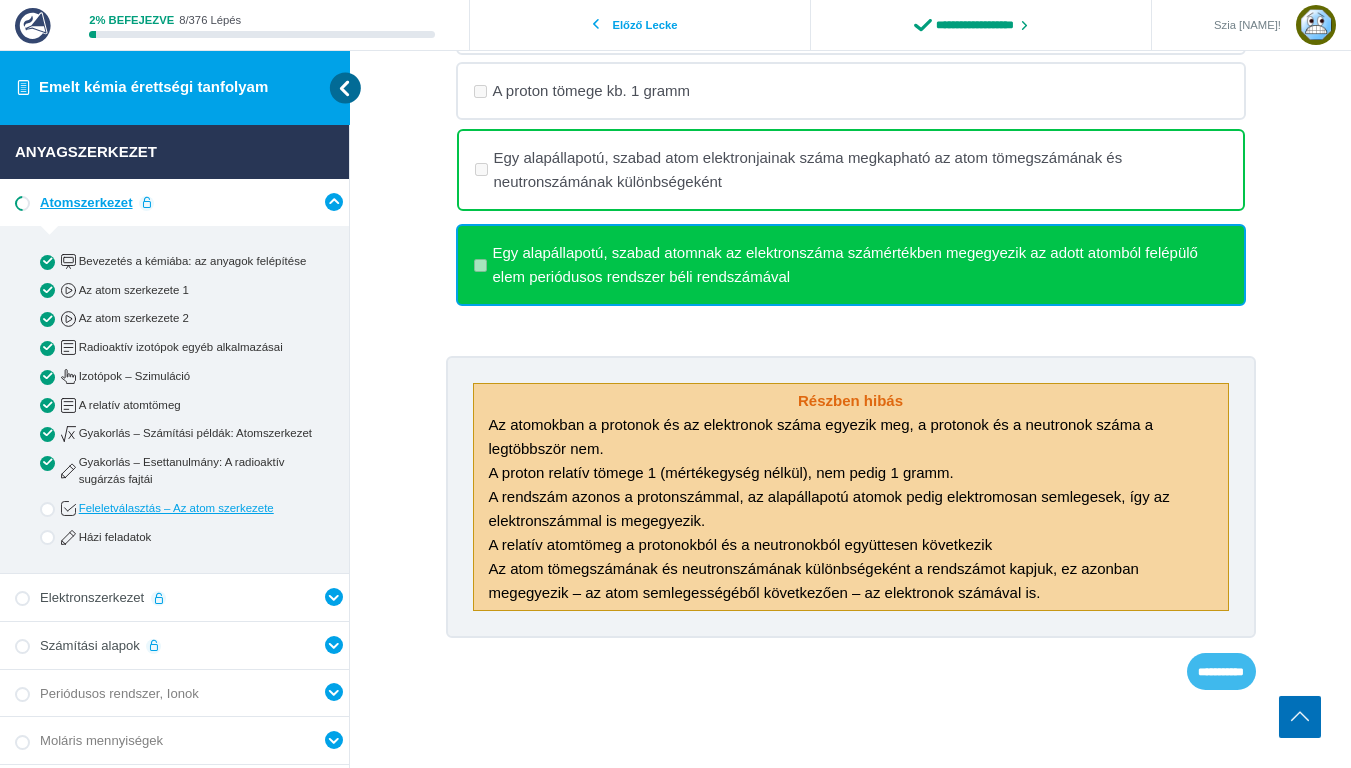 click on "**********" at bounding box center [1221, 671] 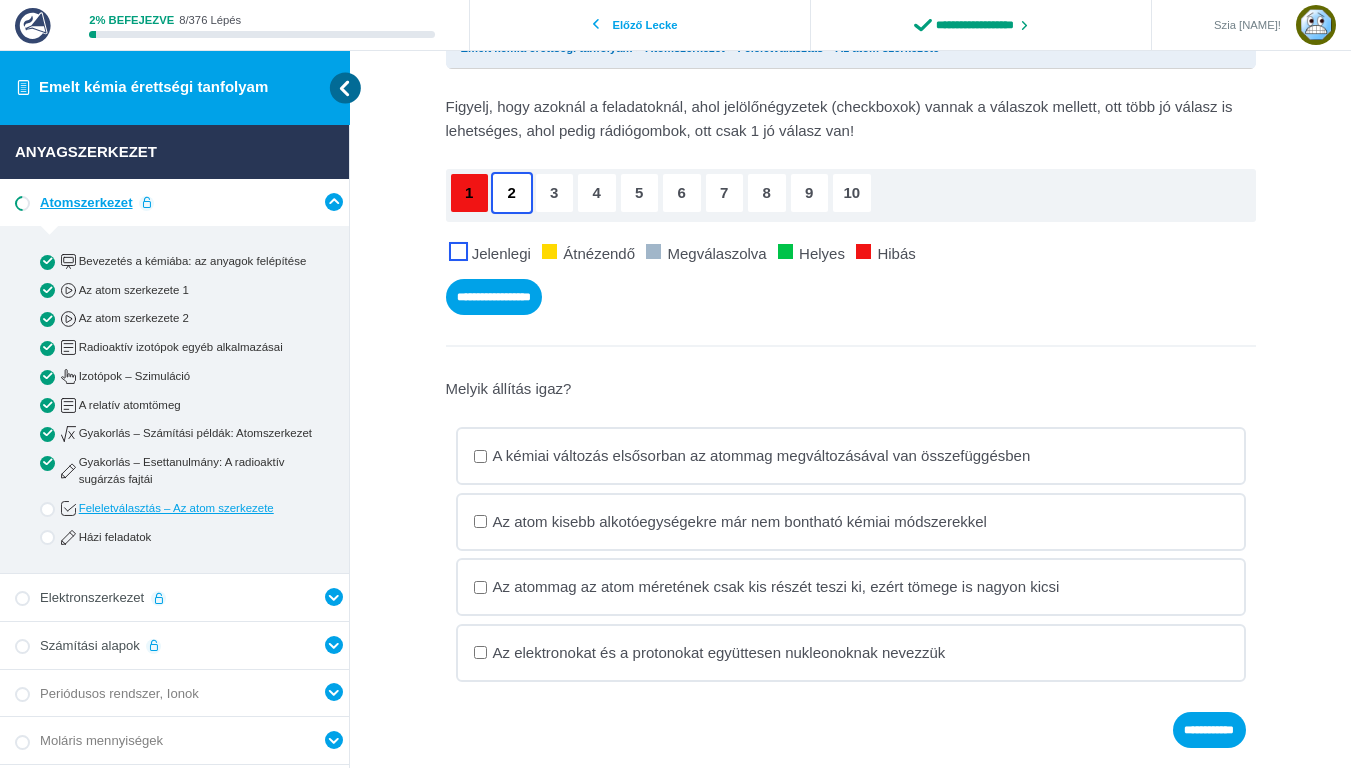 scroll, scrollTop: 43, scrollLeft: 0, axis: vertical 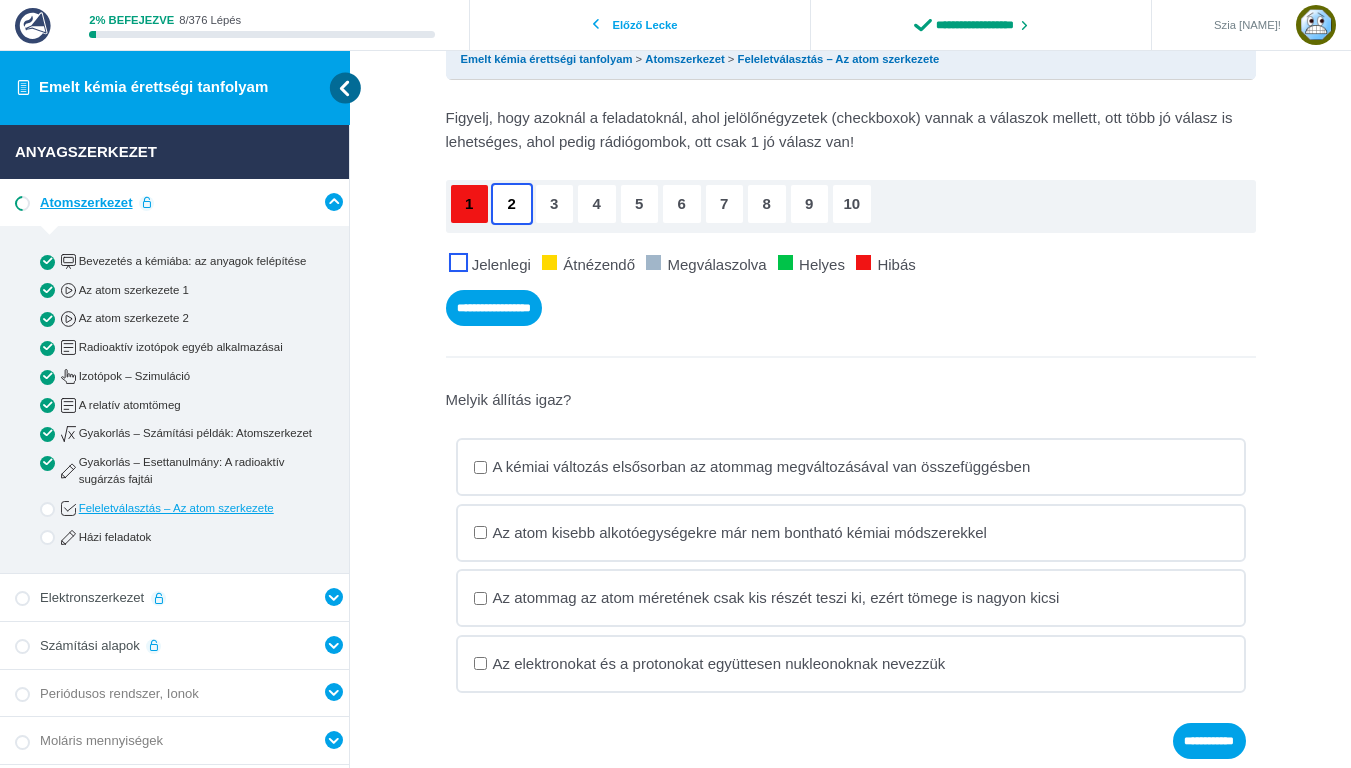 click on "Az atommag az atom méretének csak kis részét teszi ki, ezért tömege is nagyon kicsi" at bounding box center (0, 0) 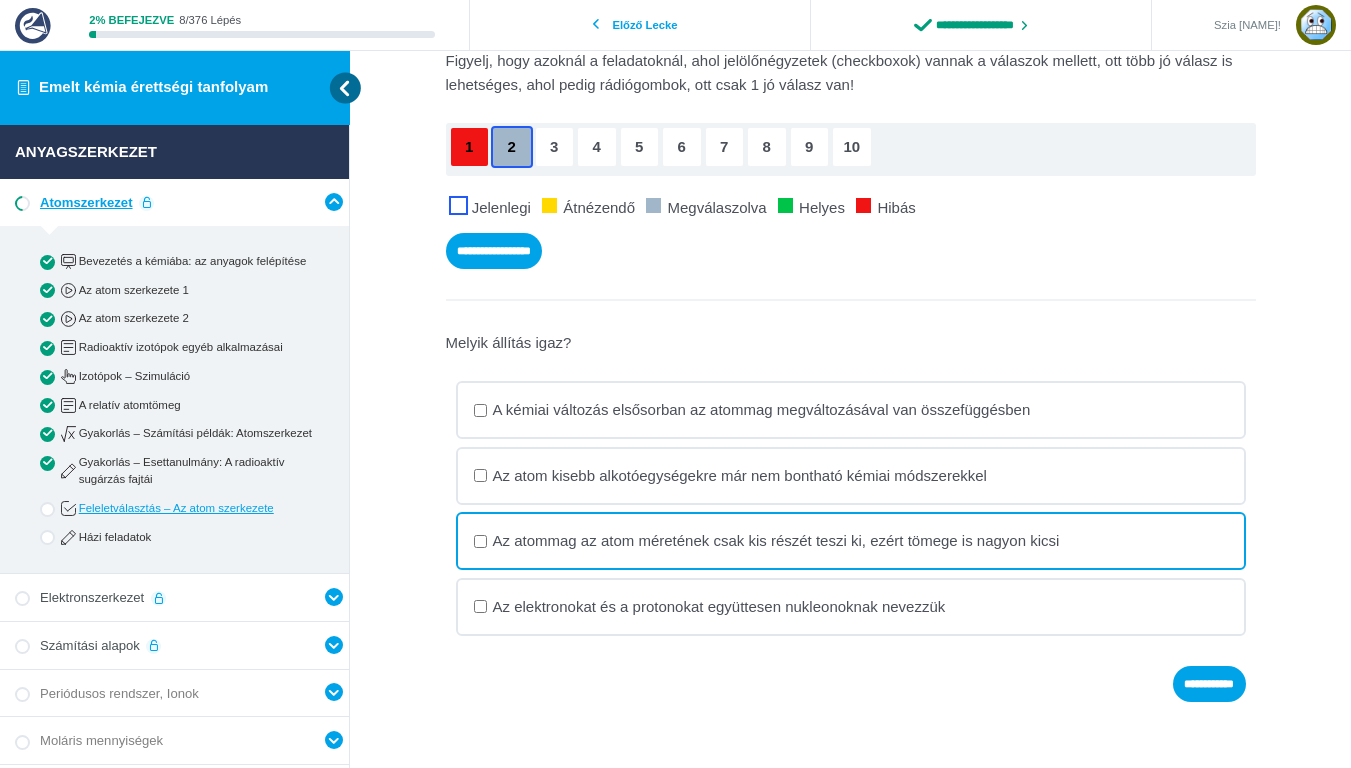 scroll, scrollTop: 101, scrollLeft: 0, axis: vertical 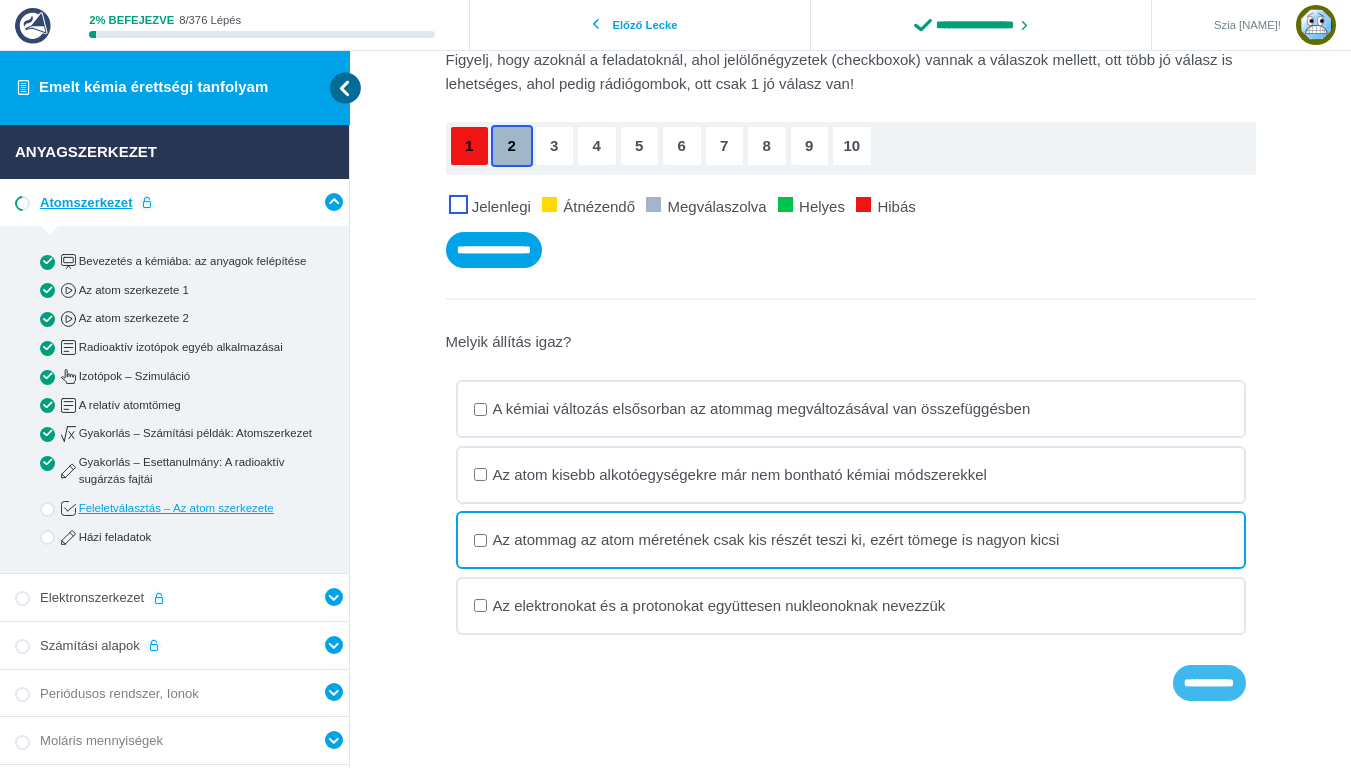 click on "**********" at bounding box center [0, 0] 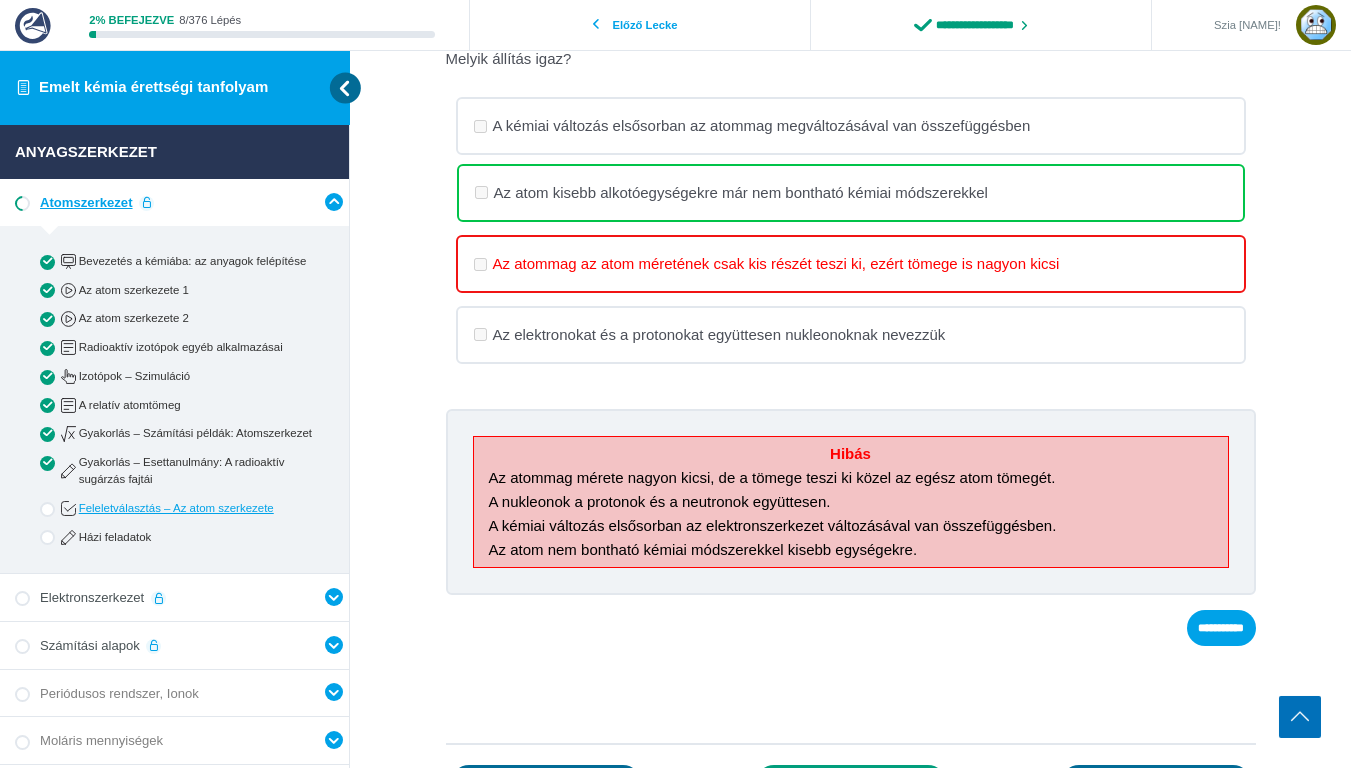 scroll, scrollTop: 385, scrollLeft: 0, axis: vertical 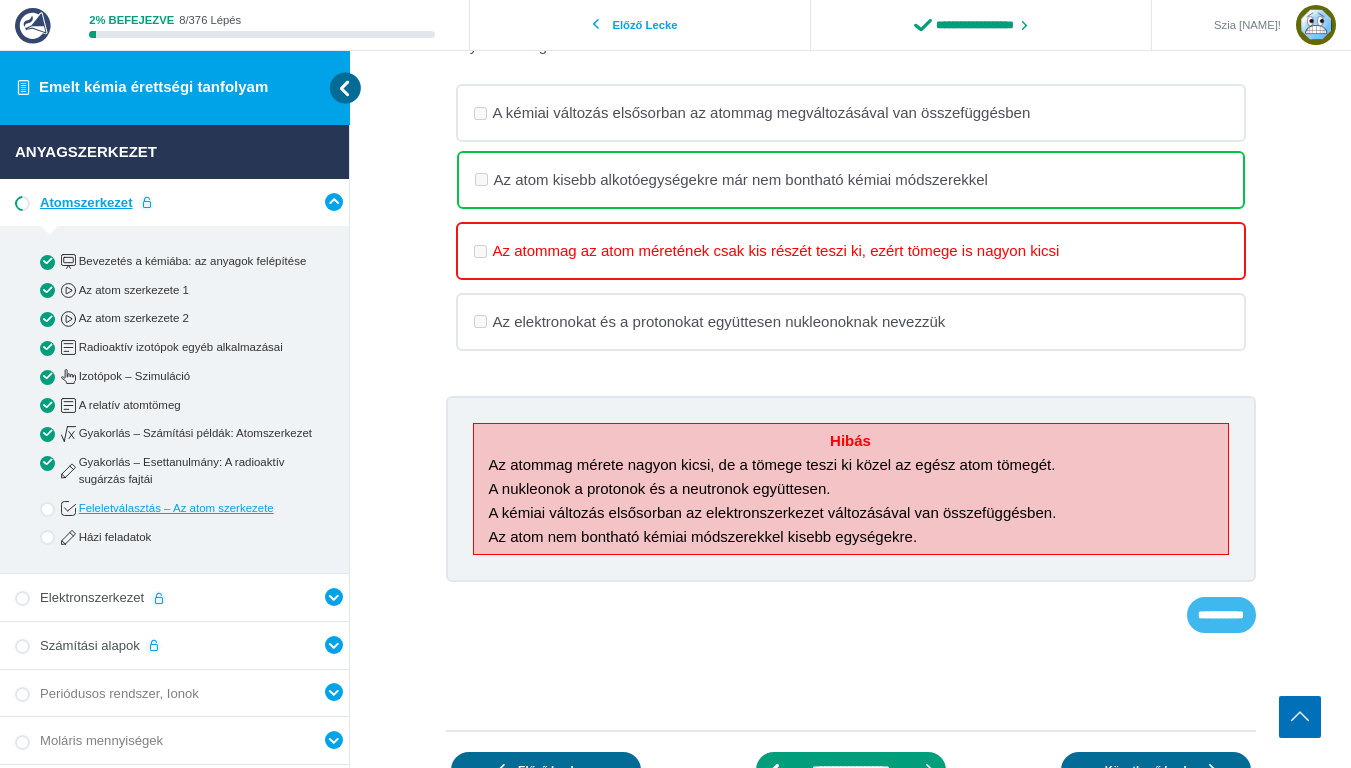 click on "**********" at bounding box center [0, 0] 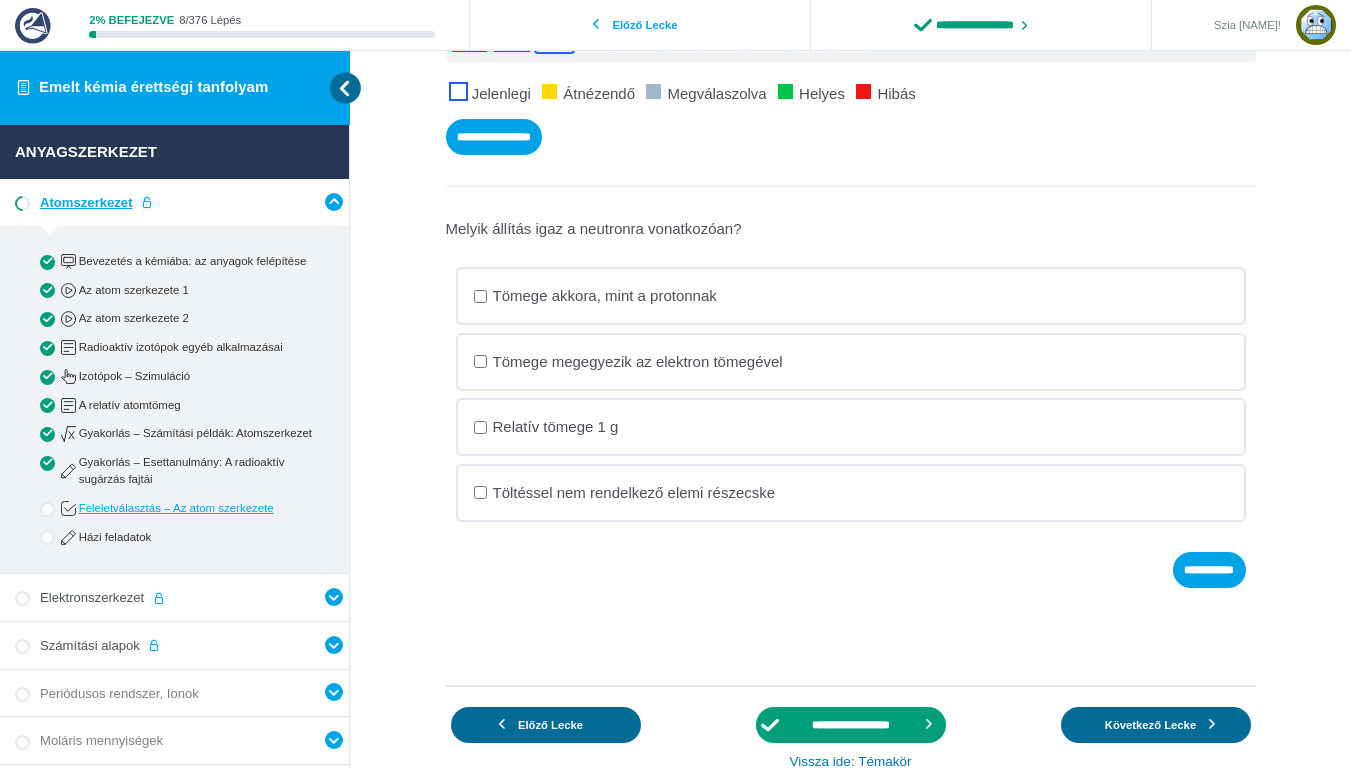 scroll, scrollTop: 210, scrollLeft: 0, axis: vertical 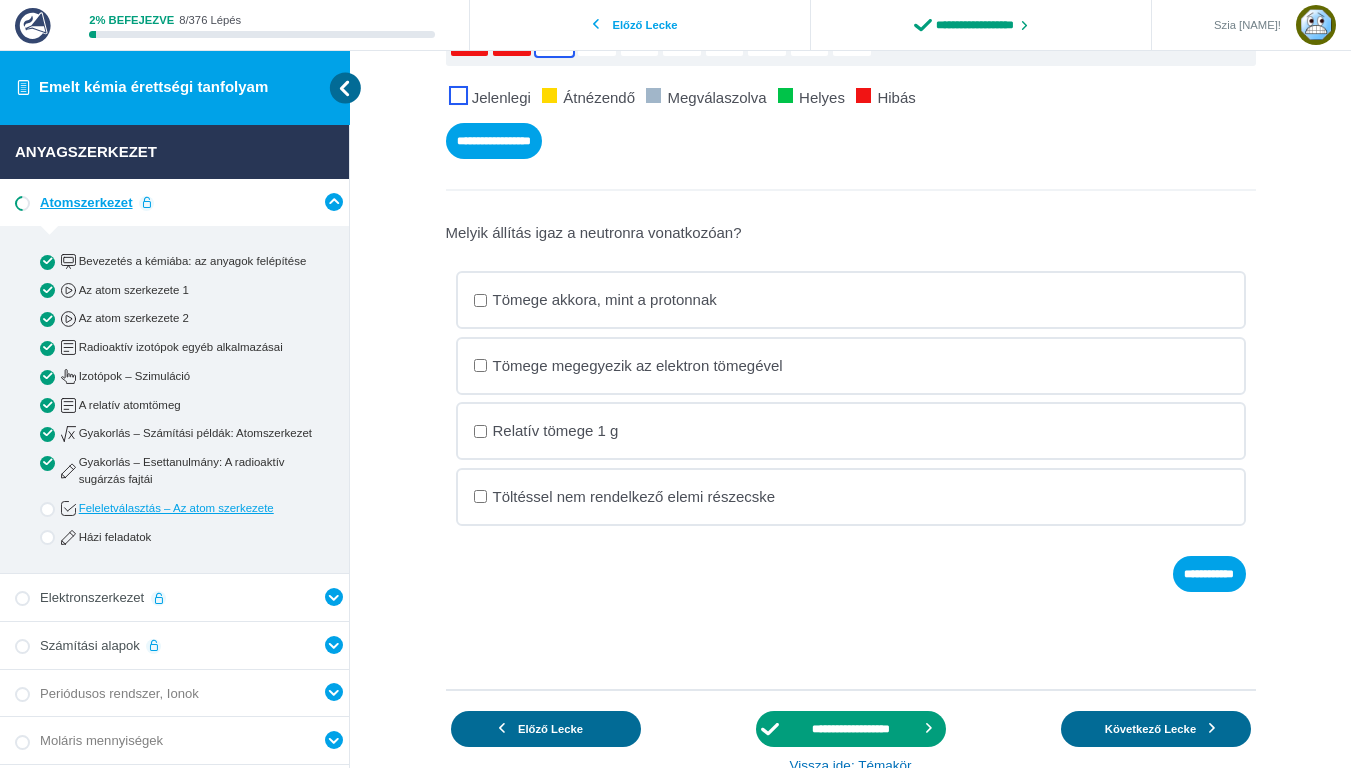 click on "Tömege akkora, mint a protonnak" at bounding box center (0, 0) 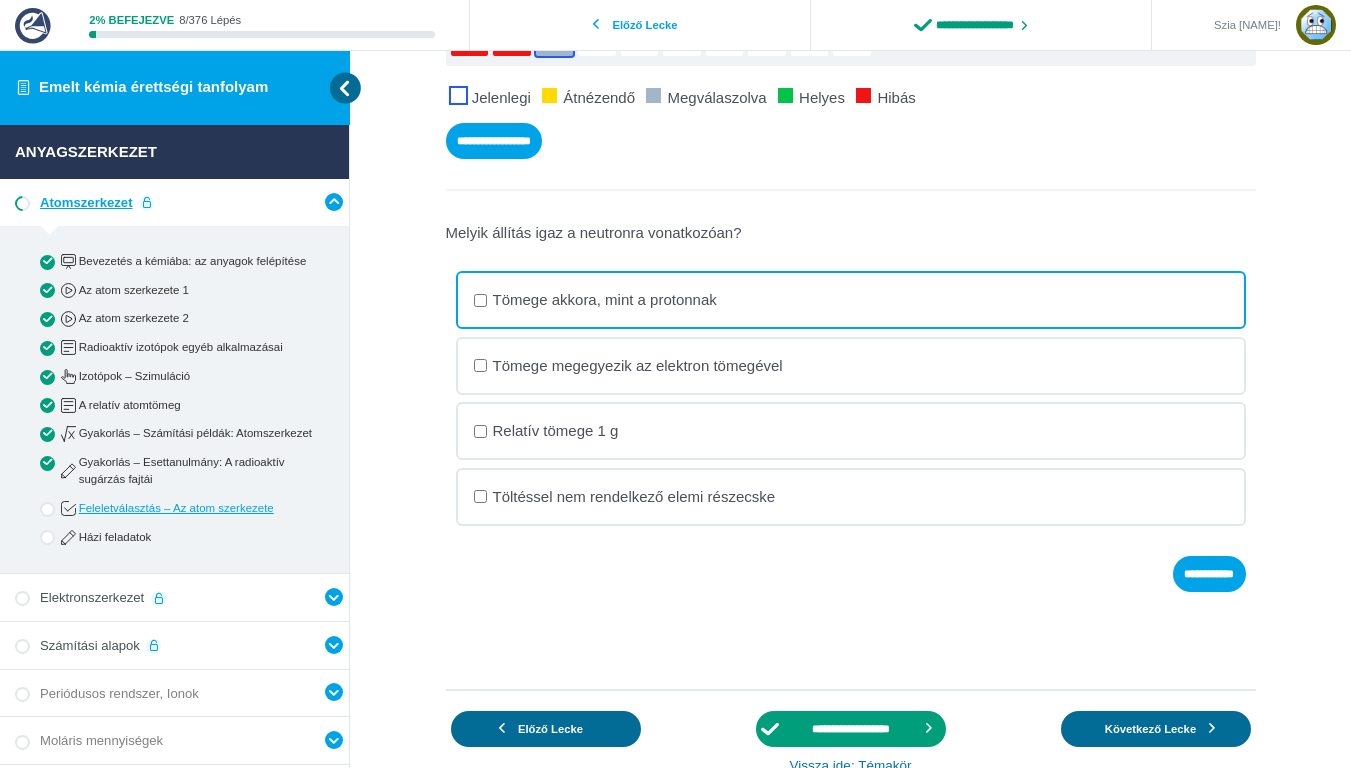 click on "Töltéssel nem rendelkező elemi részecske" at bounding box center [0, 0] 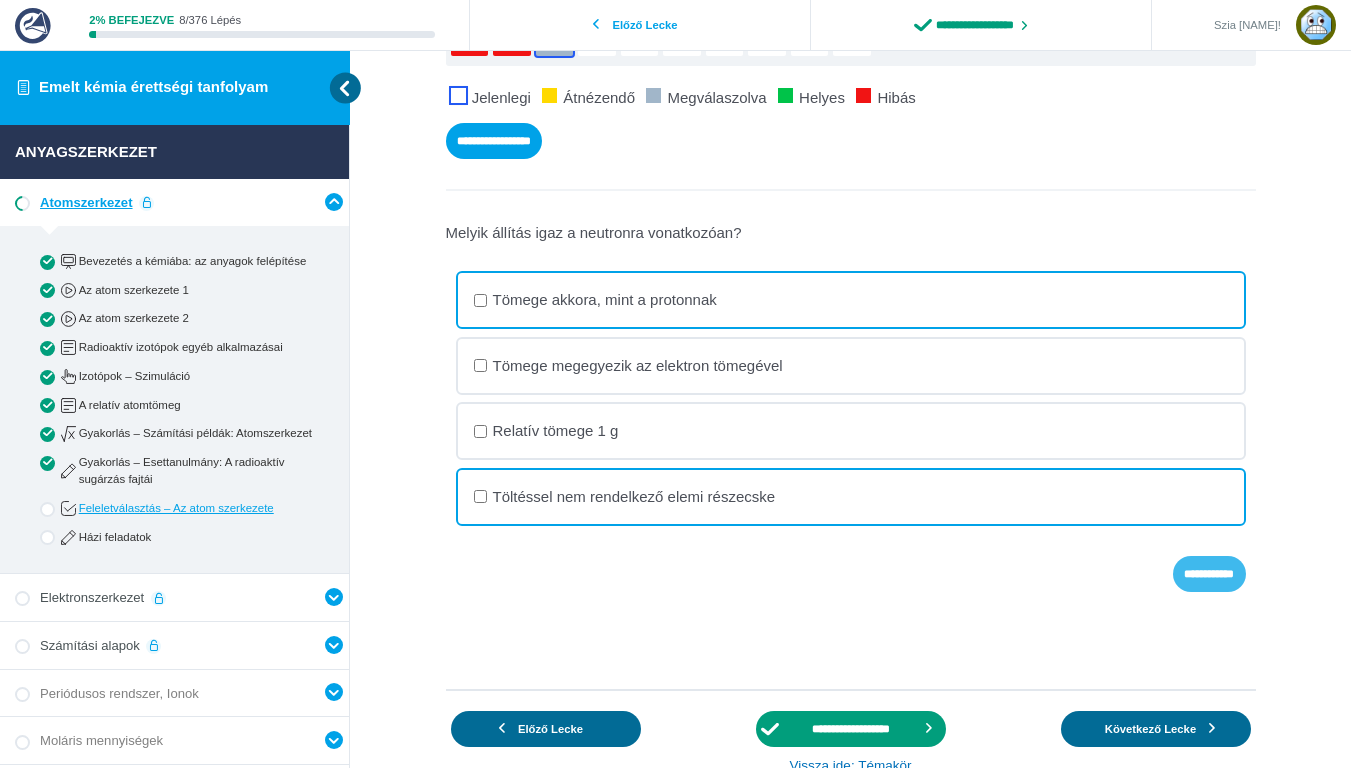click on "**********" at bounding box center [0, 0] 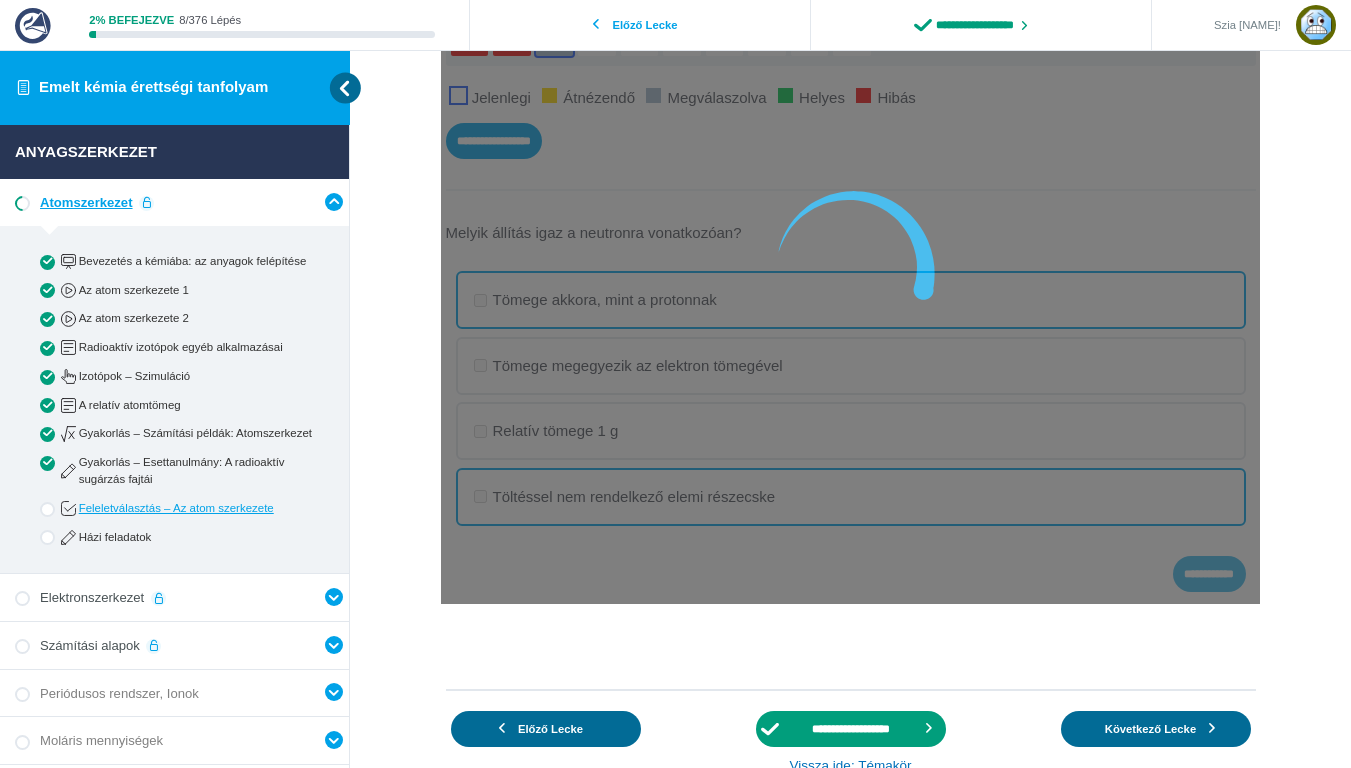 scroll, scrollTop: 235, scrollLeft: 0, axis: vertical 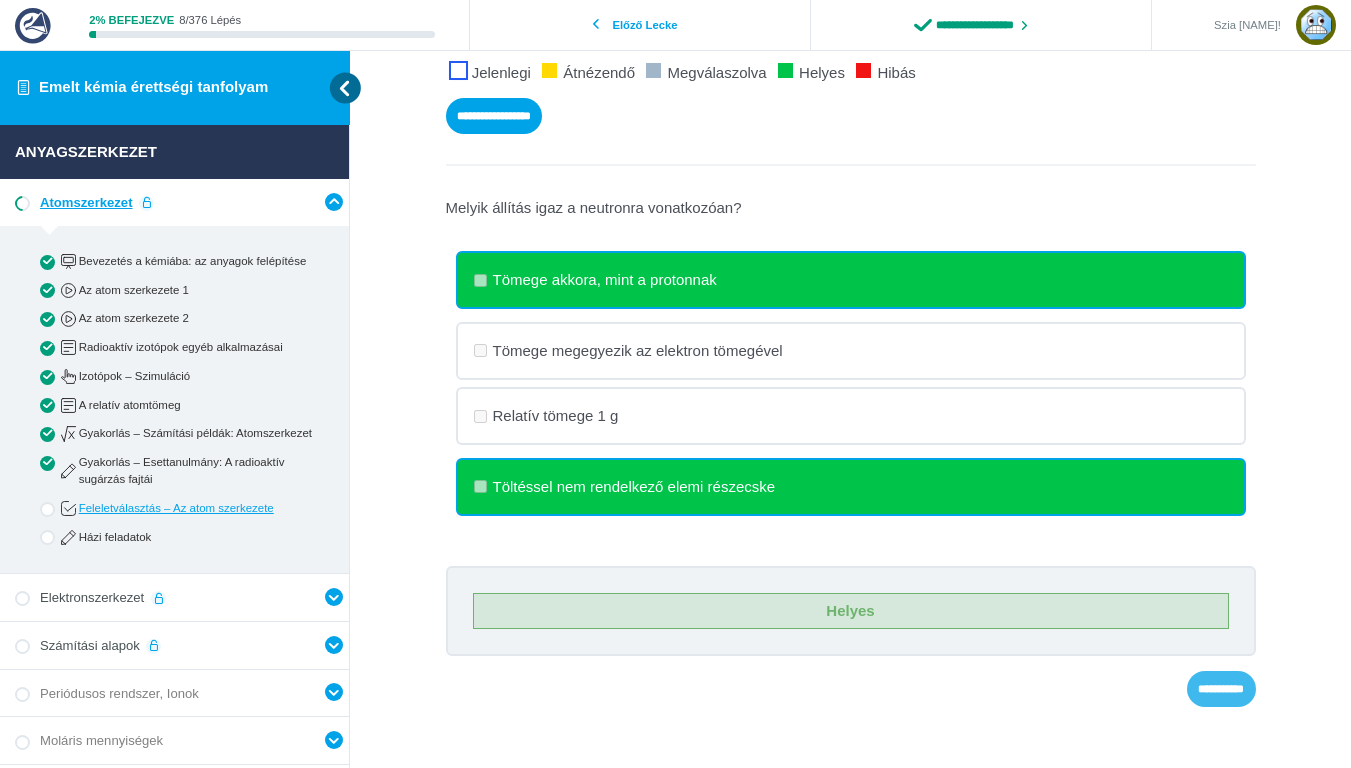 click on "**********" at bounding box center (0, 0) 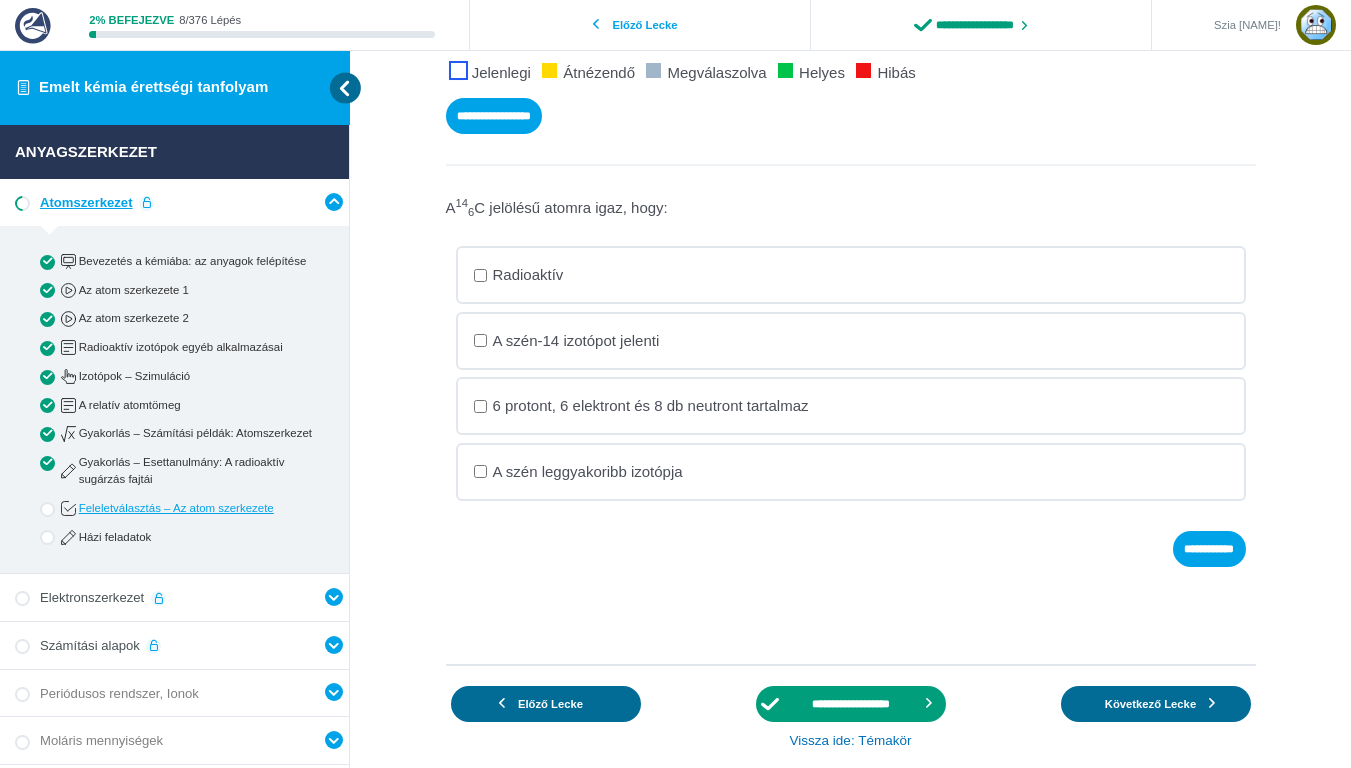 click on "A szén-14 izotópot jelenti" at bounding box center (0, 0) 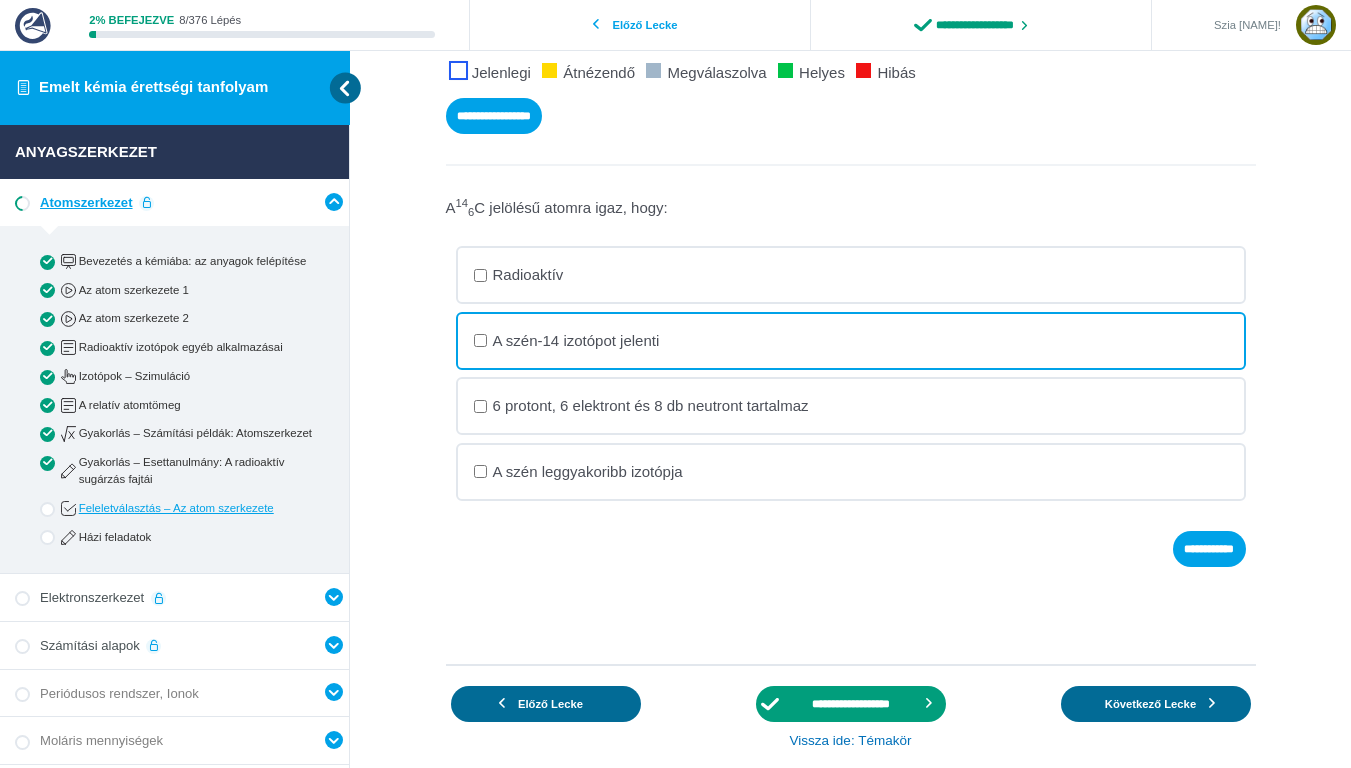 click on "6 protont, 6 elektront és 8 db neutront tartalmaz" at bounding box center (0, 0) 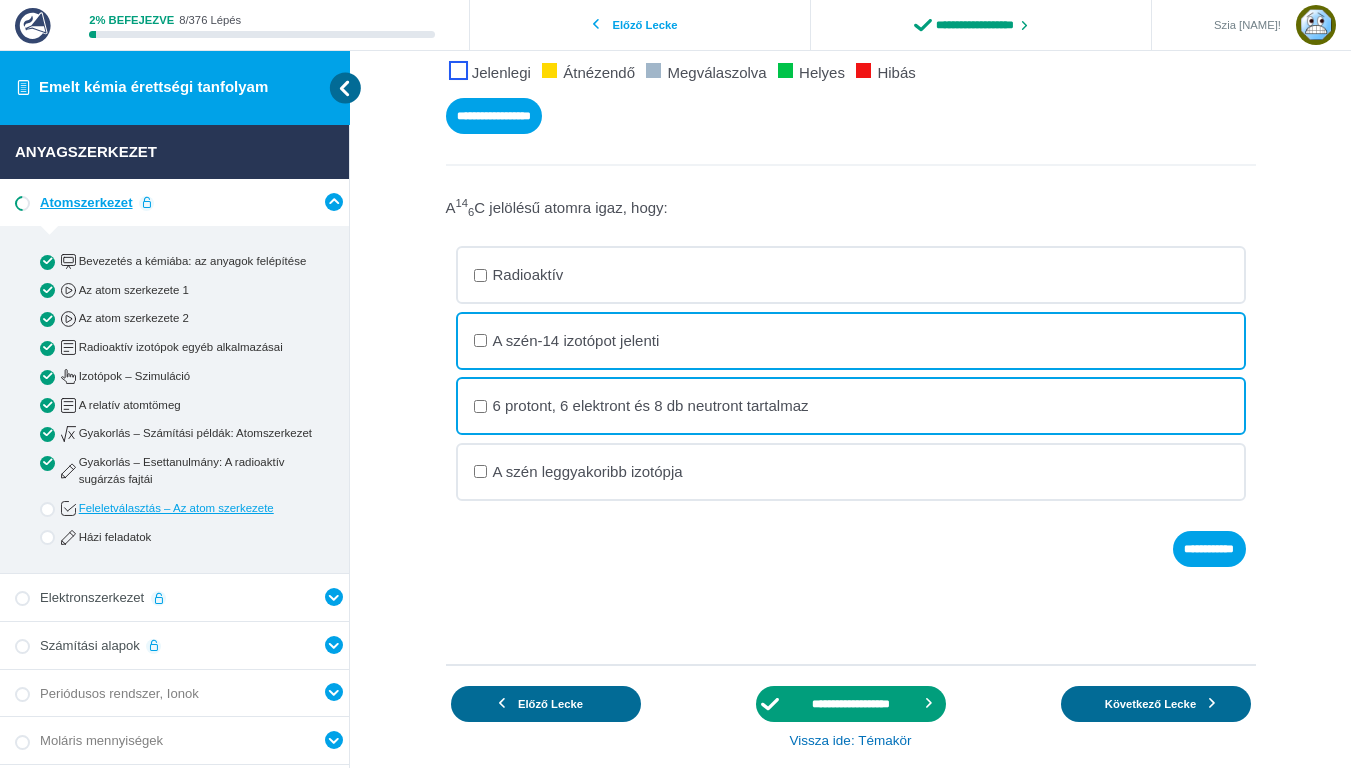 click on "Radioaktív" at bounding box center (0, 0) 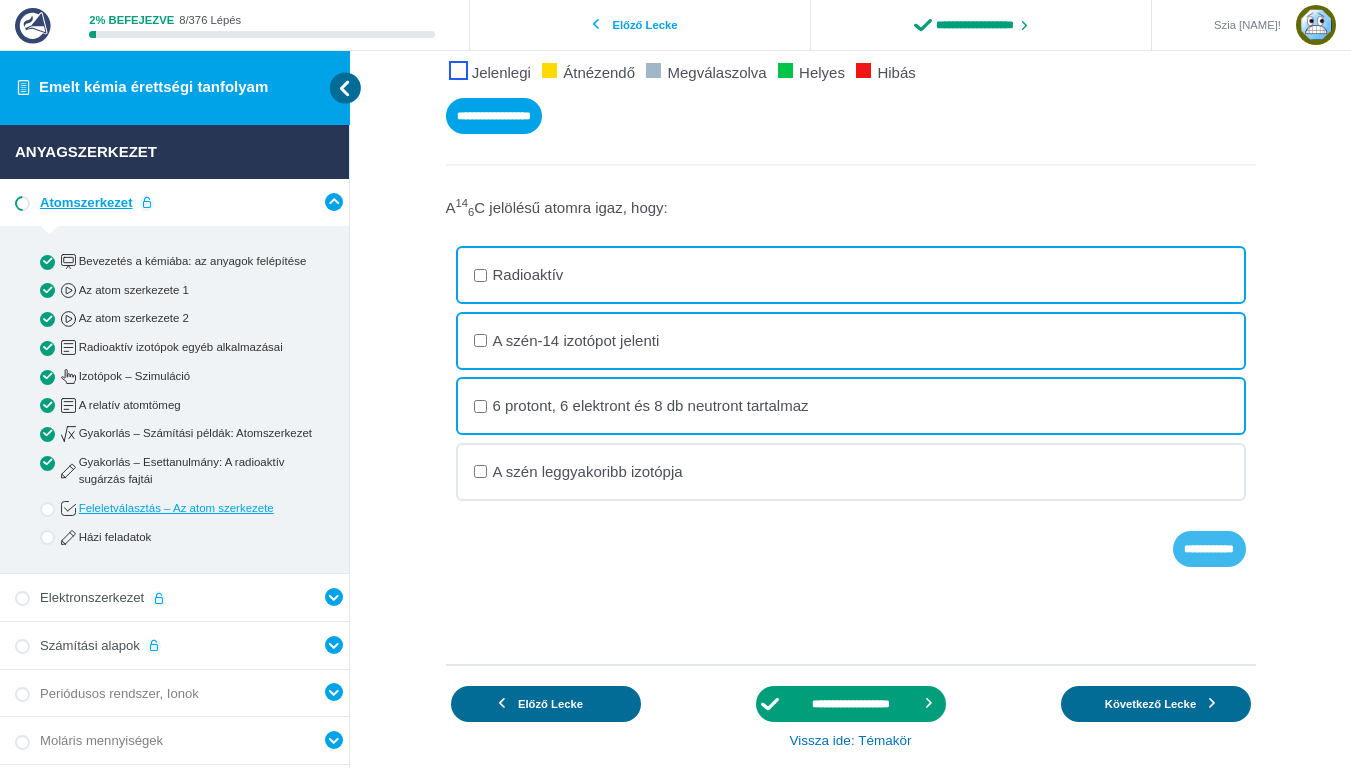 click on "**********" at bounding box center (0, 0) 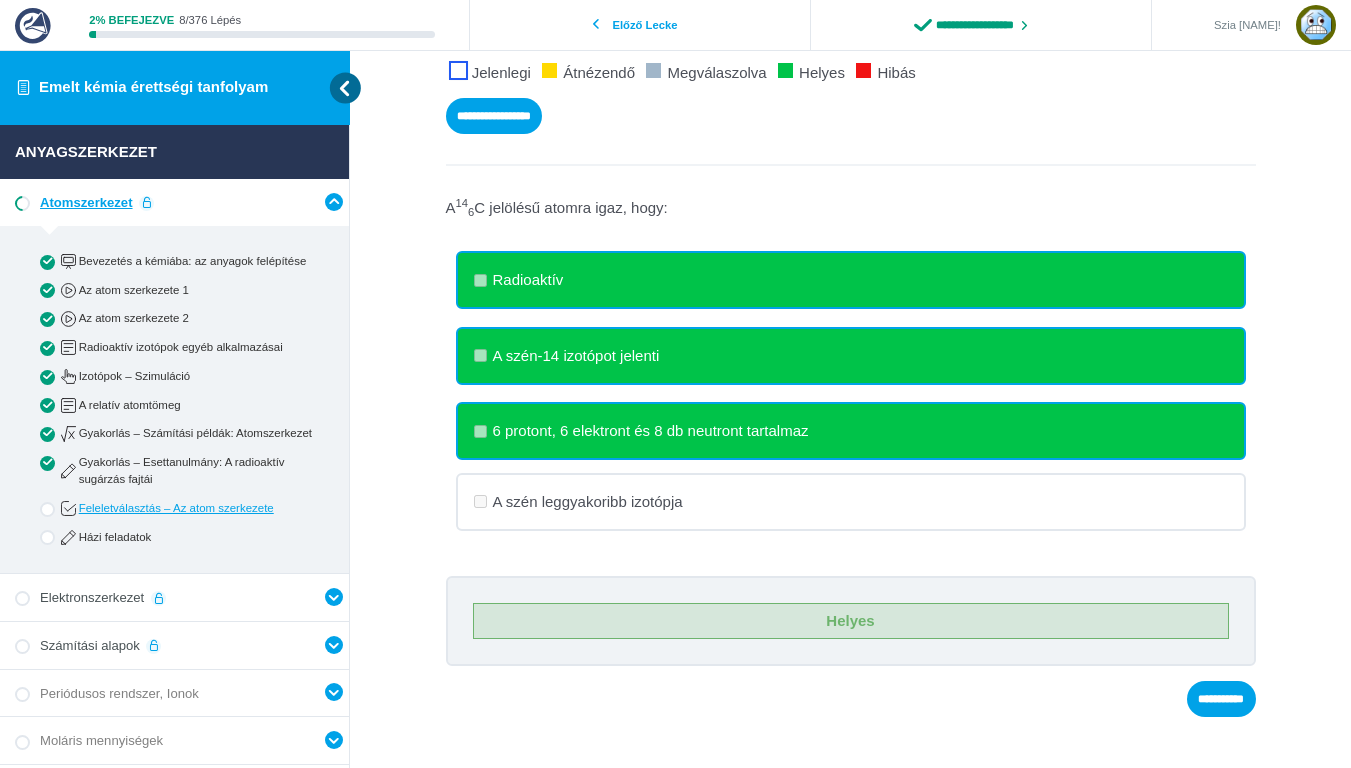 scroll, scrollTop: 240, scrollLeft: 0, axis: vertical 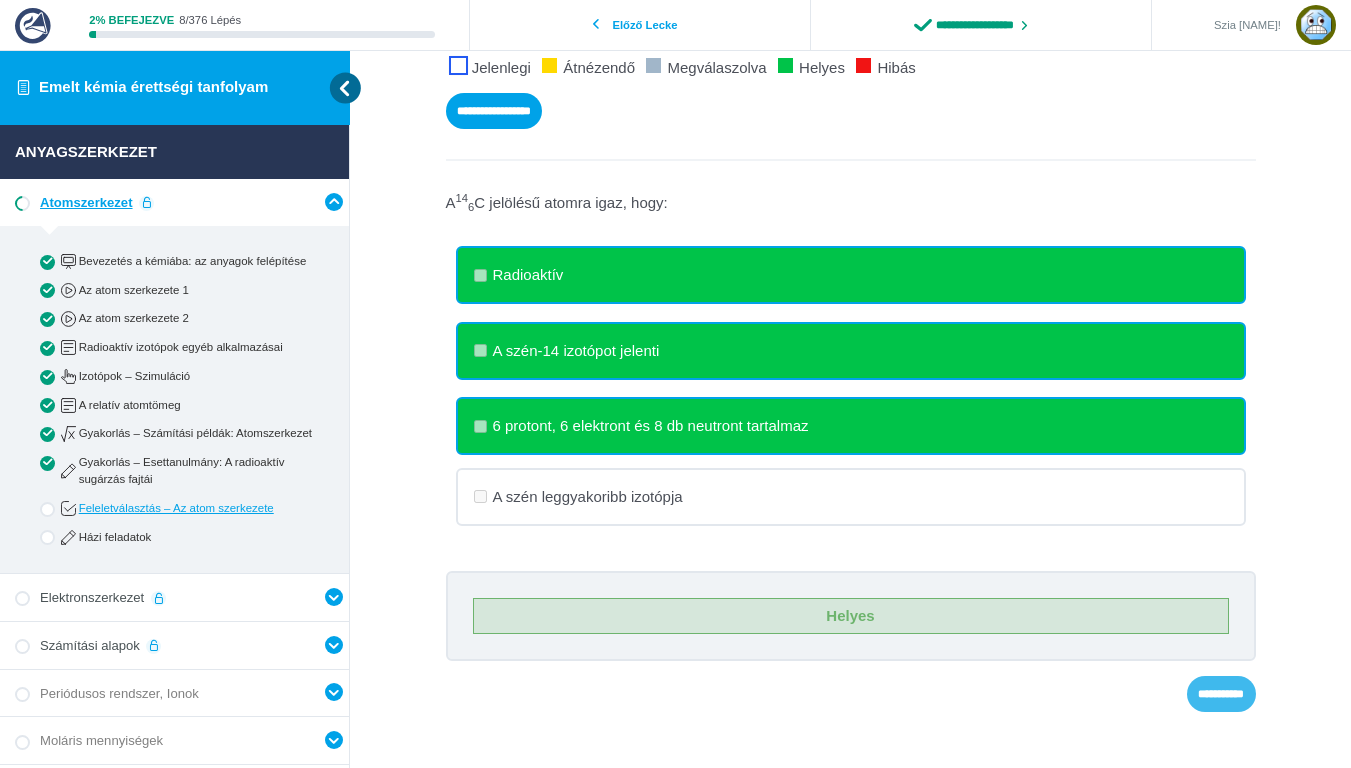 click on "**********" at bounding box center (0, 0) 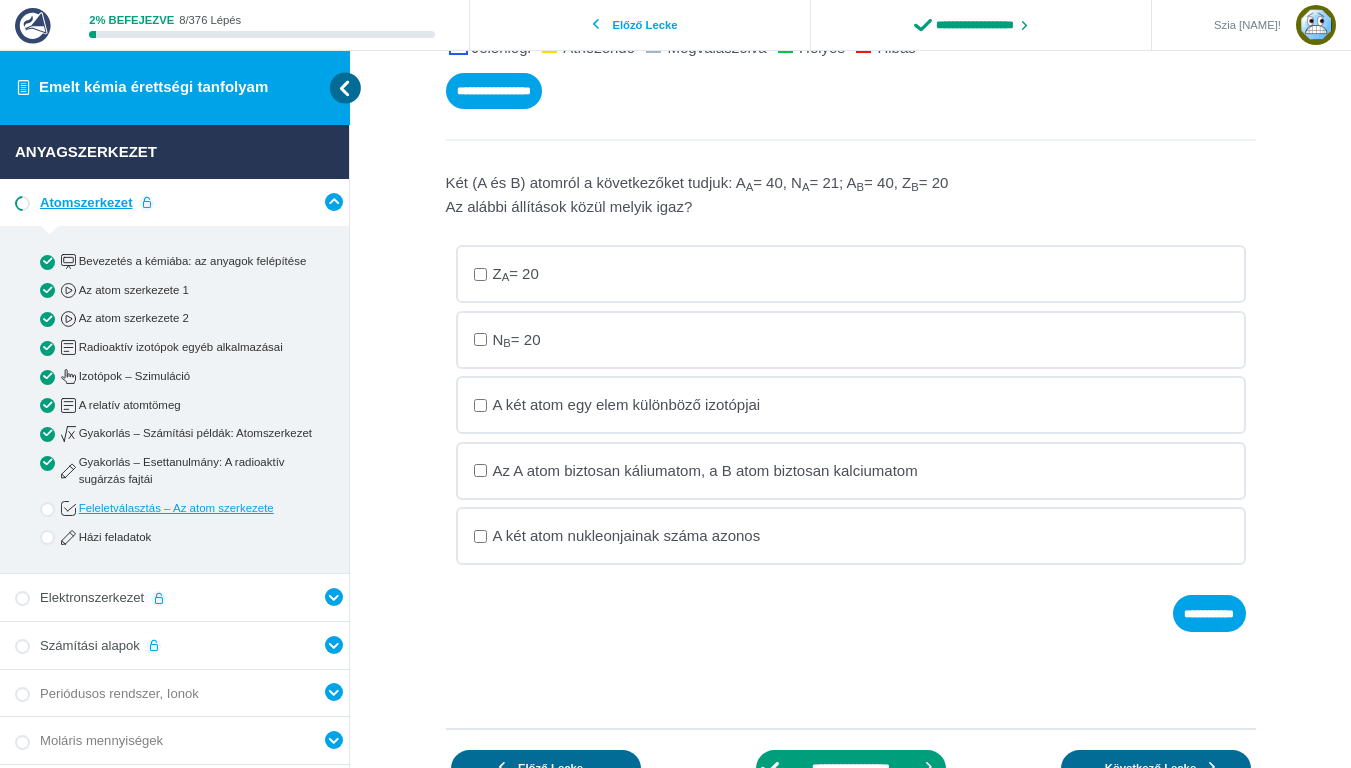 scroll, scrollTop: 261, scrollLeft: 0, axis: vertical 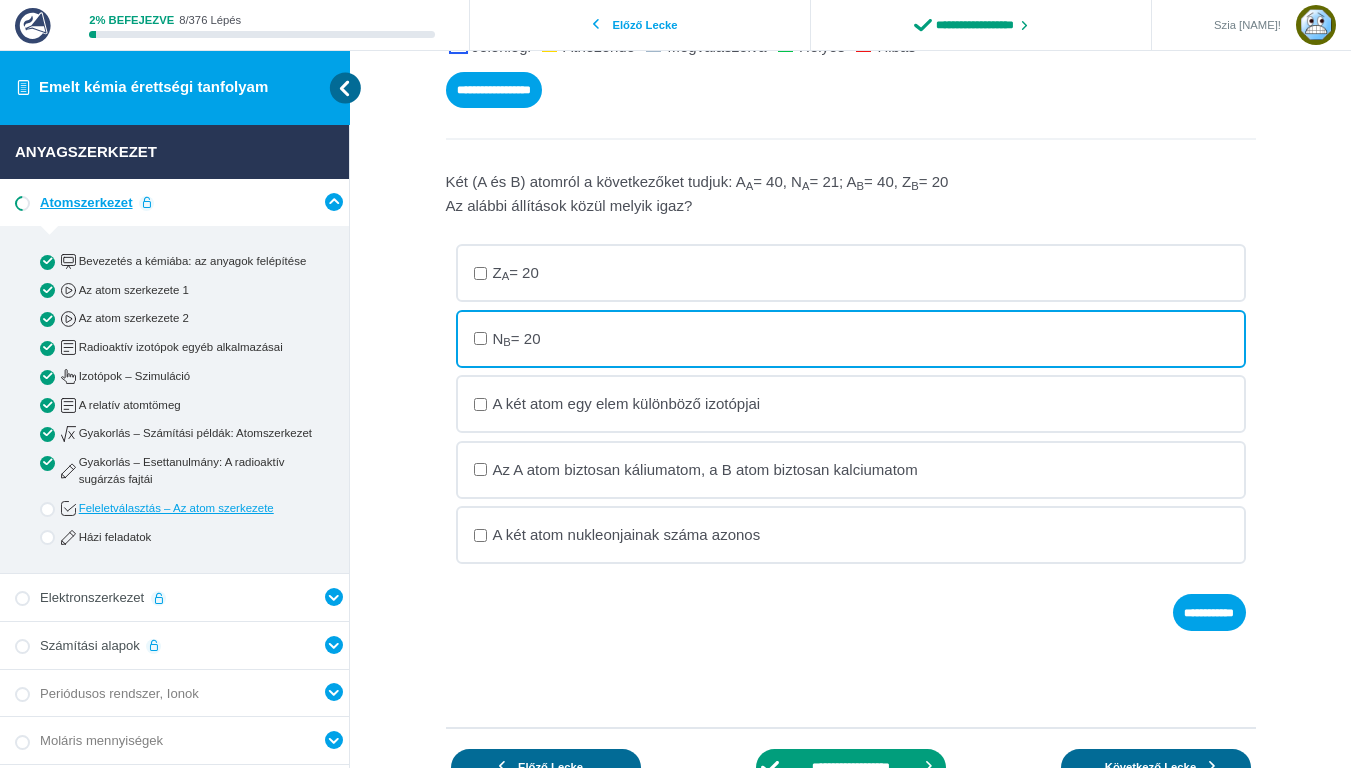 click on "A két atom egy elem különböző izotópjai" at bounding box center [0, 0] 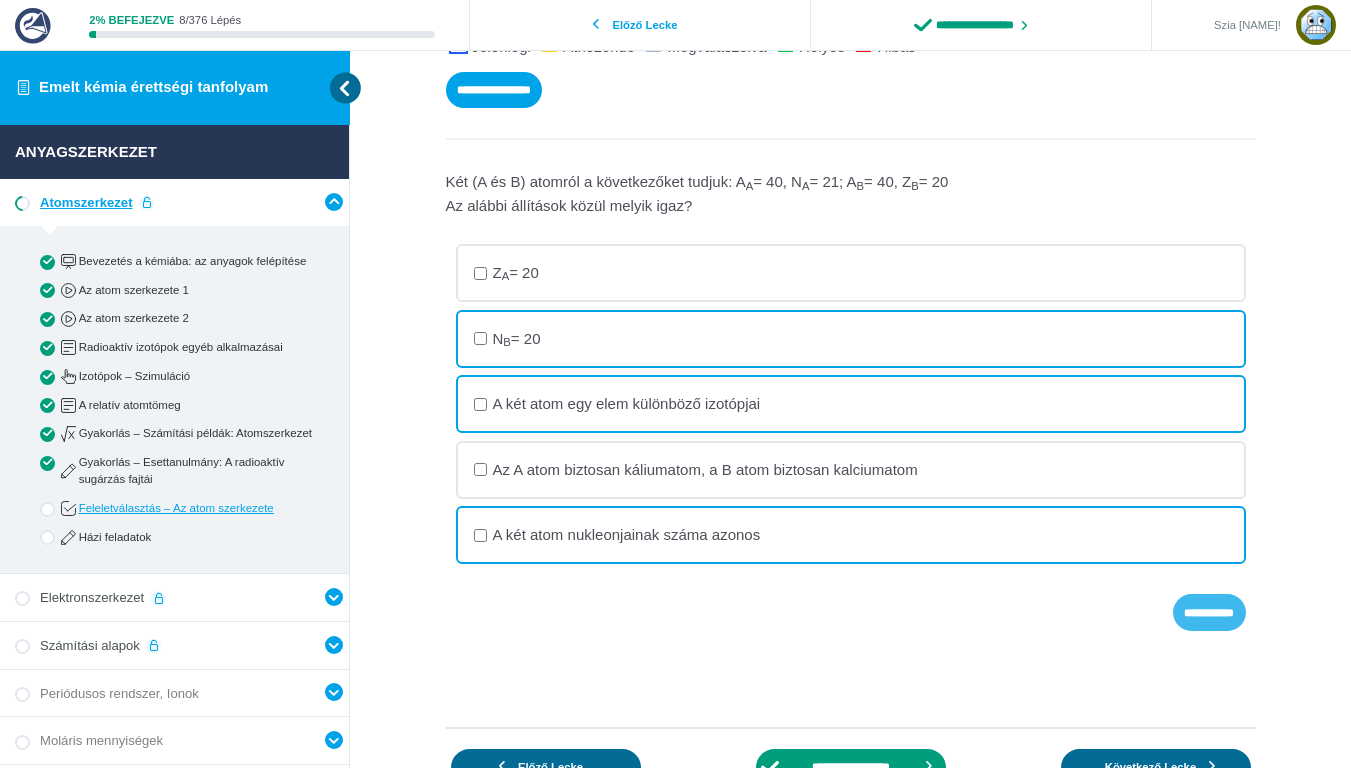 click on "**********" at bounding box center (0, 0) 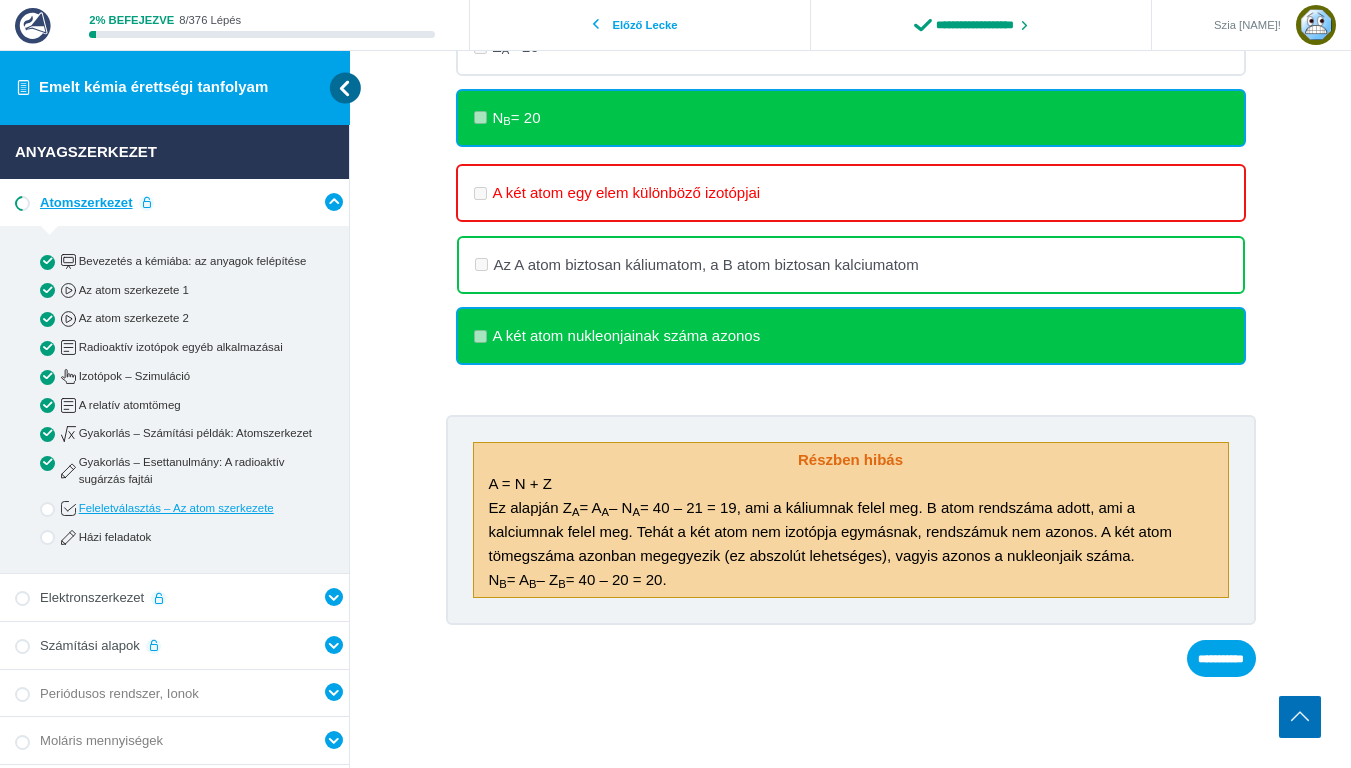 scroll, scrollTop: 502, scrollLeft: 0, axis: vertical 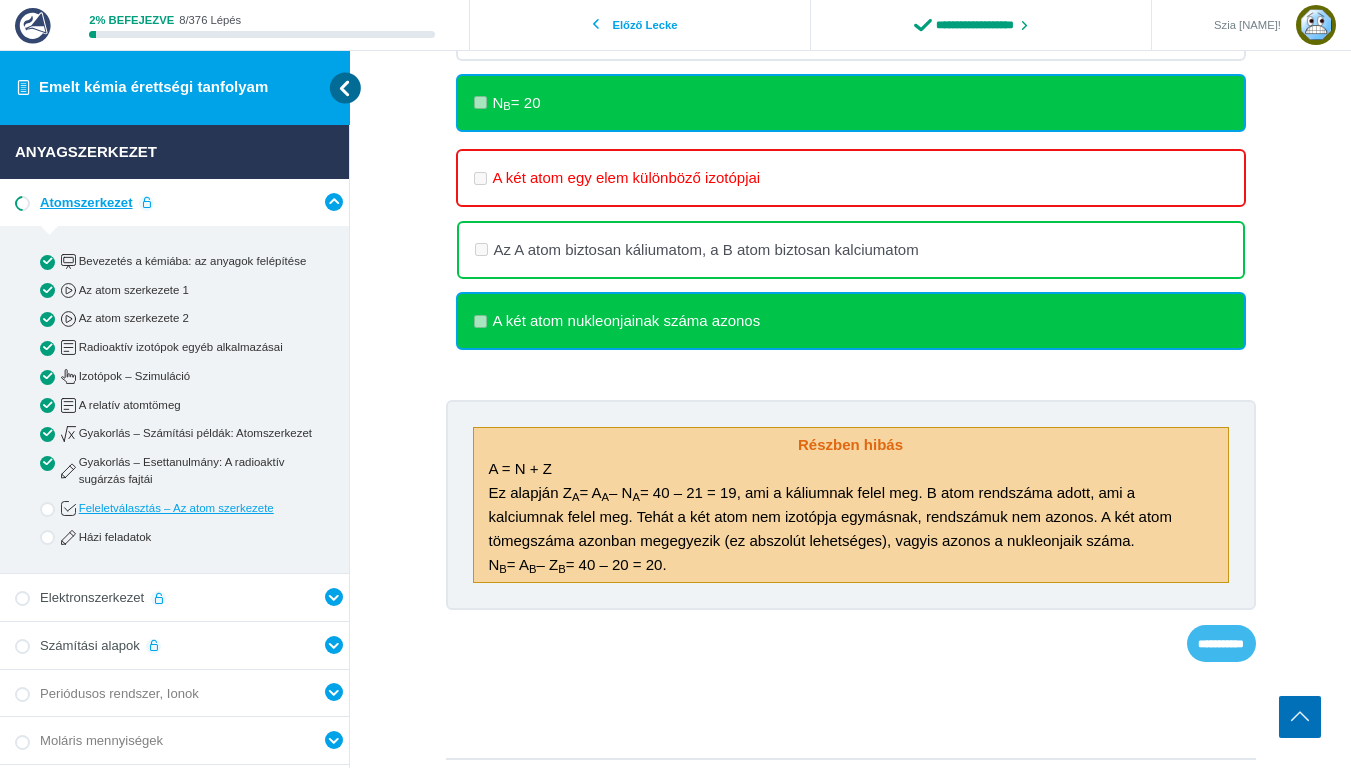 click on "**********" at bounding box center [0, 0] 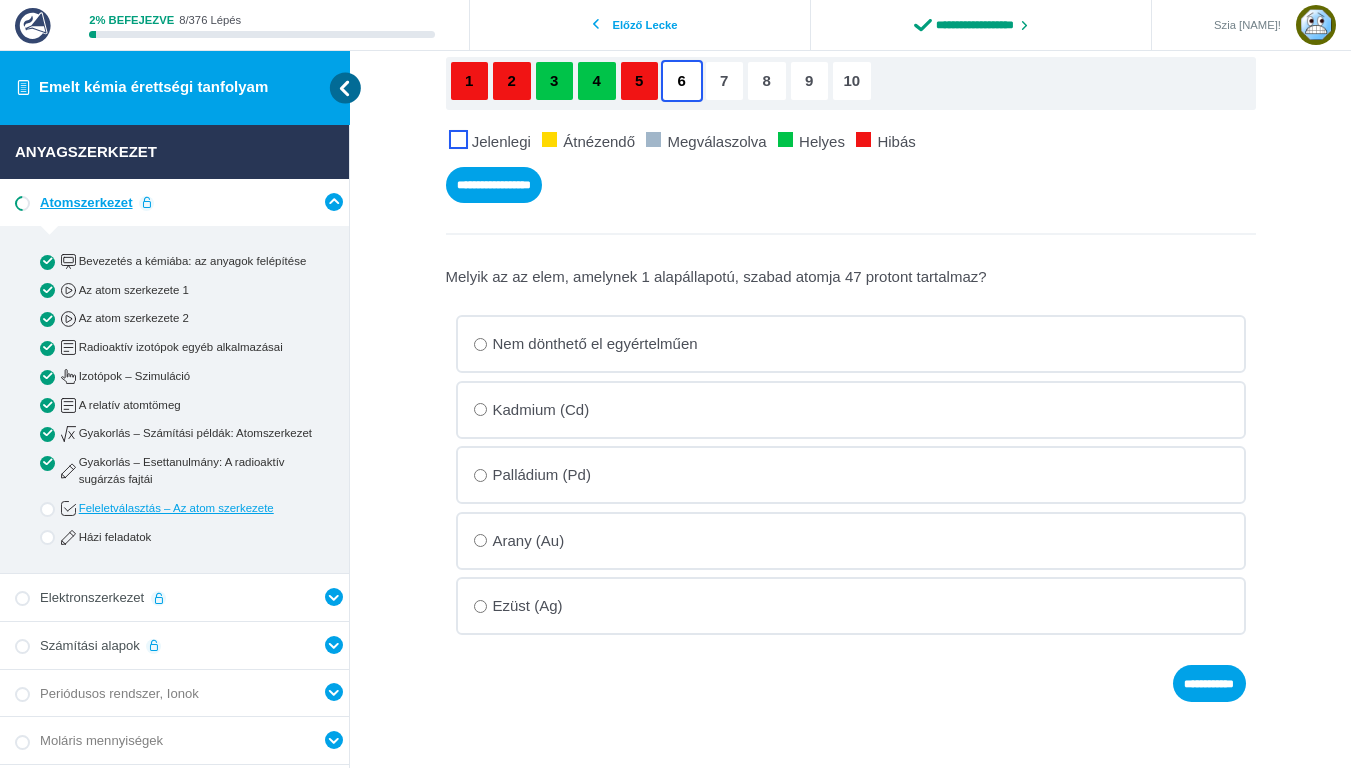 scroll, scrollTop: 162, scrollLeft: 0, axis: vertical 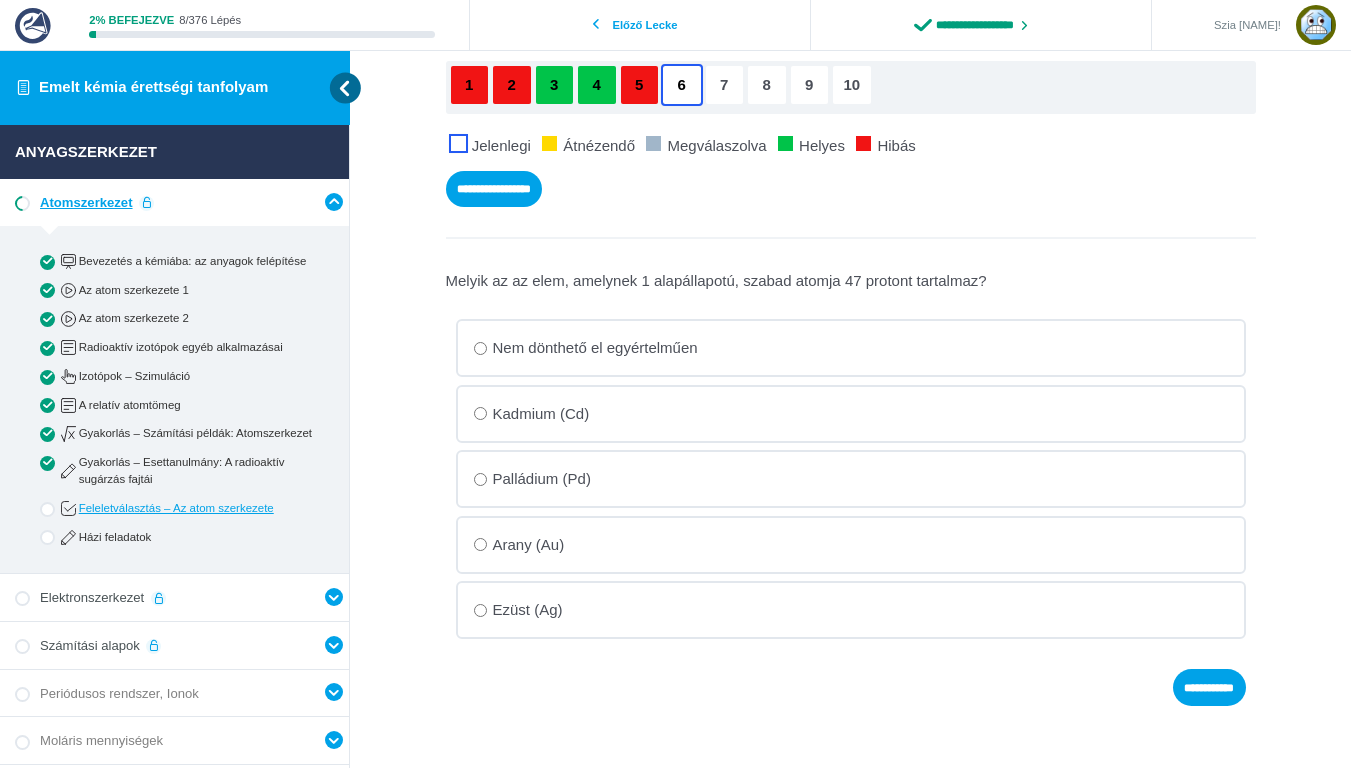 click on "Ezüst (Ag)" at bounding box center (0, 0) 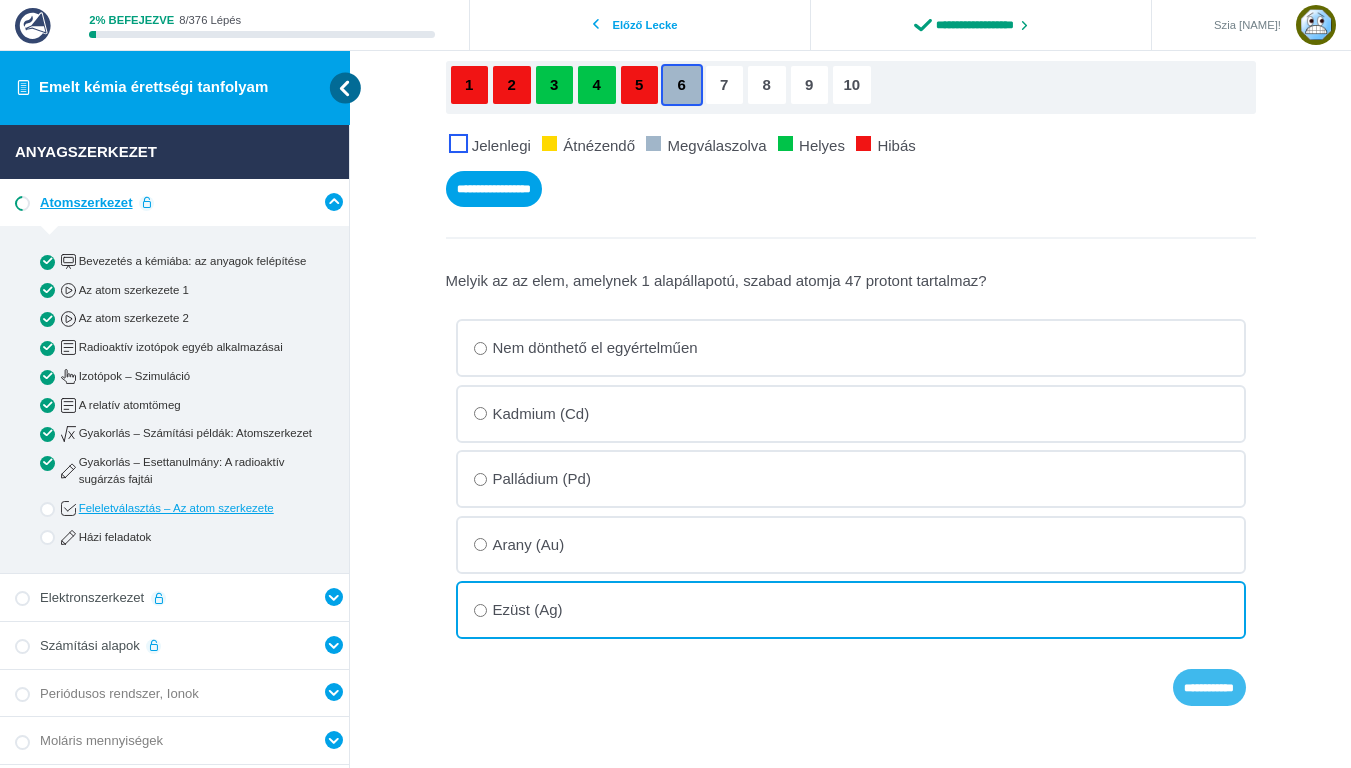 click on "**********" at bounding box center (0, 0) 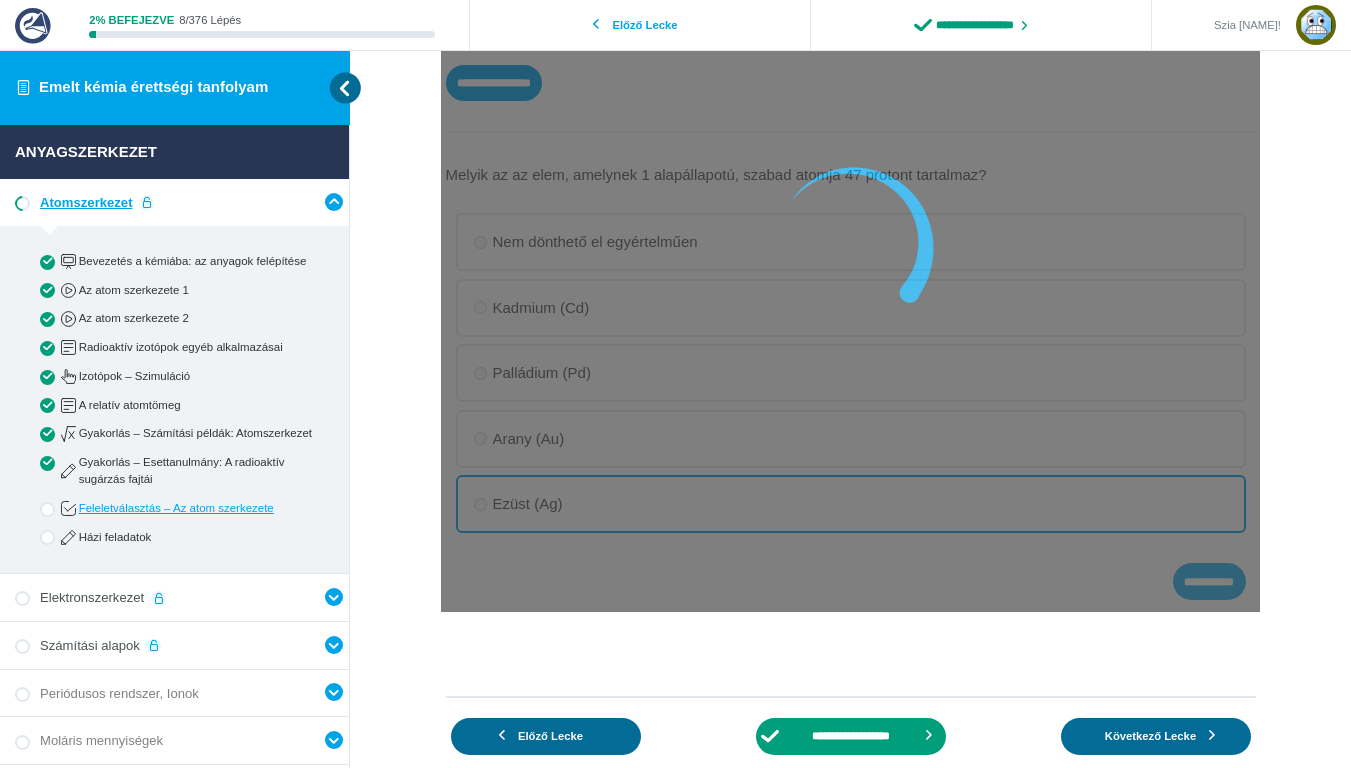 scroll, scrollTop: 262, scrollLeft: 0, axis: vertical 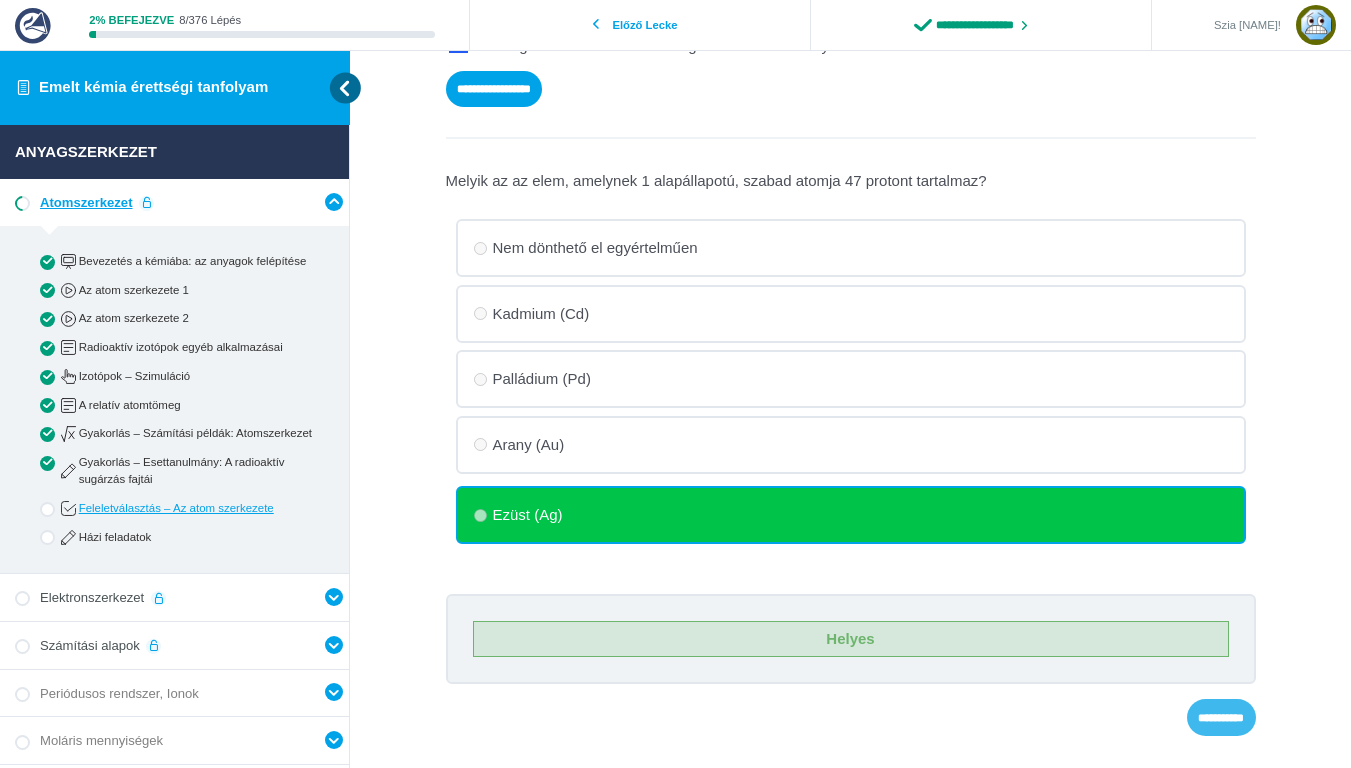 click on "**********" at bounding box center [0, 0] 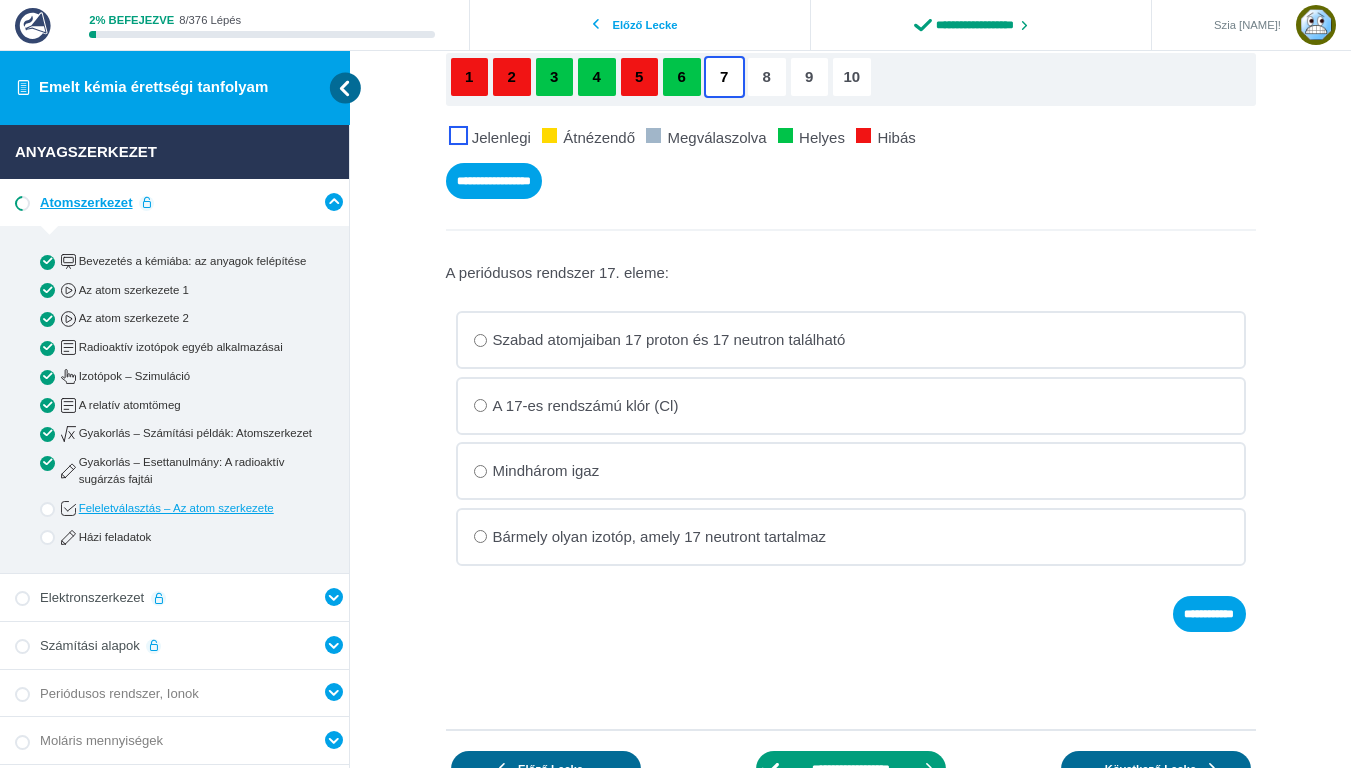 scroll, scrollTop: 172, scrollLeft: 0, axis: vertical 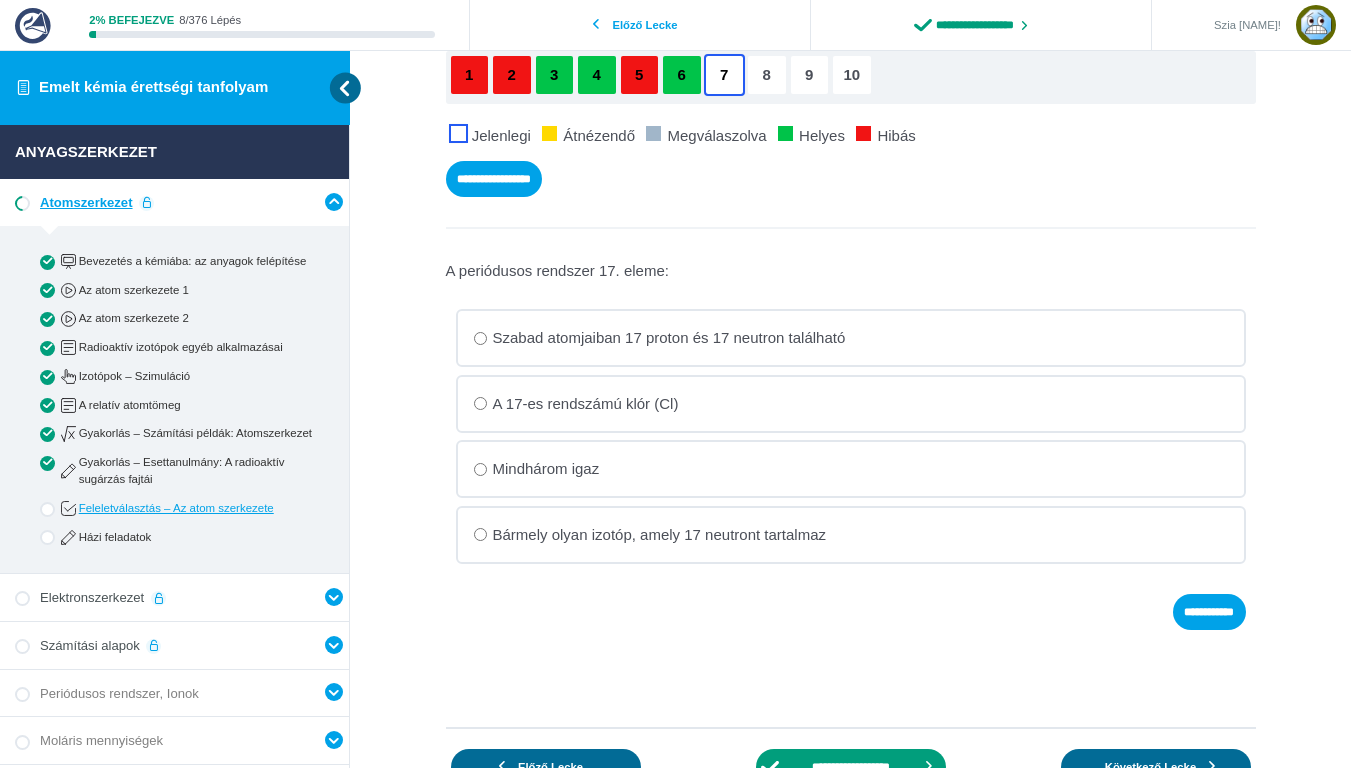 click on "A 17-es rendszámú klór (Cl)" at bounding box center (0, 0) 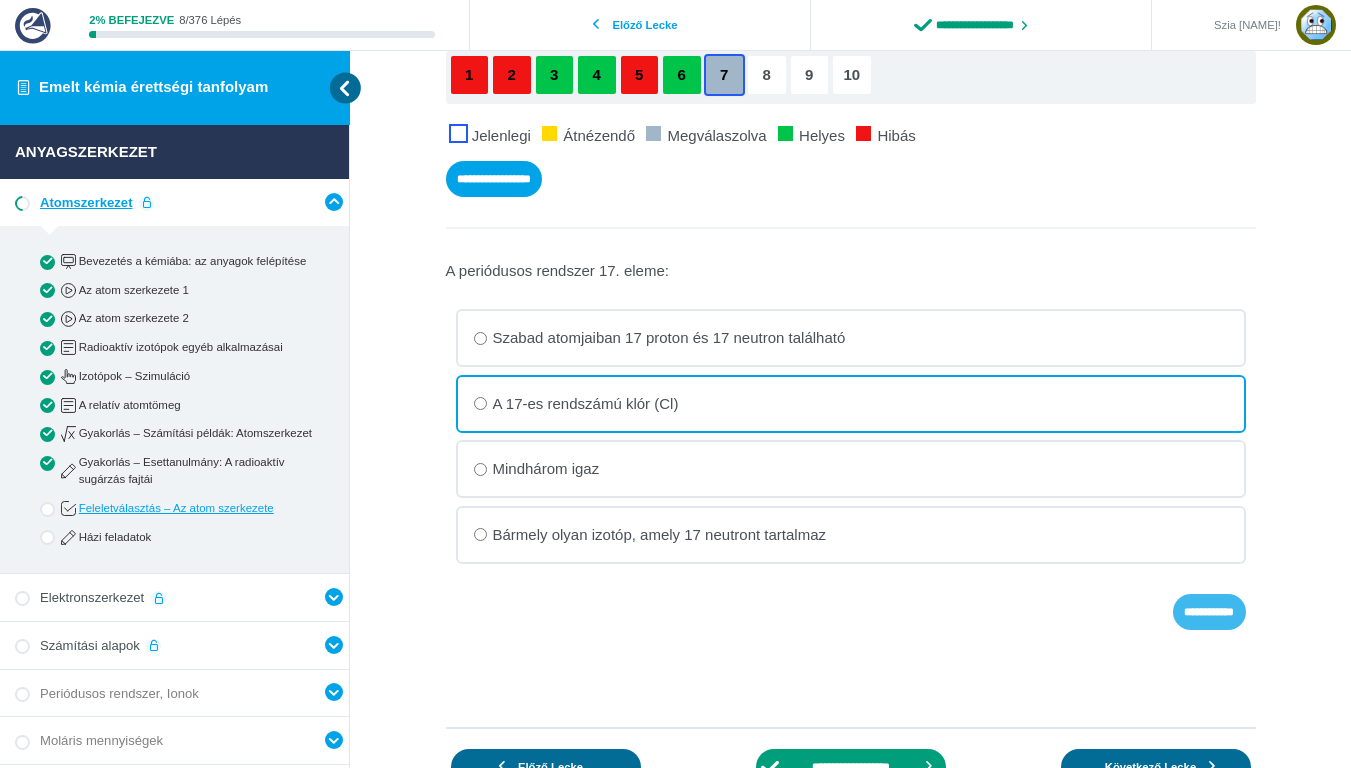 click on "**********" at bounding box center (0, 0) 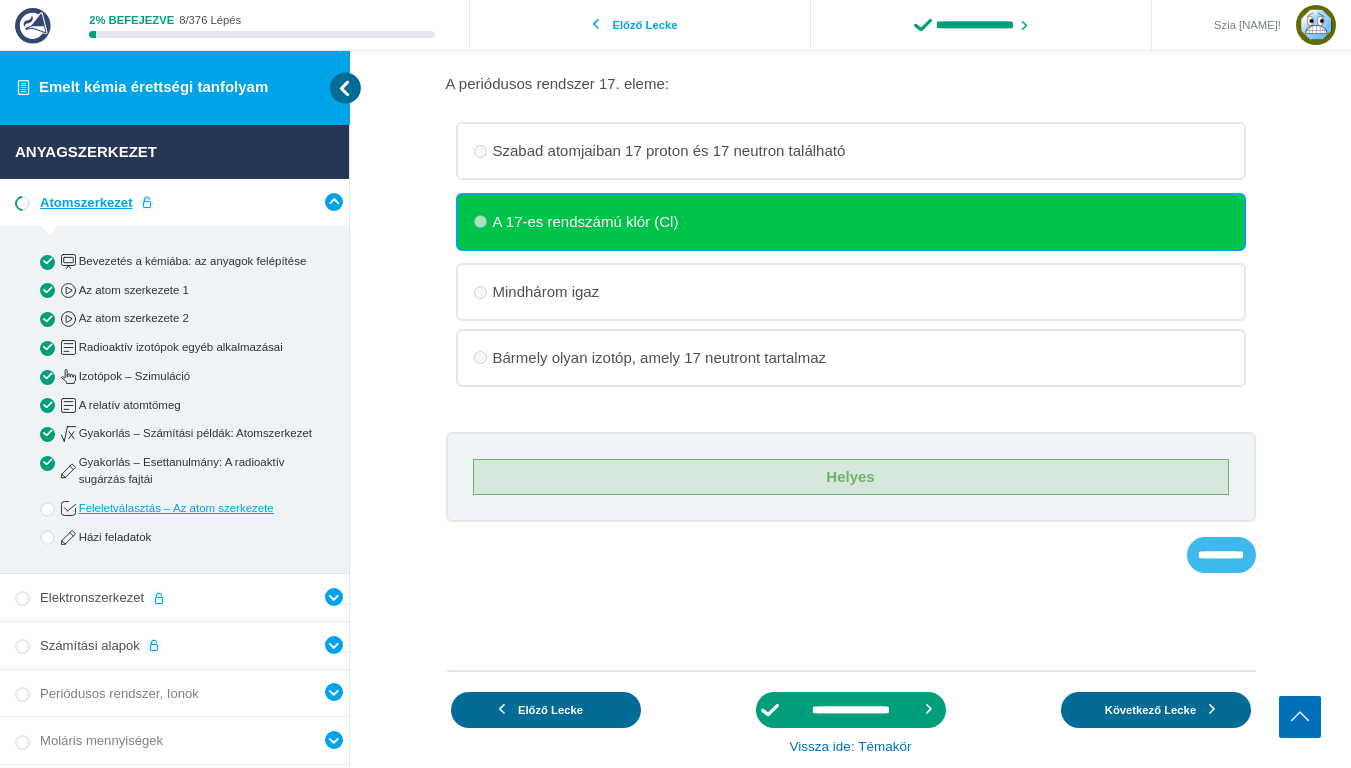 click on "**********" at bounding box center [0, 0] 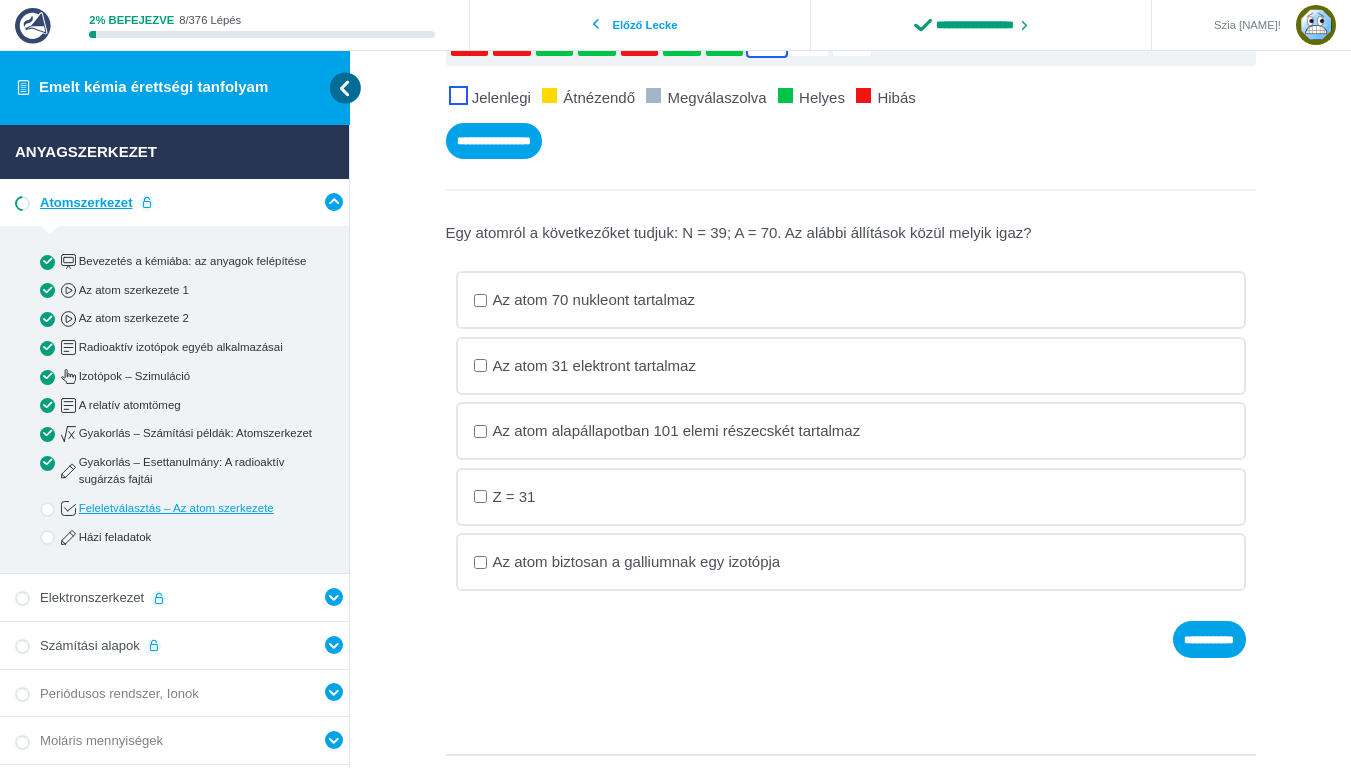 scroll, scrollTop: 209, scrollLeft: 0, axis: vertical 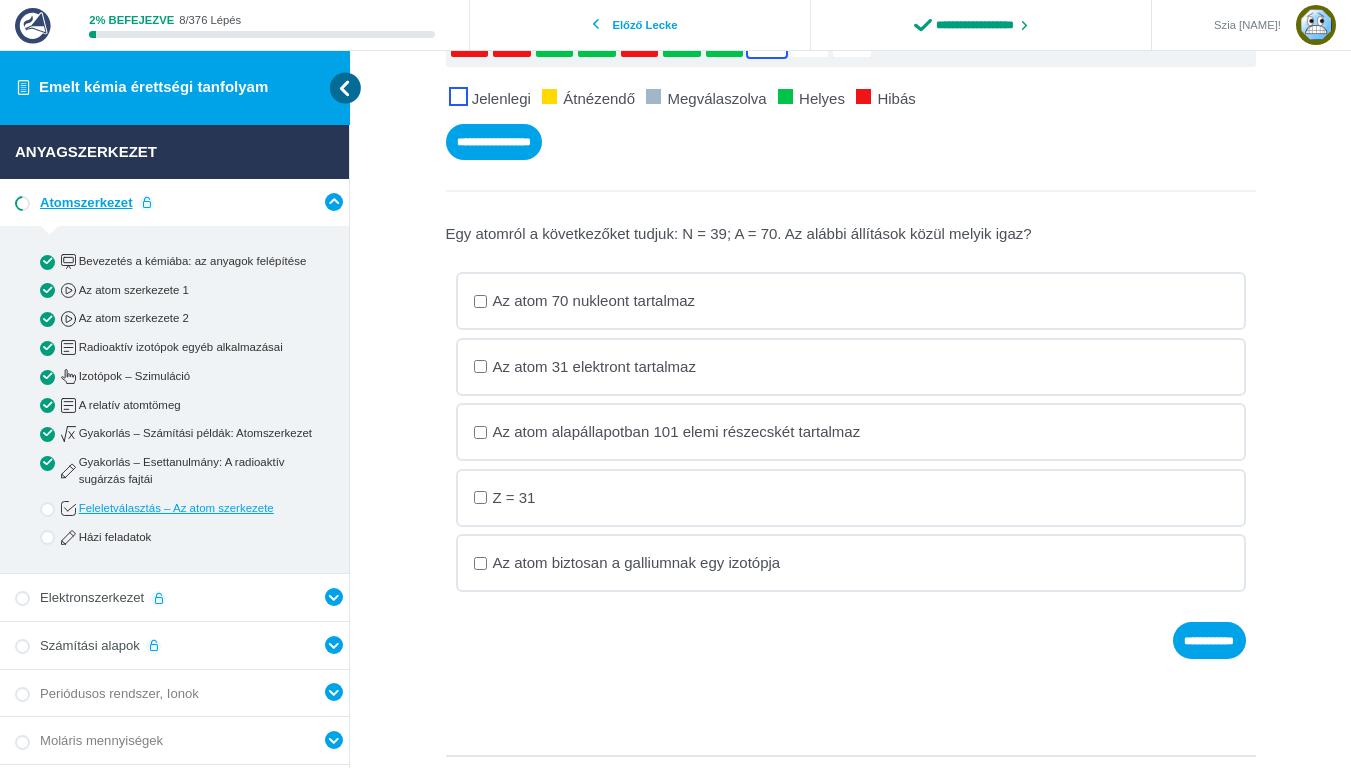 click on "Az atom 70 nukleont tartalmaz" at bounding box center [0, 0] 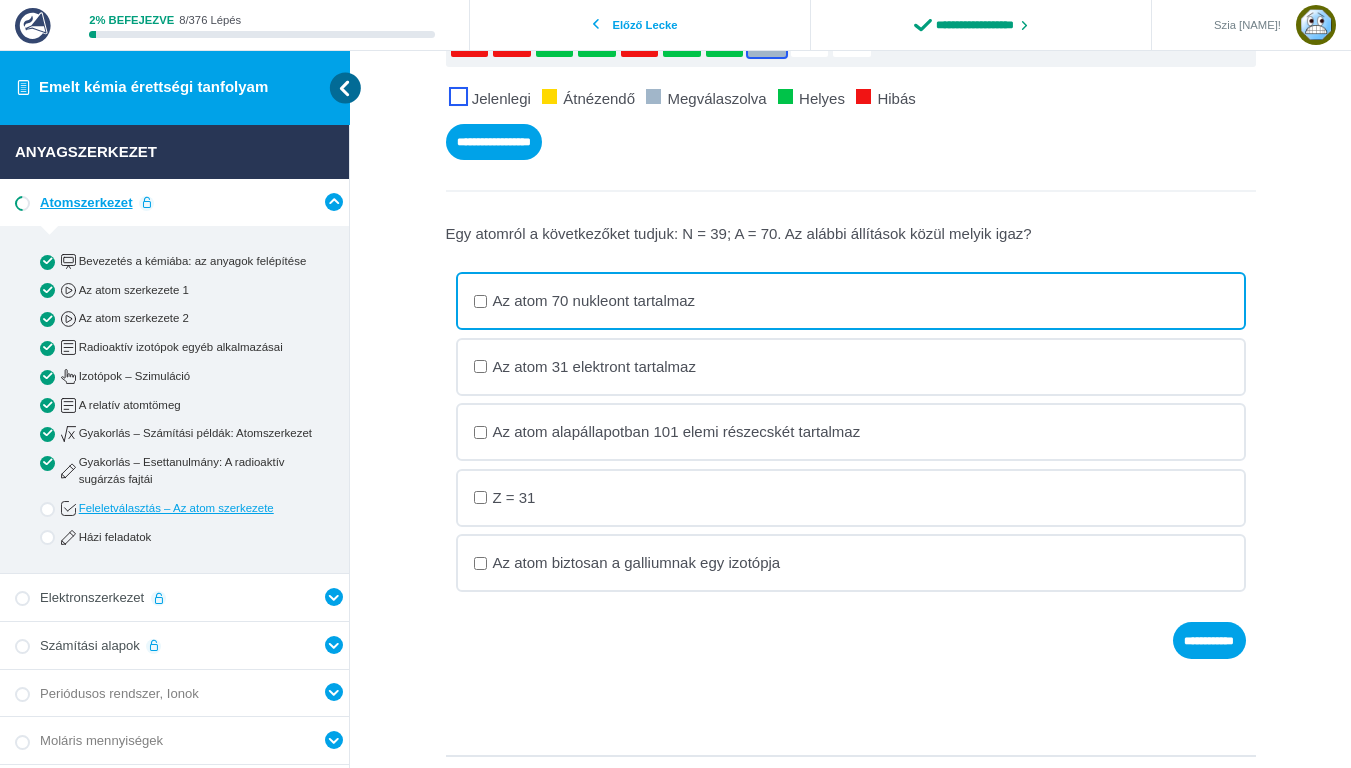 click on "Az atom 31 elektront tartalmaz" at bounding box center [0, 0] 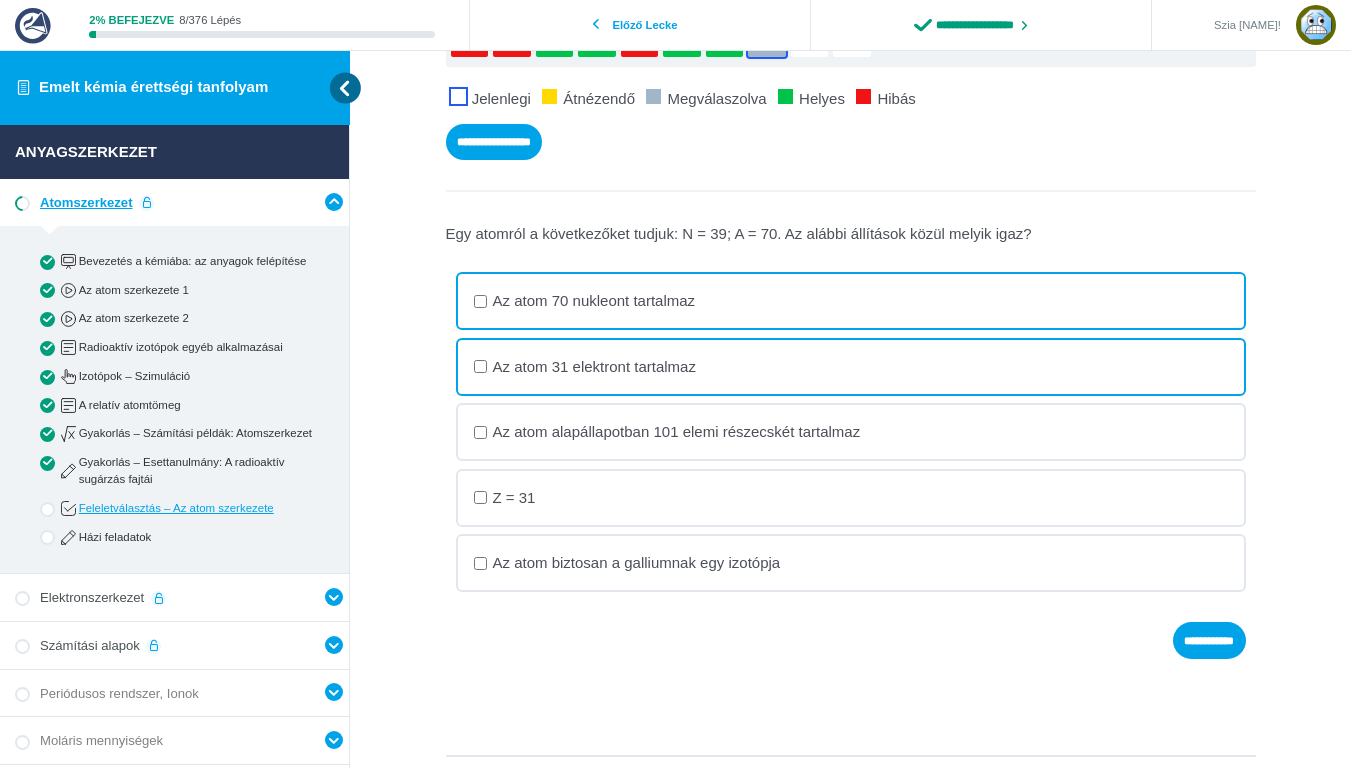 click on "Z = 31" at bounding box center (0, 0) 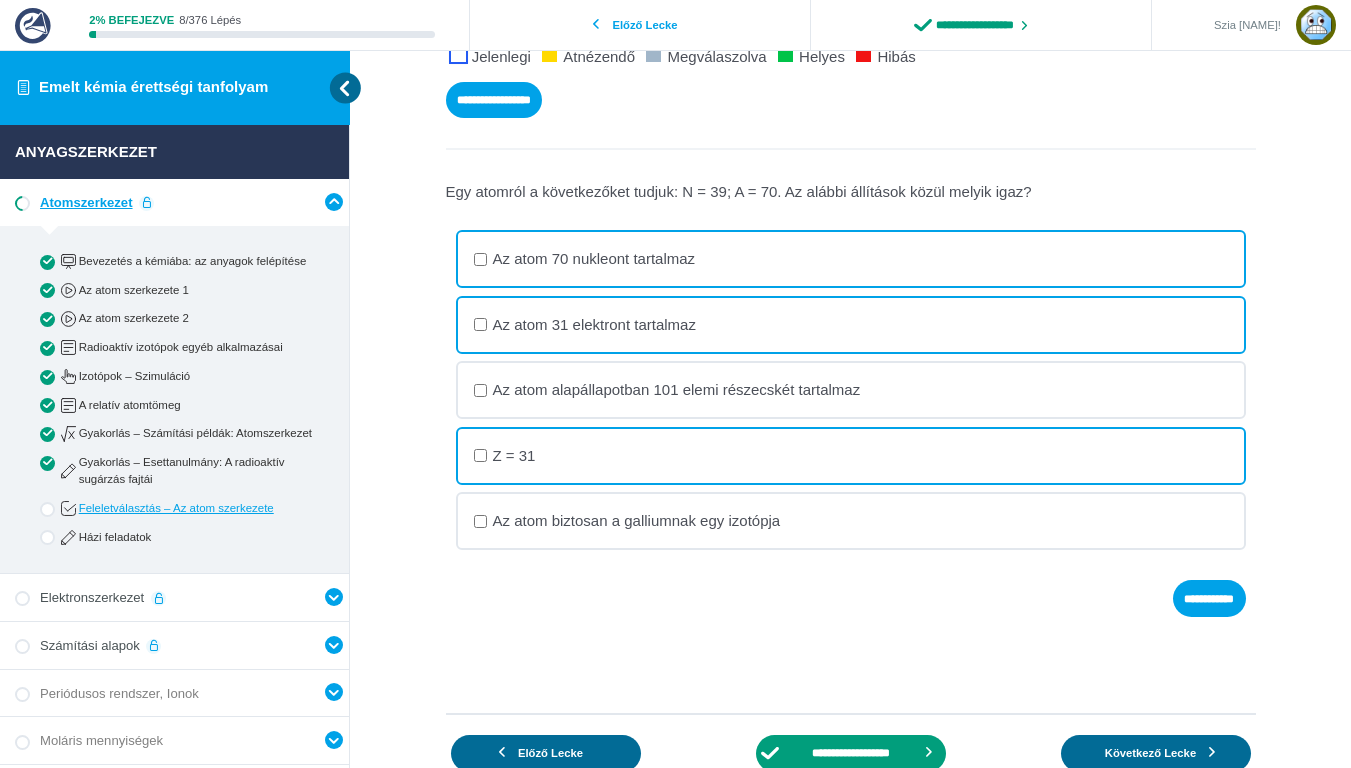 scroll, scrollTop: 252, scrollLeft: 0, axis: vertical 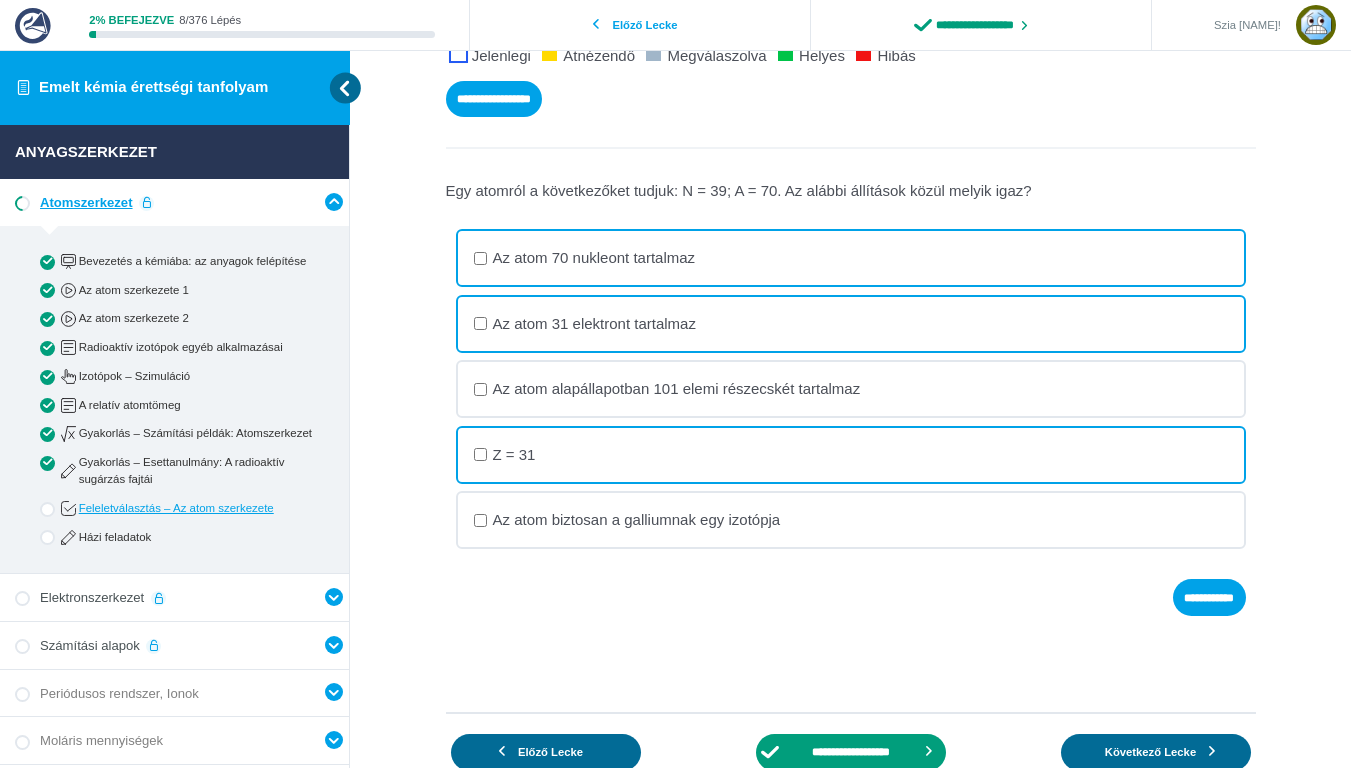 click on "Az atom biztosan a galliumnak egy izotópja" at bounding box center [0, 0] 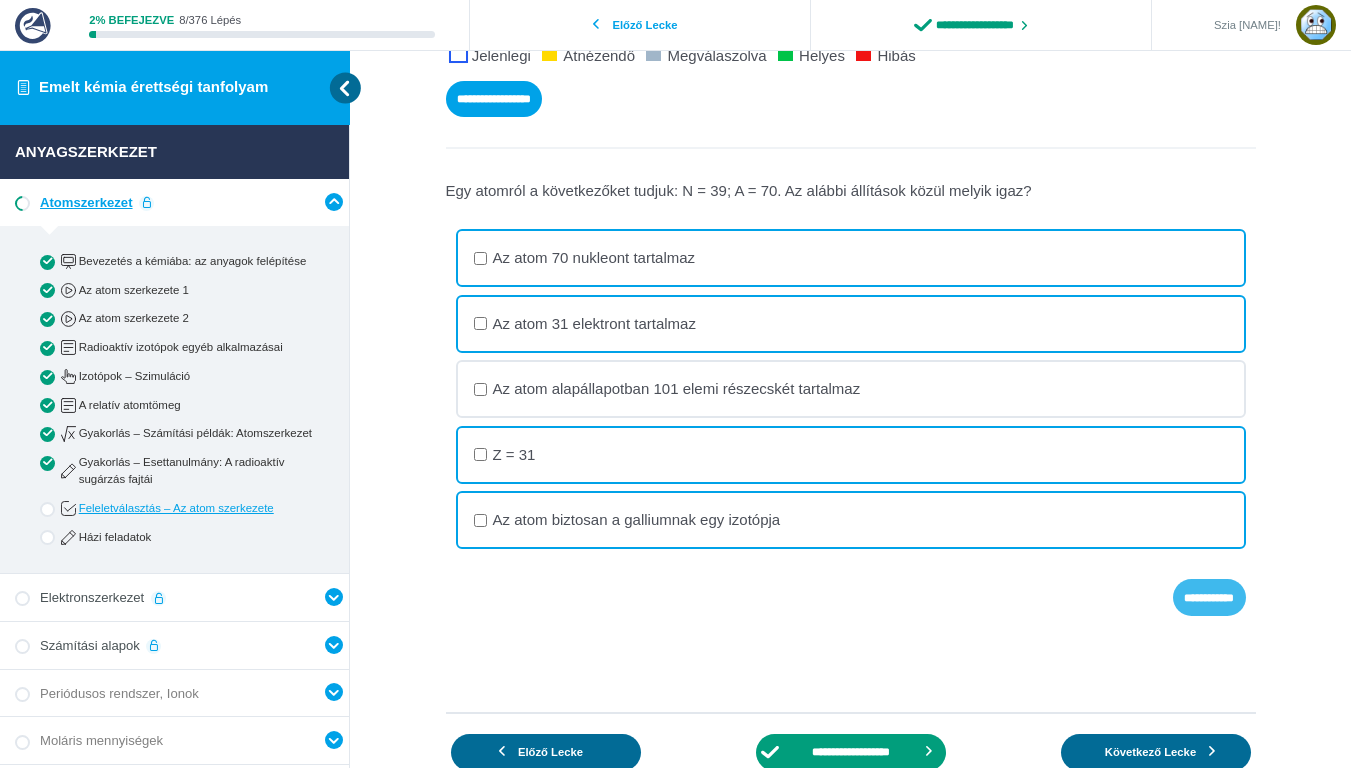 click on "**********" at bounding box center [0, 0] 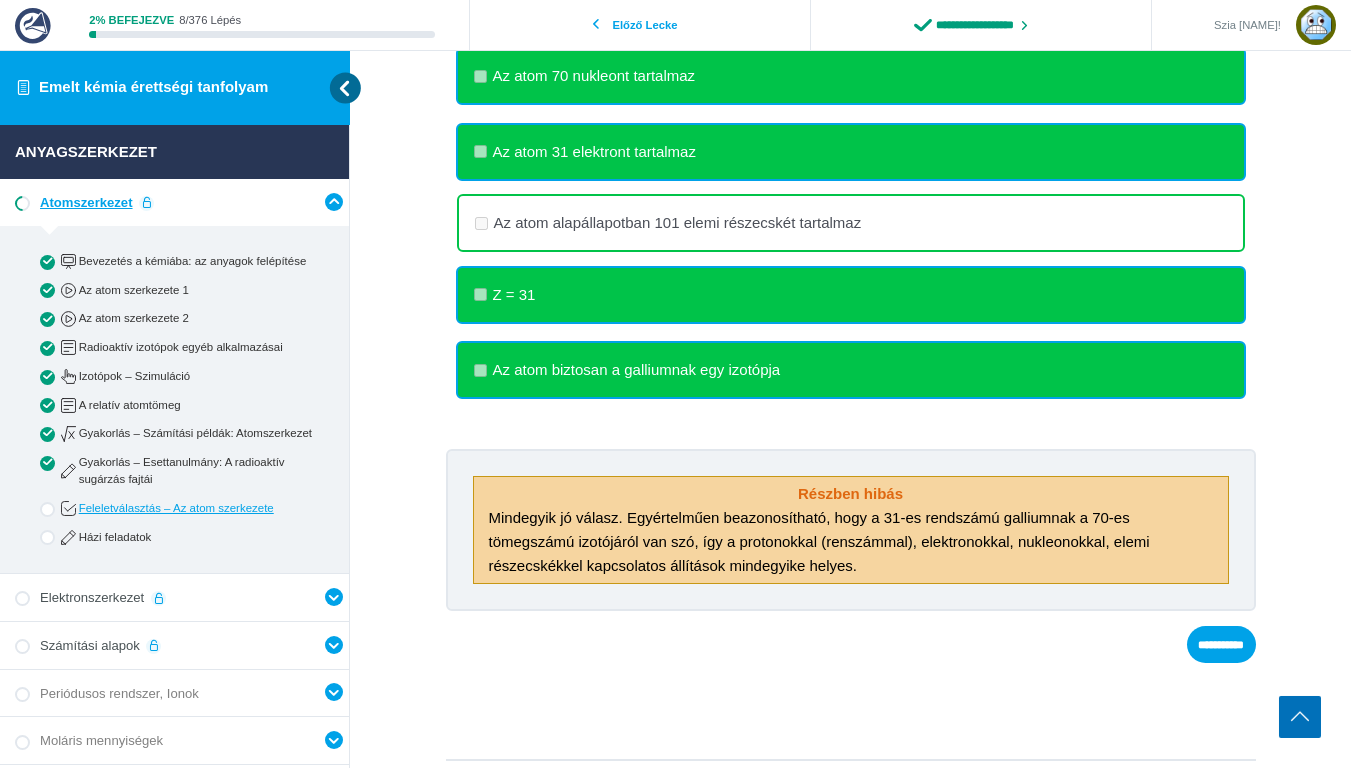 scroll, scrollTop: 440, scrollLeft: 0, axis: vertical 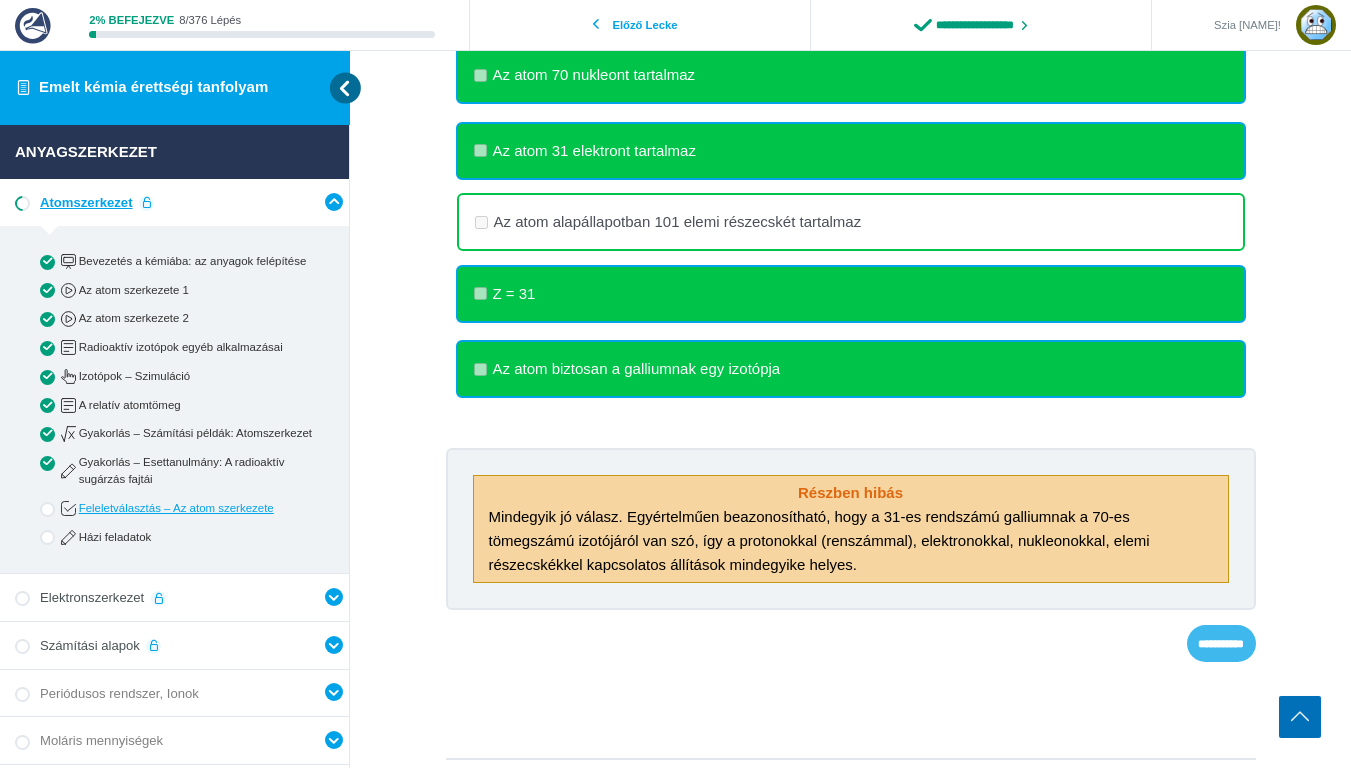 click on "**********" at bounding box center [0, 0] 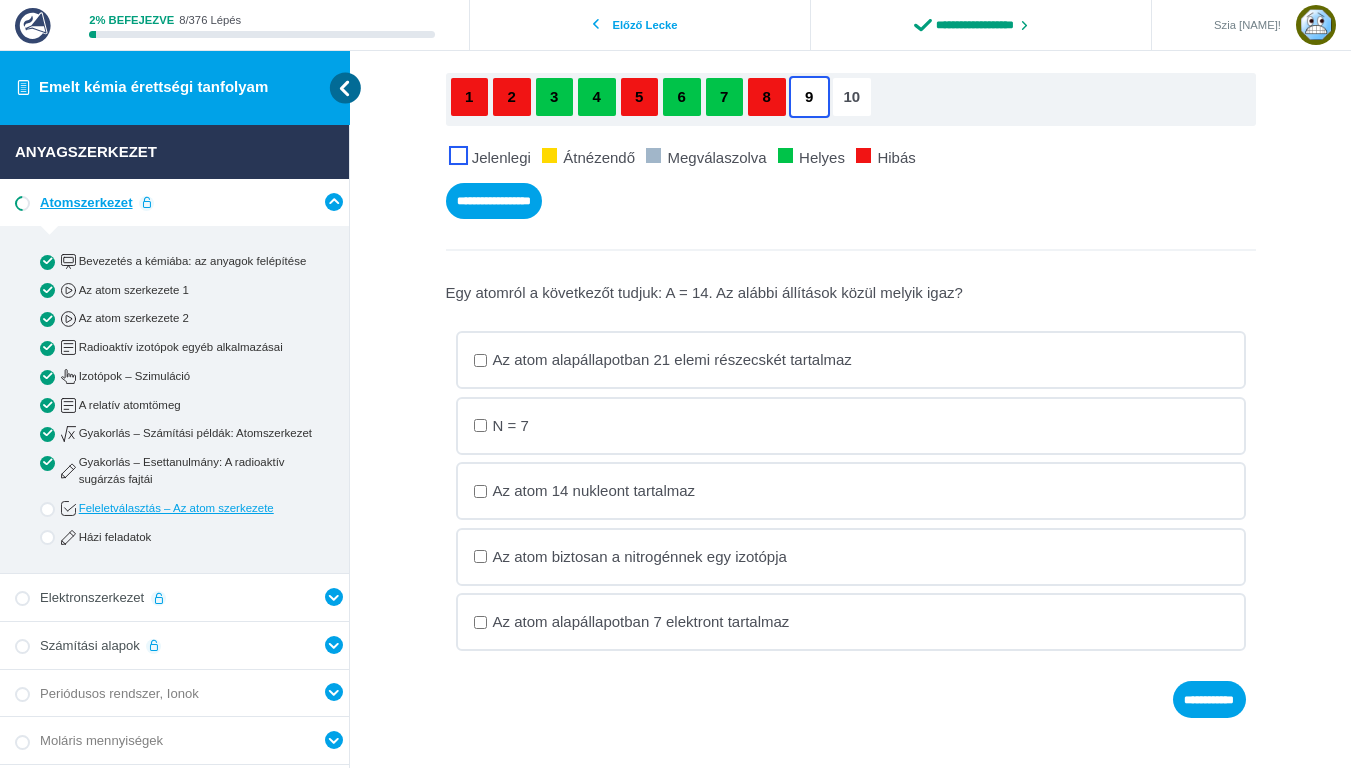 scroll, scrollTop: 149, scrollLeft: 0, axis: vertical 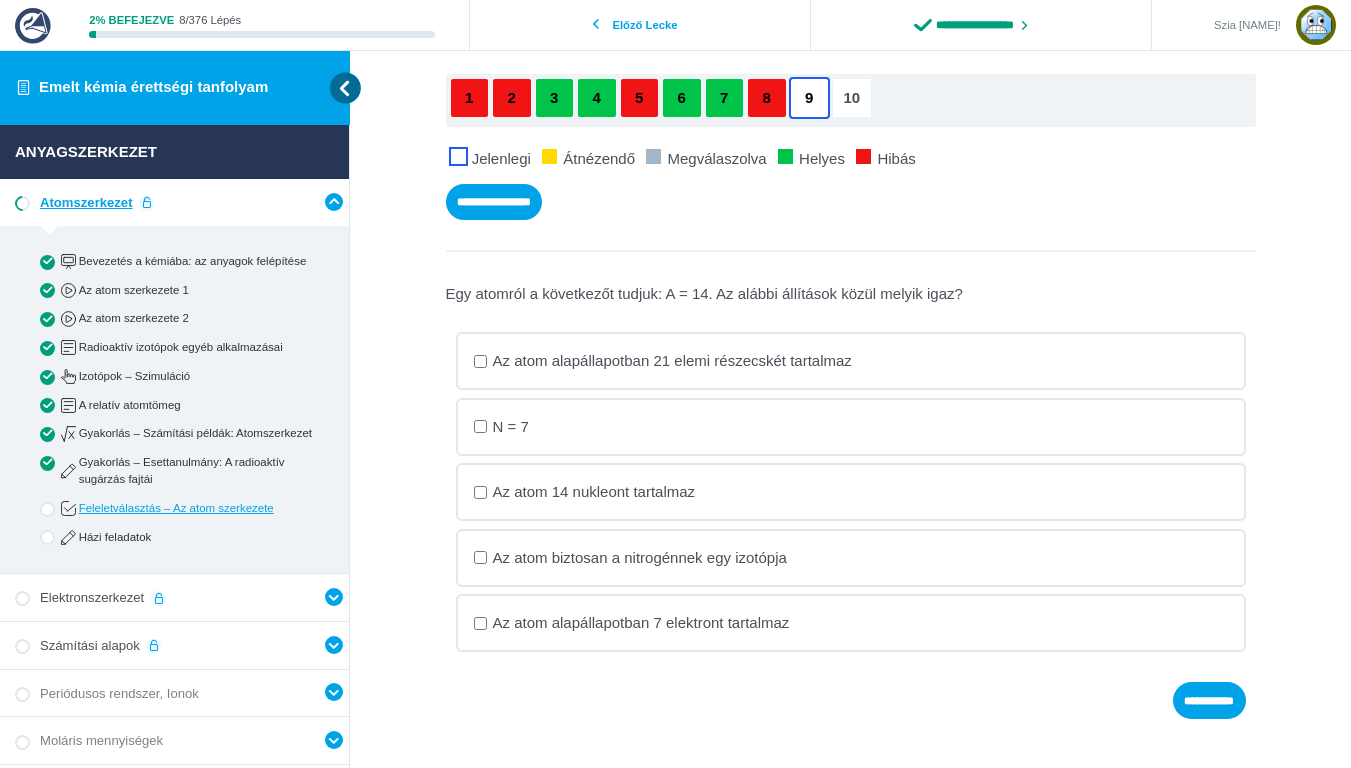 click on "Az atom 14 nukleont tartalmaz" at bounding box center (0, 0) 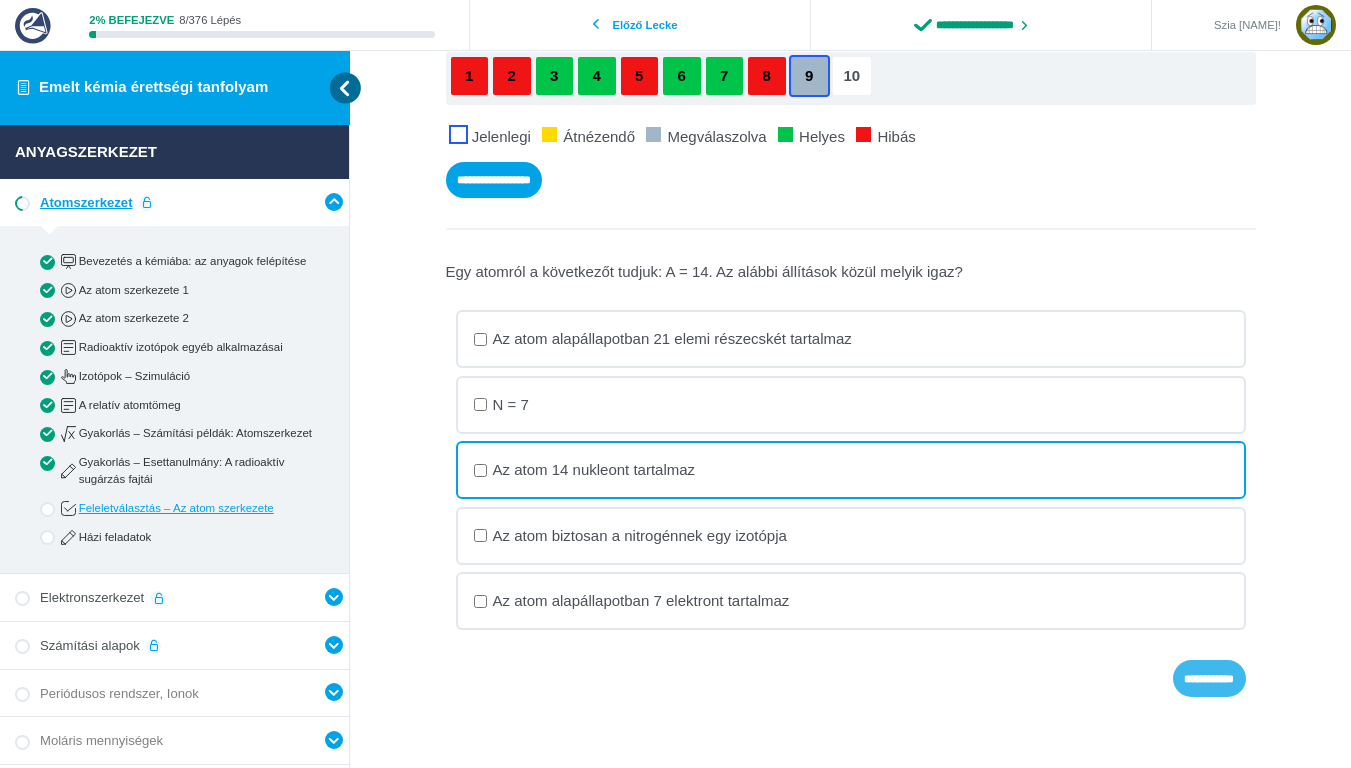 click on "**********" at bounding box center (0, 0) 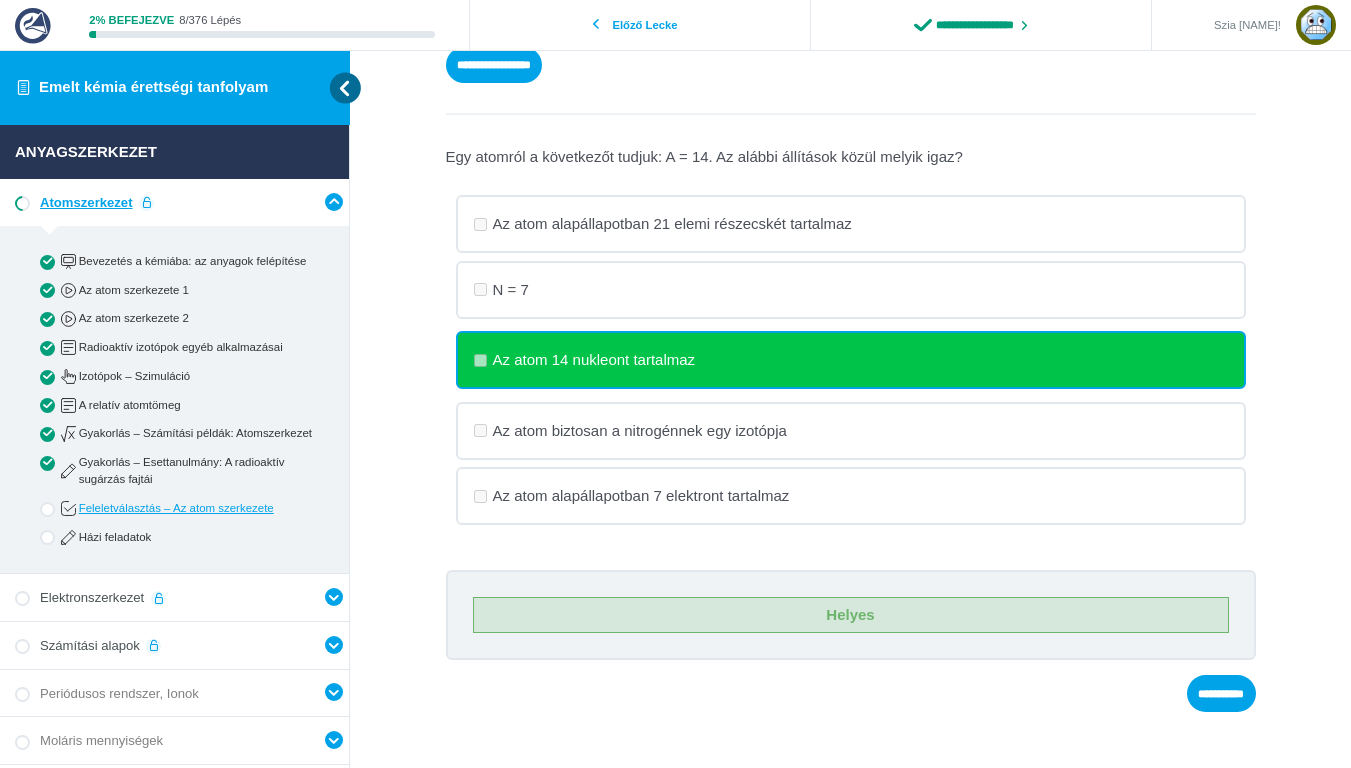 scroll, scrollTop: 294, scrollLeft: 0, axis: vertical 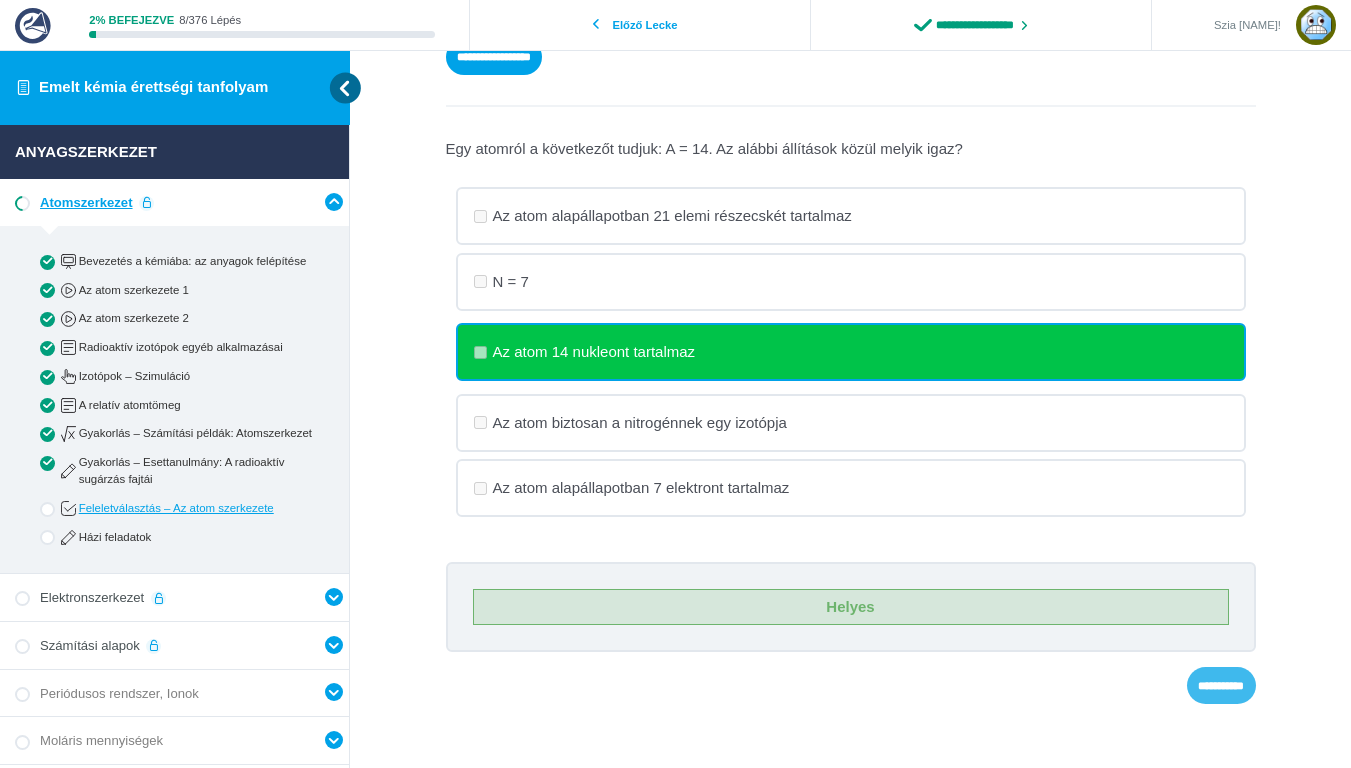 click on "**********" at bounding box center [0, 0] 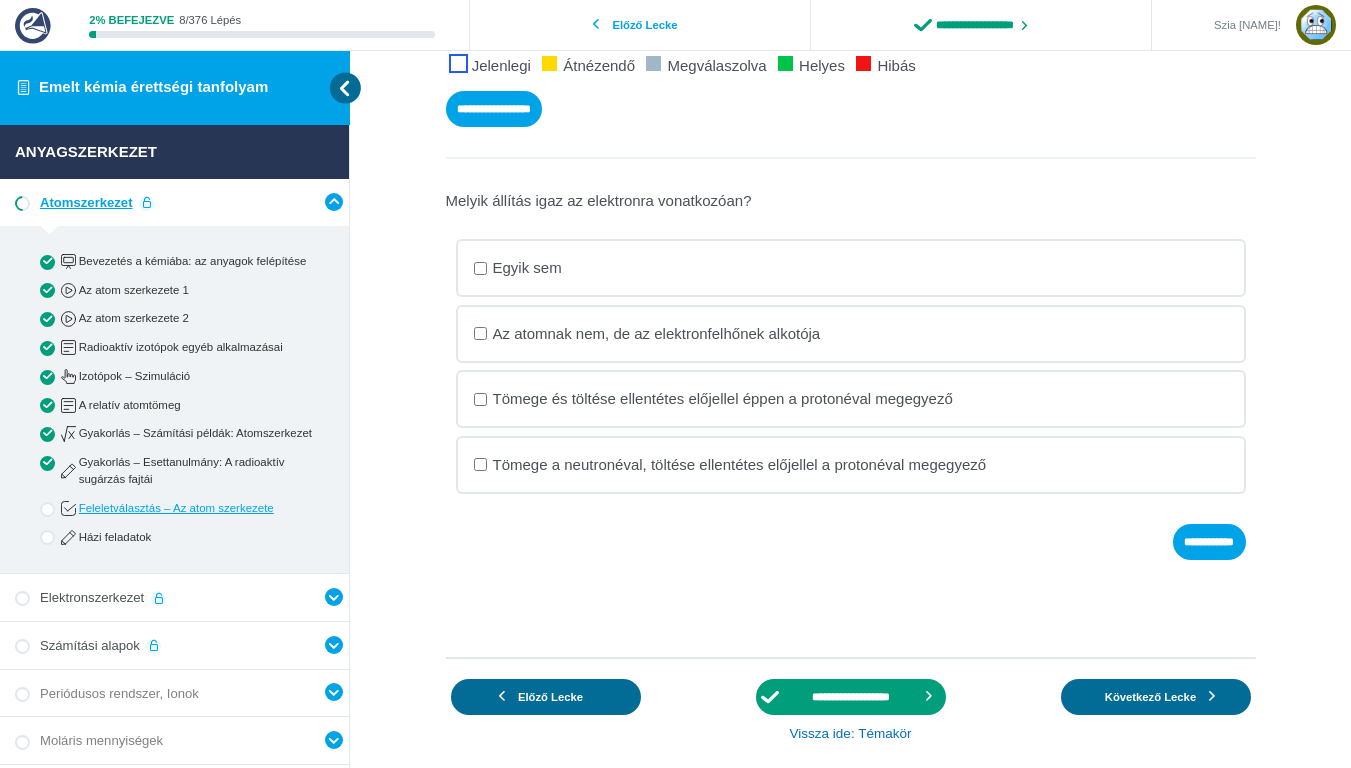 scroll, scrollTop: 238, scrollLeft: 0, axis: vertical 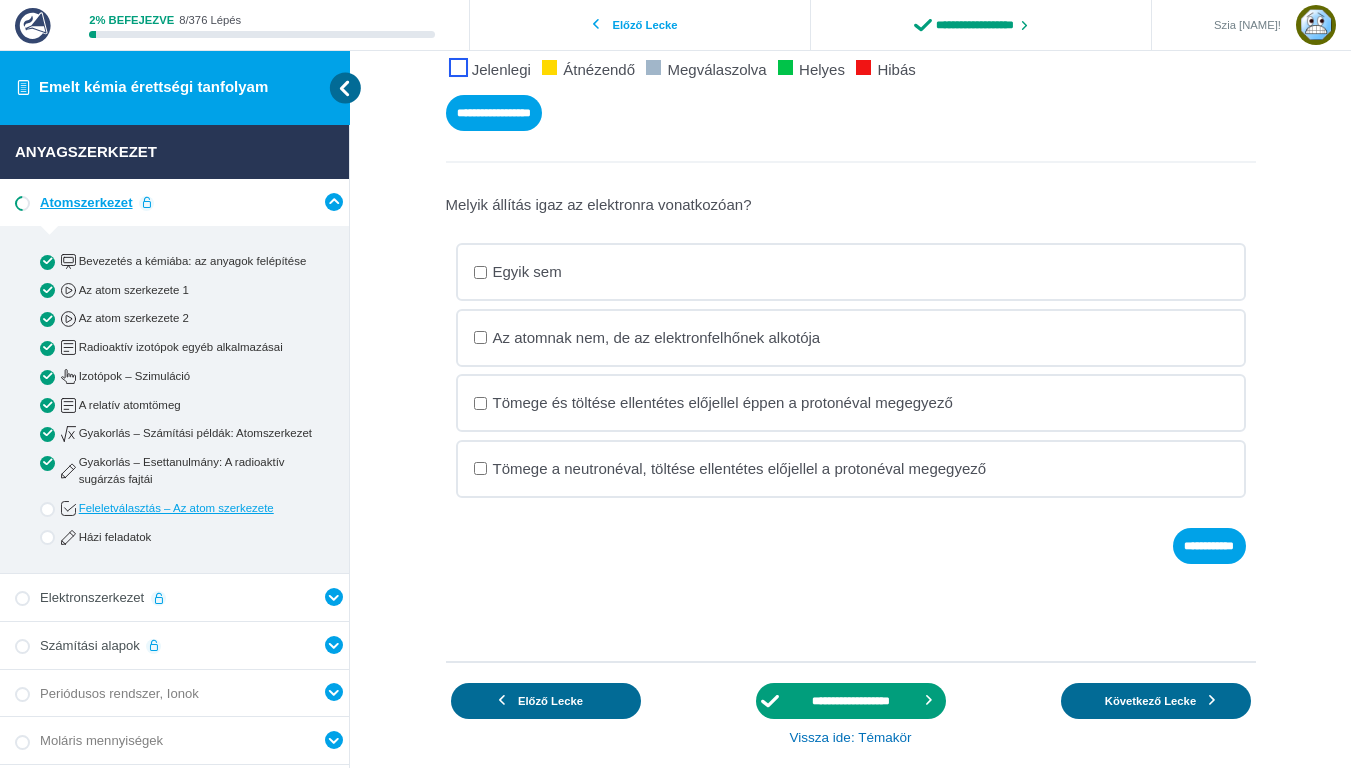 click on "Tömege és töltése ellentétes előjellel éppen a protonéval megegyező" at bounding box center (0, 0) 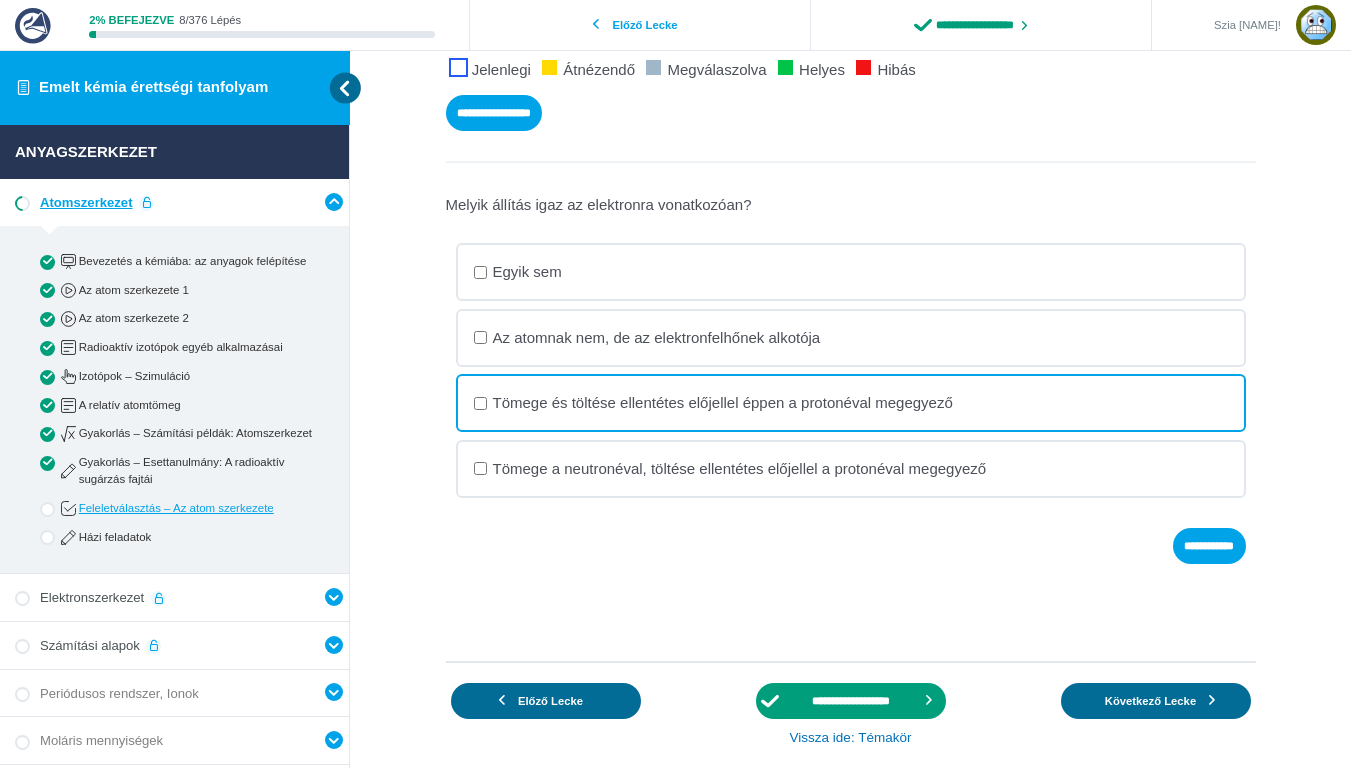 click on "Tömege és töltése ellentétes előjellel éppen a protonéval megegyező" at bounding box center (0, 0) 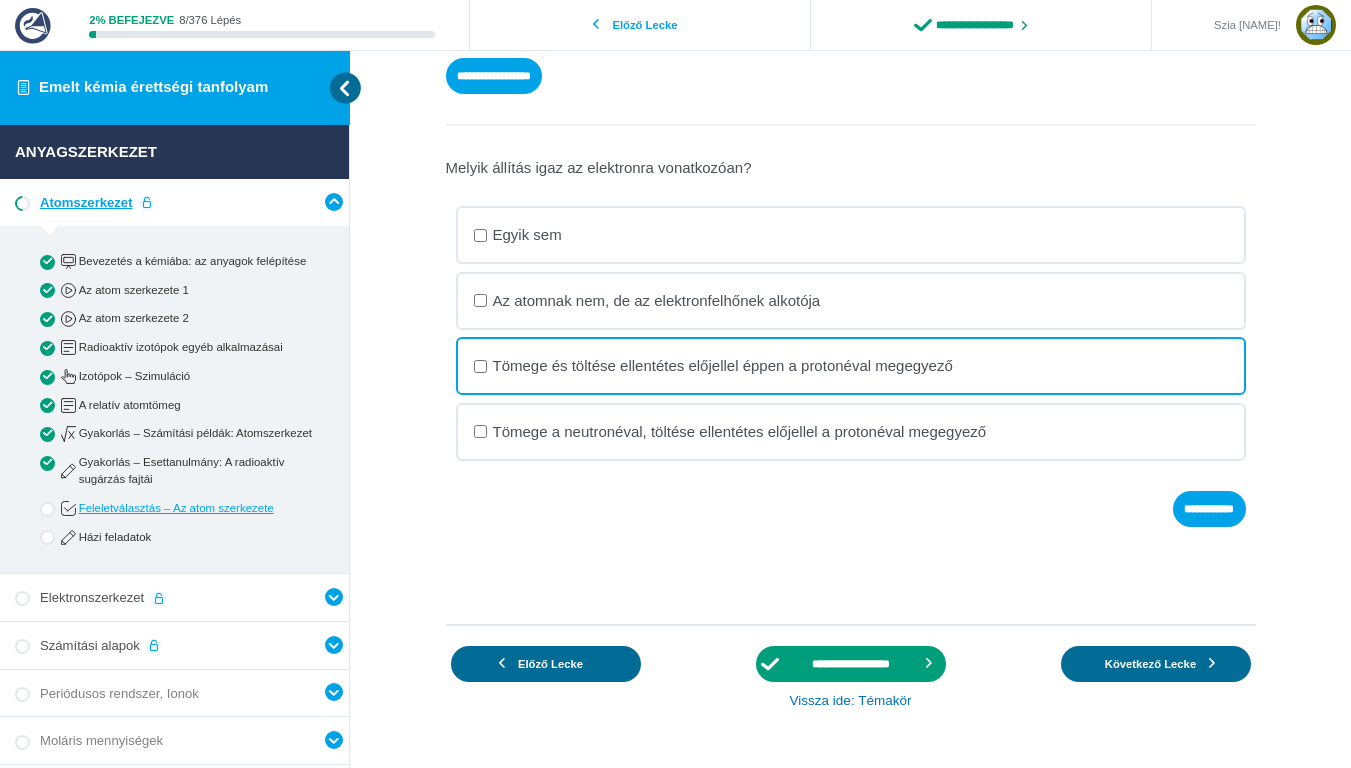 scroll, scrollTop: 274, scrollLeft: 0, axis: vertical 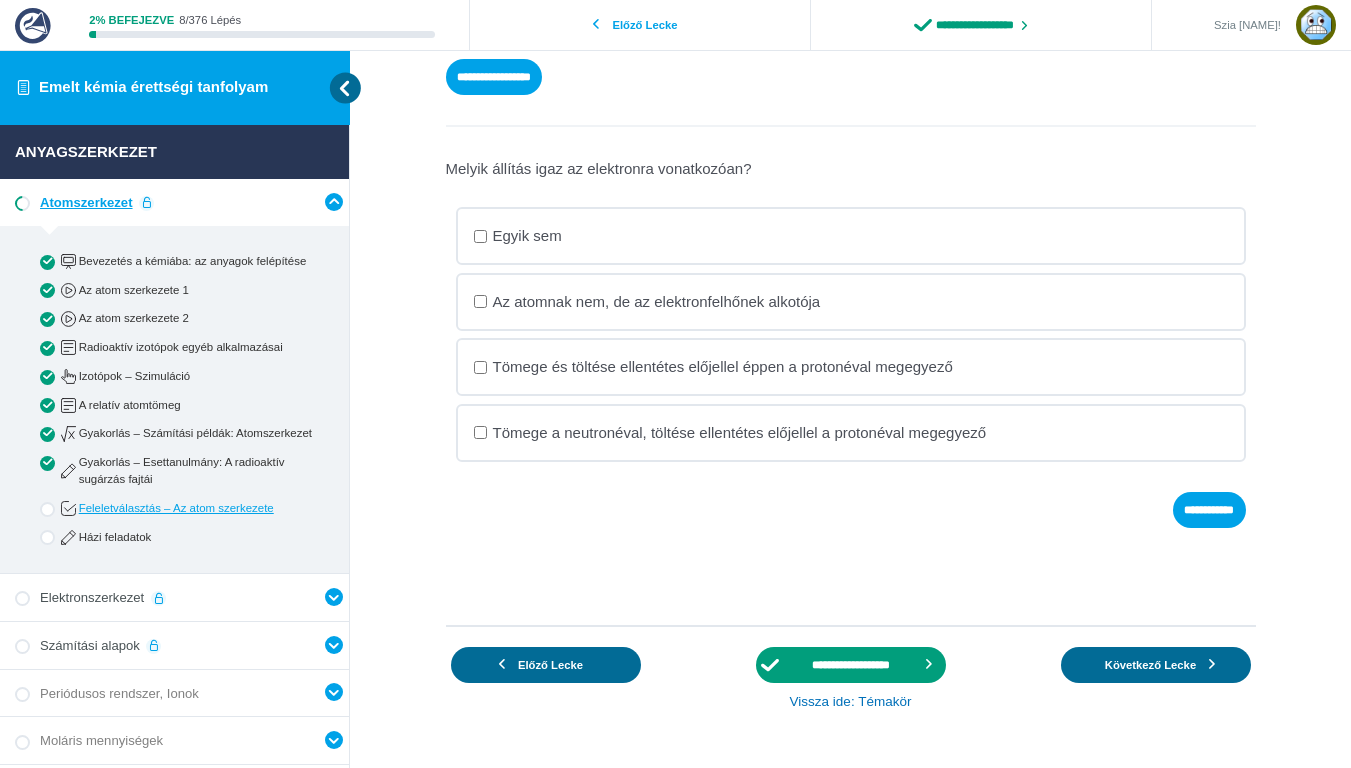 click on "Egyik sem" at bounding box center (0, 0) 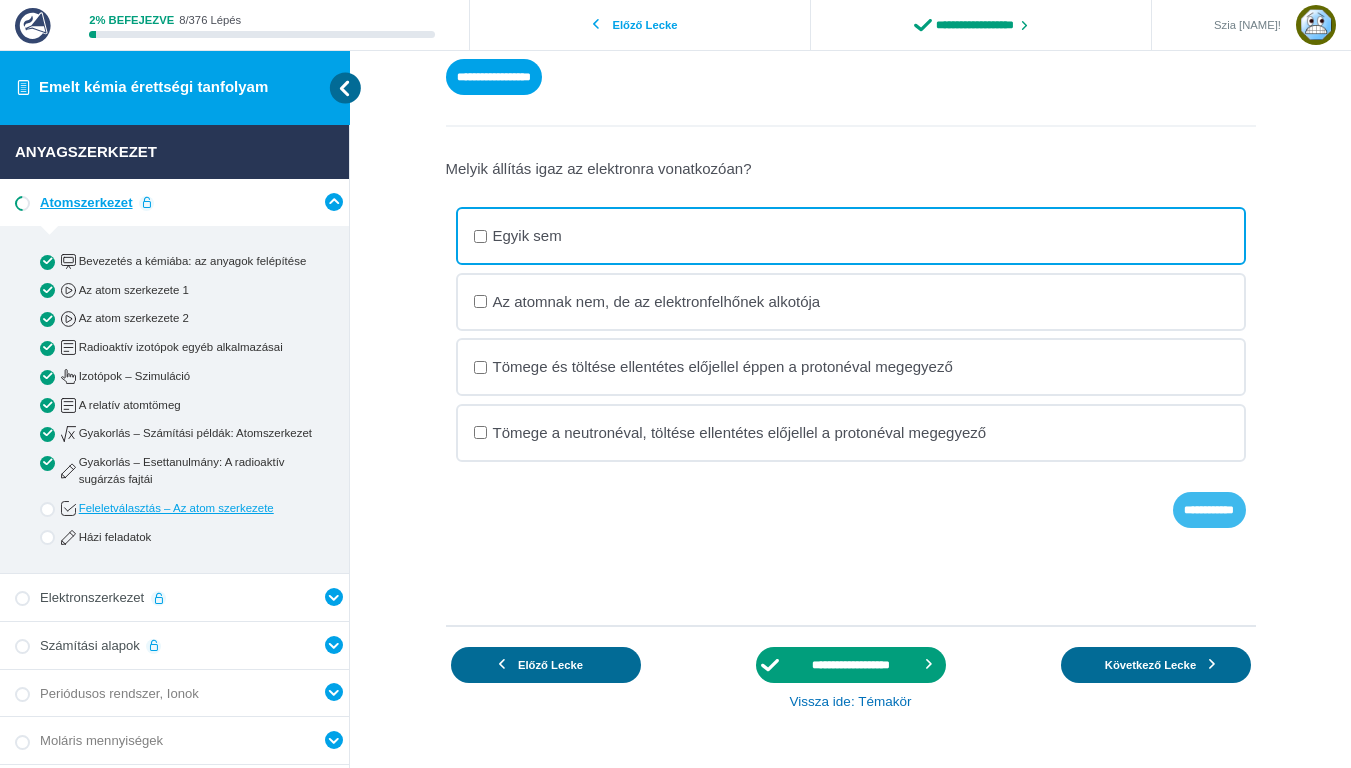 click on "**********" at bounding box center [0, 0] 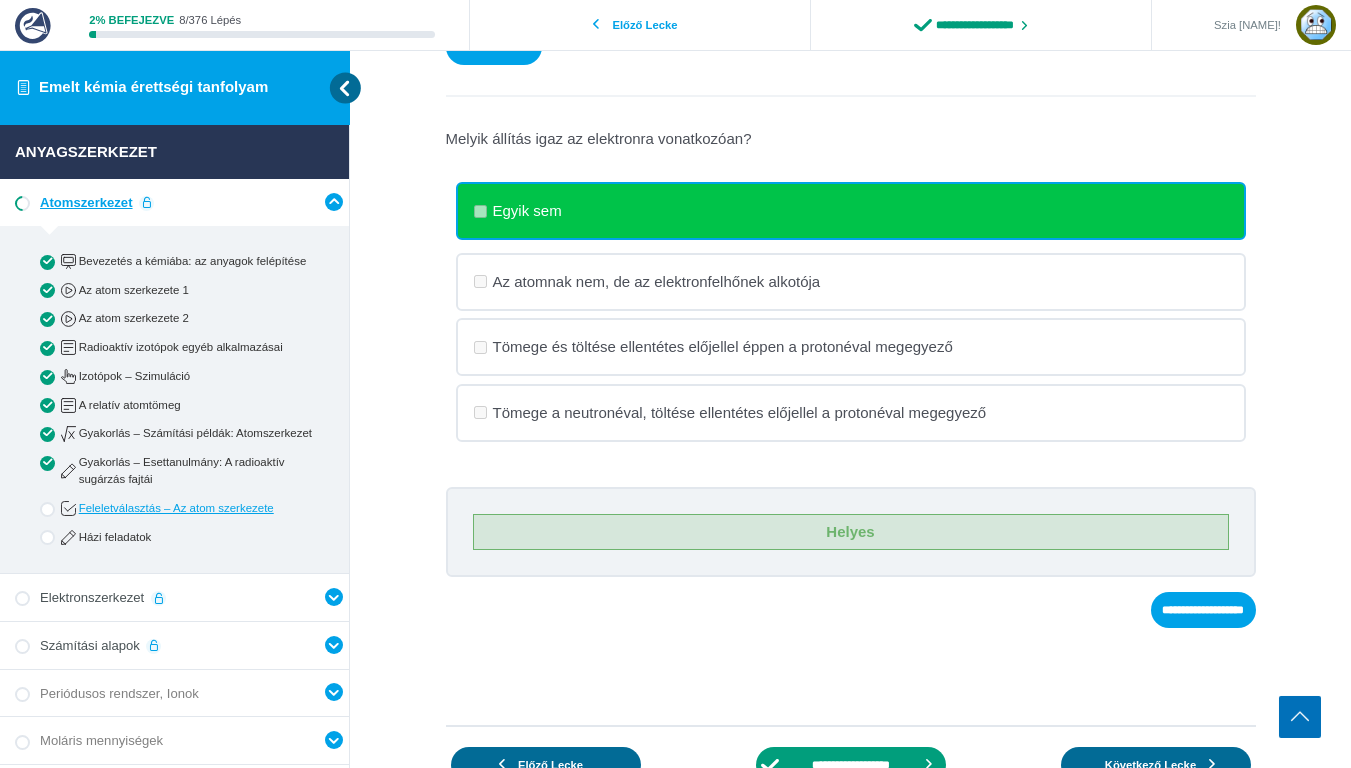 scroll, scrollTop: 460, scrollLeft: 0, axis: vertical 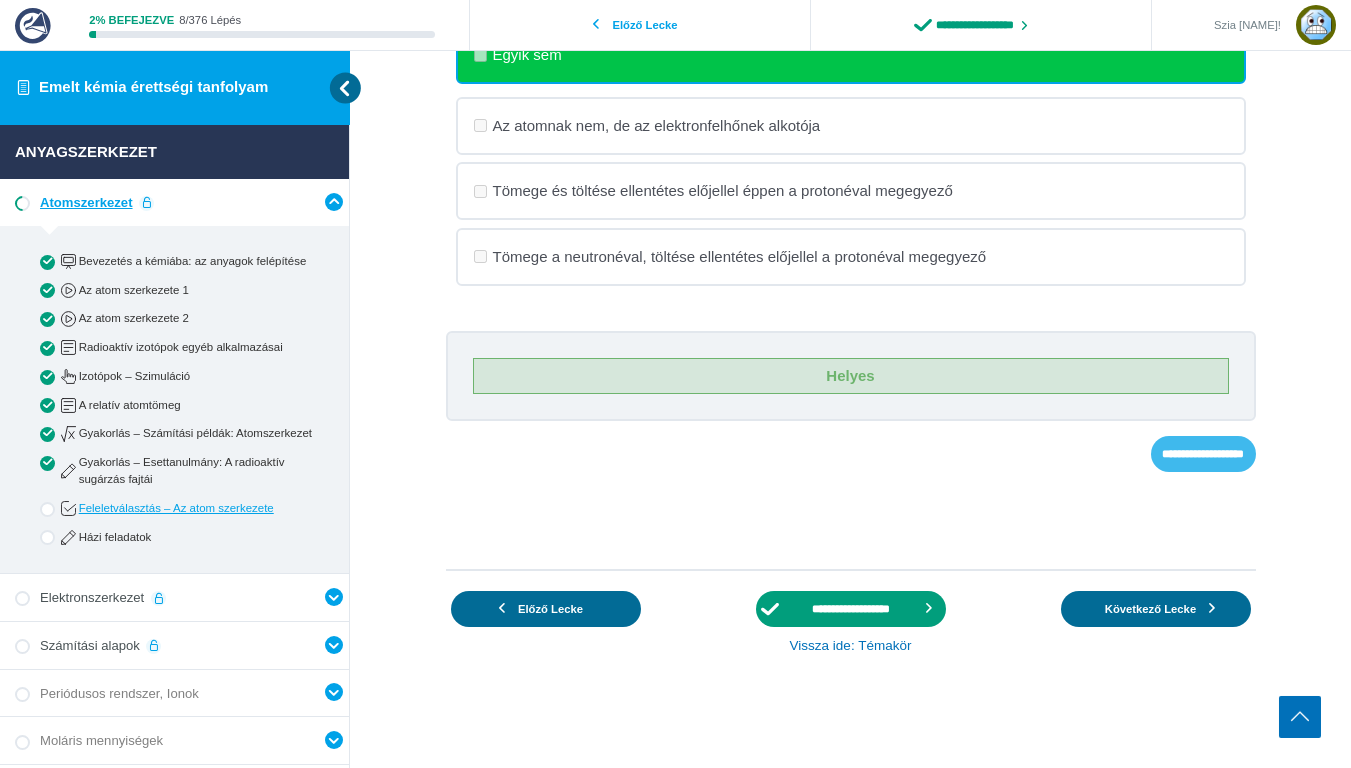 click on "**********" at bounding box center [0, 0] 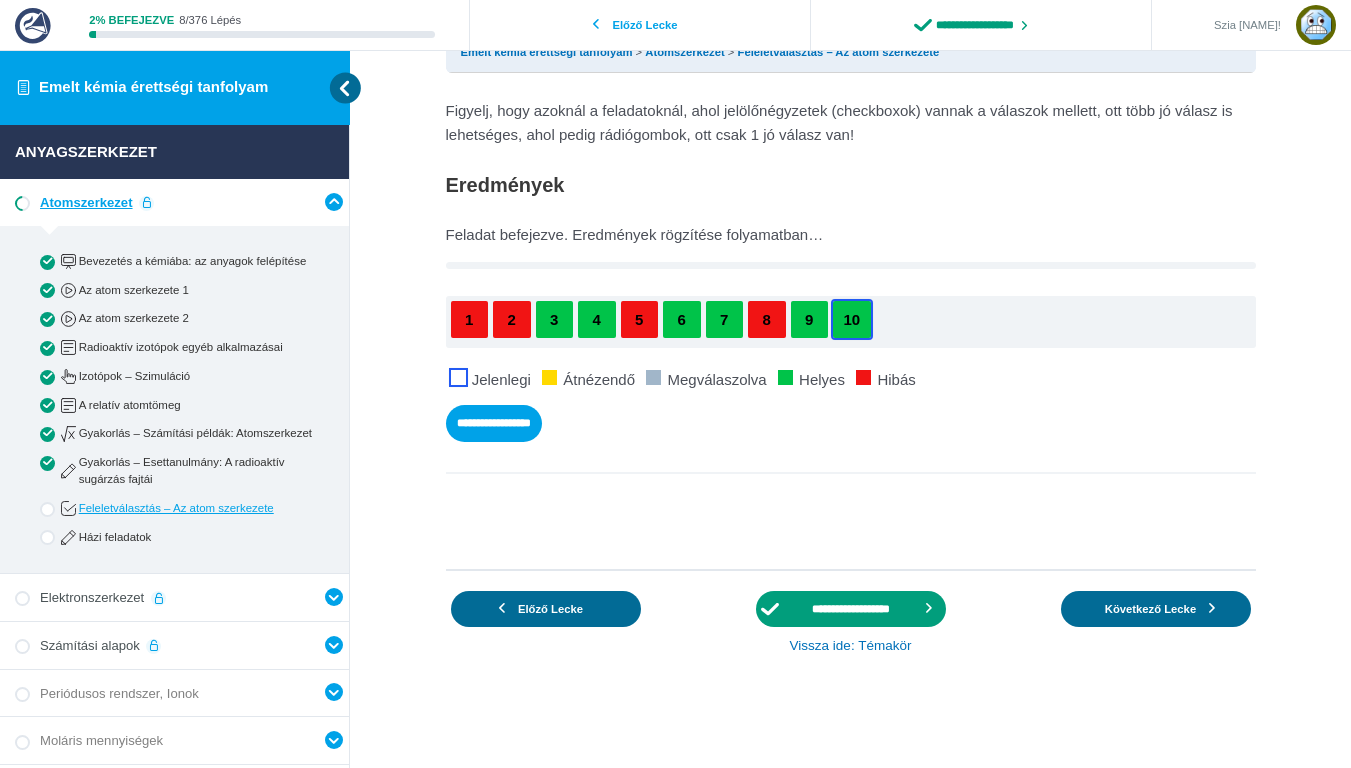 scroll, scrollTop: 0, scrollLeft: 0, axis: both 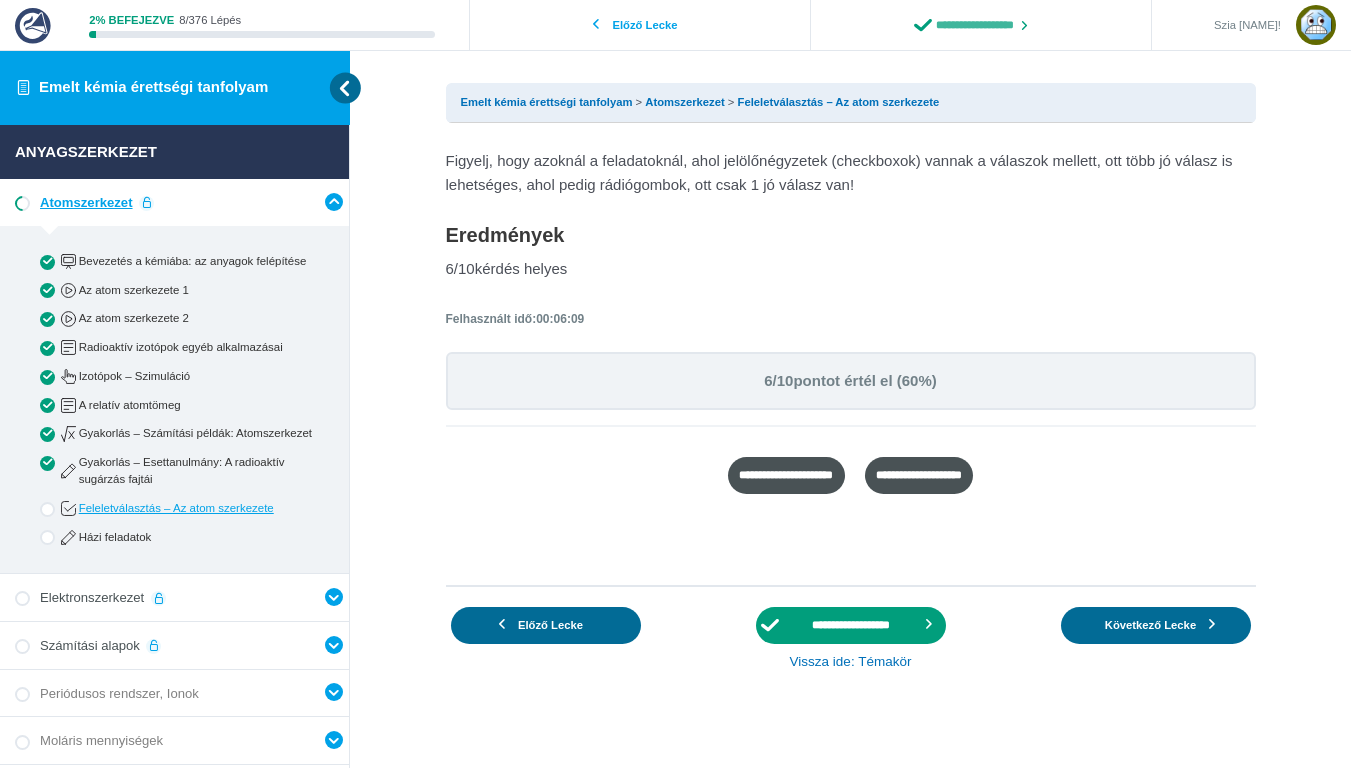 click on "**********" at bounding box center (981, 25) 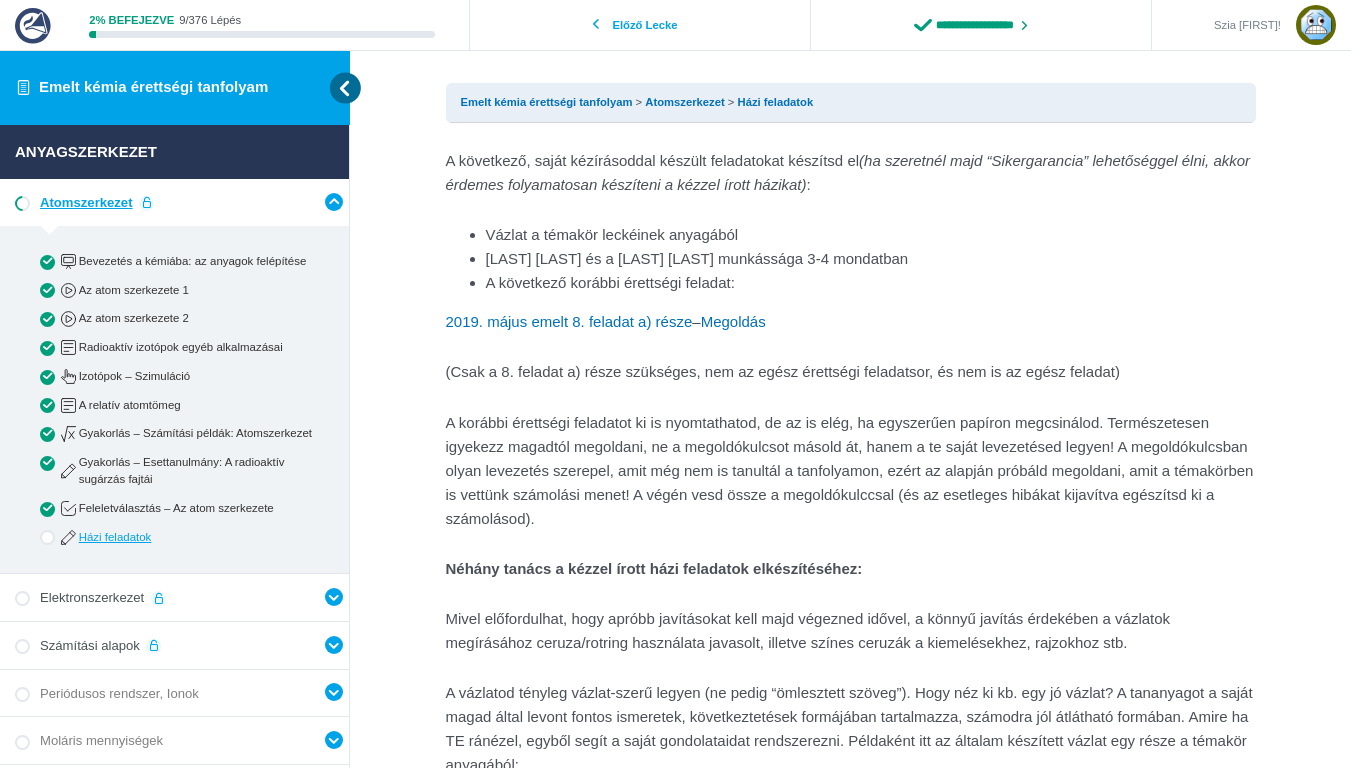 scroll, scrollTop: 0, scrollLeft: 0, axis: both 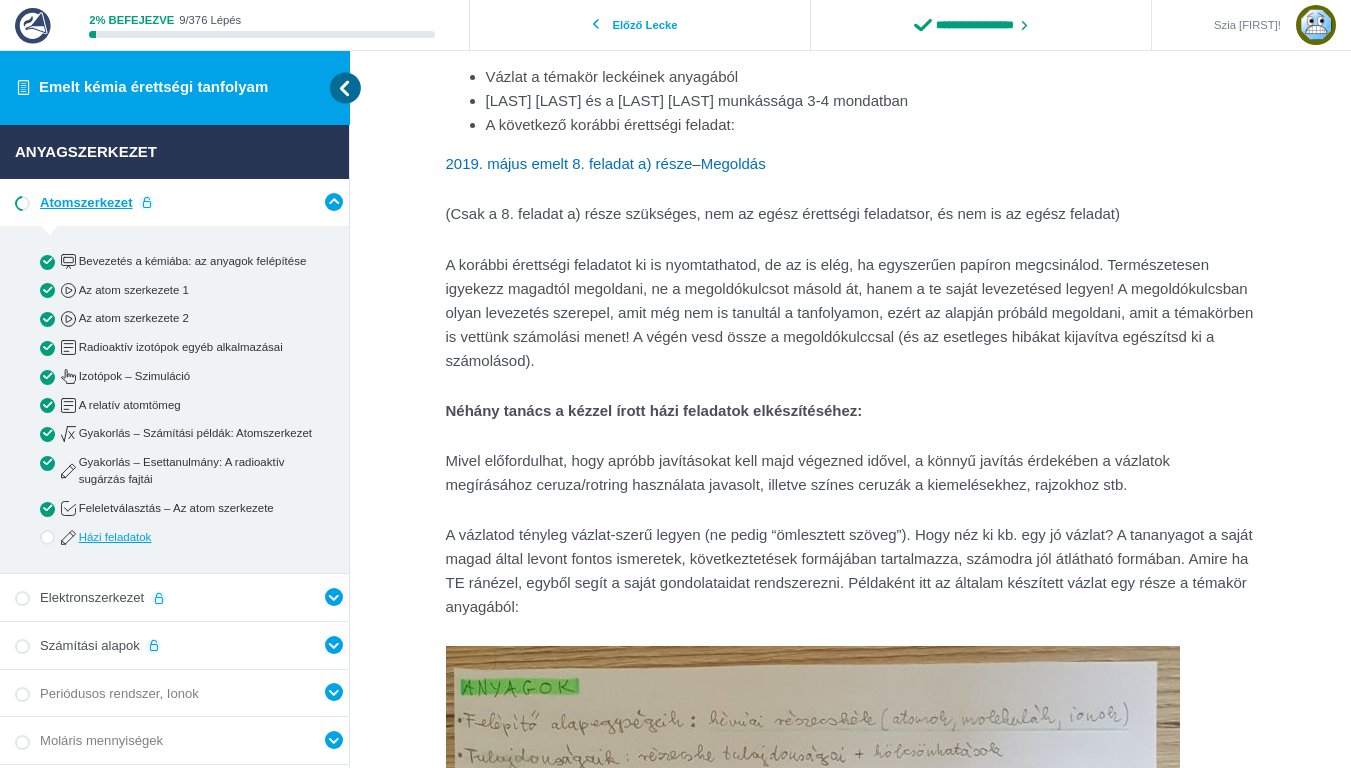 type on "**********" 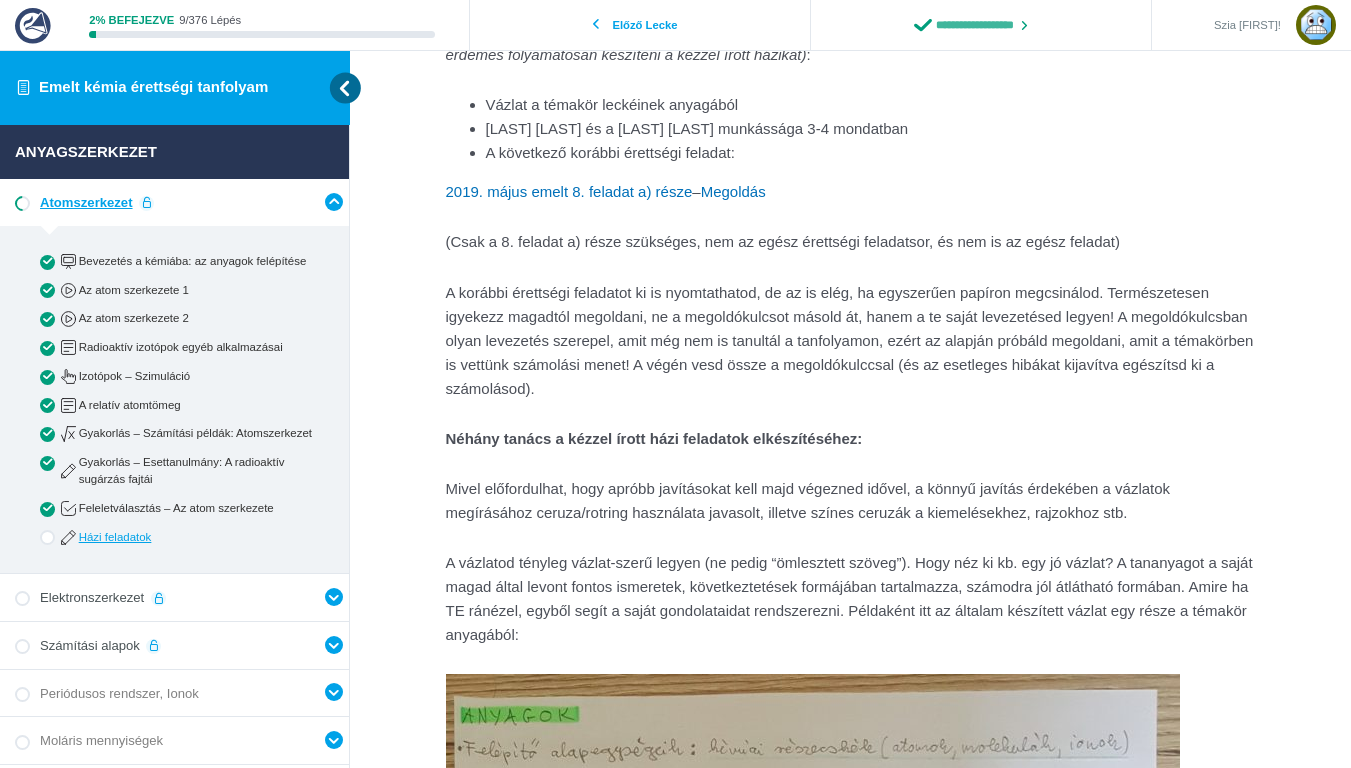 click on "**********" at bounding box center (981, 25) 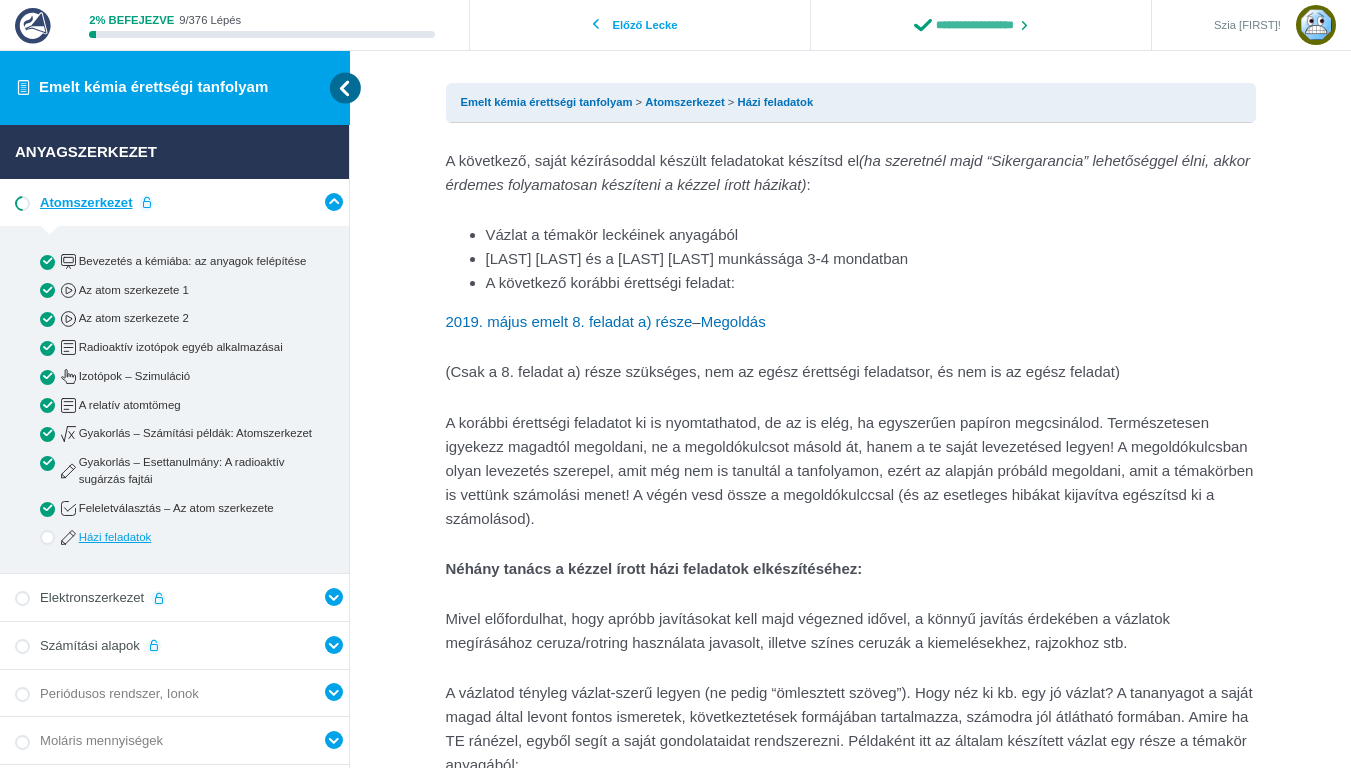 click on "**********" at bounding box center (981, 25) 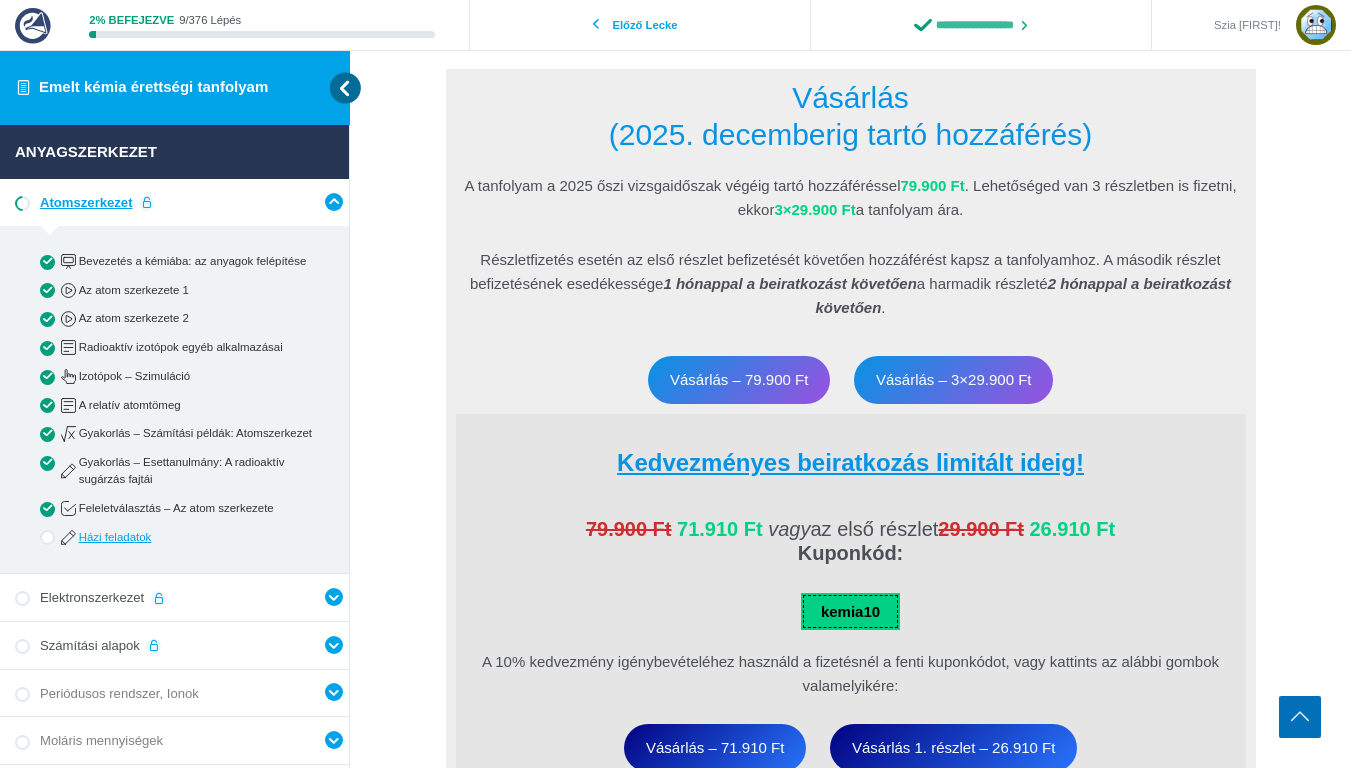 scroll, scrollTop: 1950, scrollLeft: 0, axis: vertical 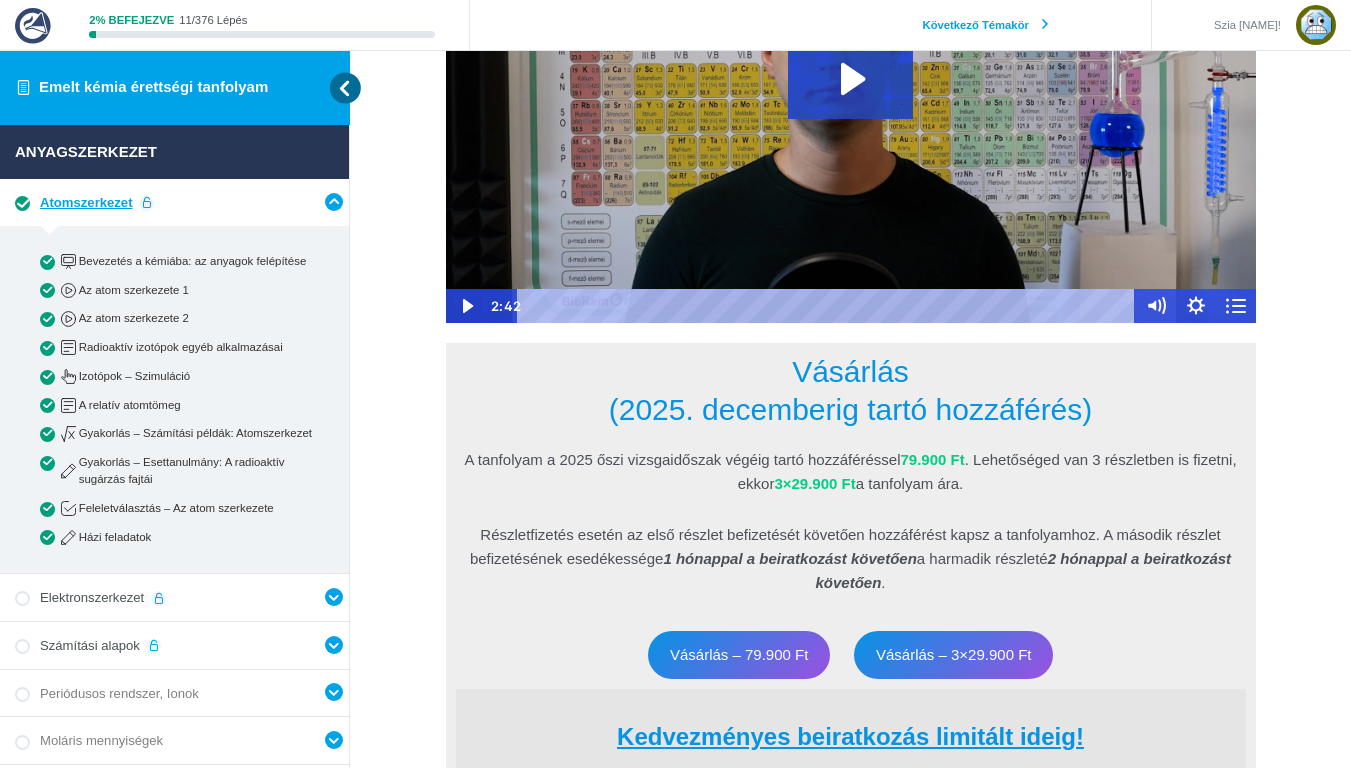 type on "**********" 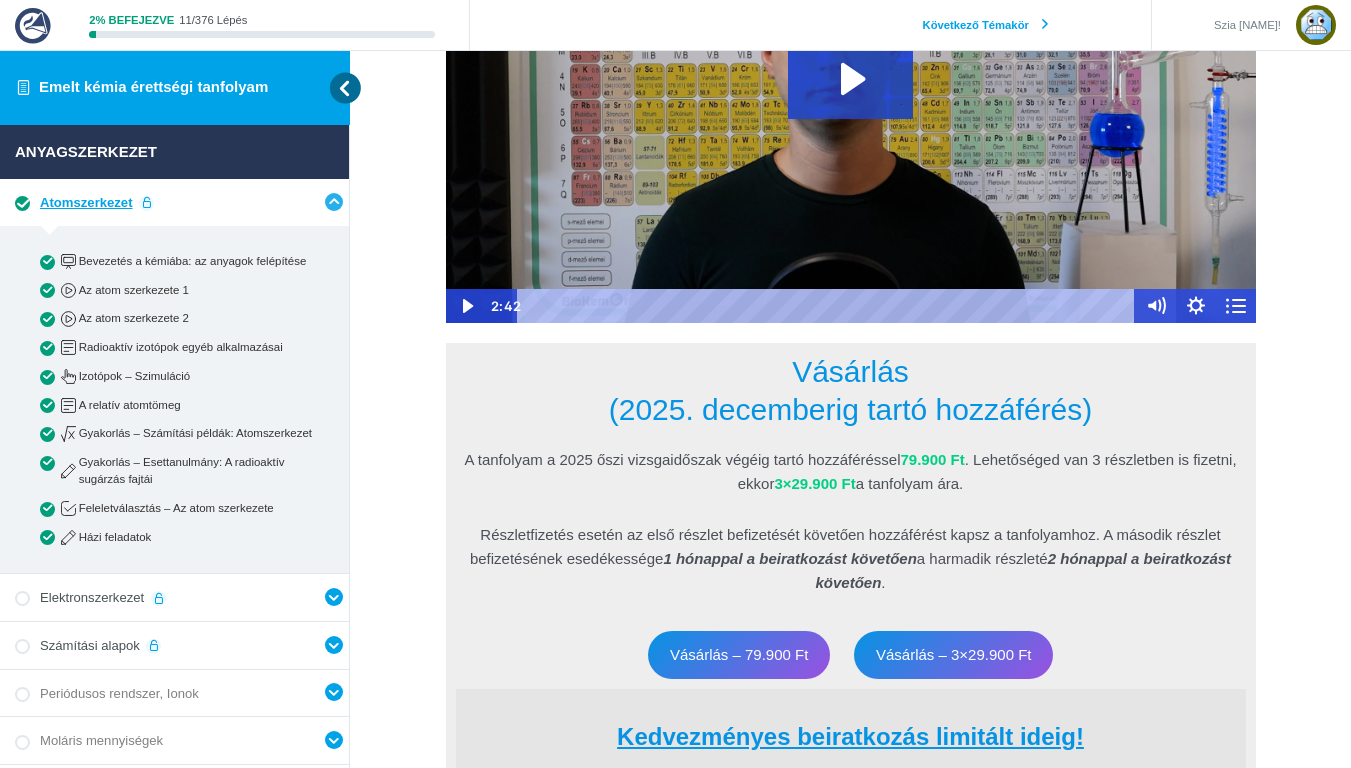 click at bounding box center (334, 202) 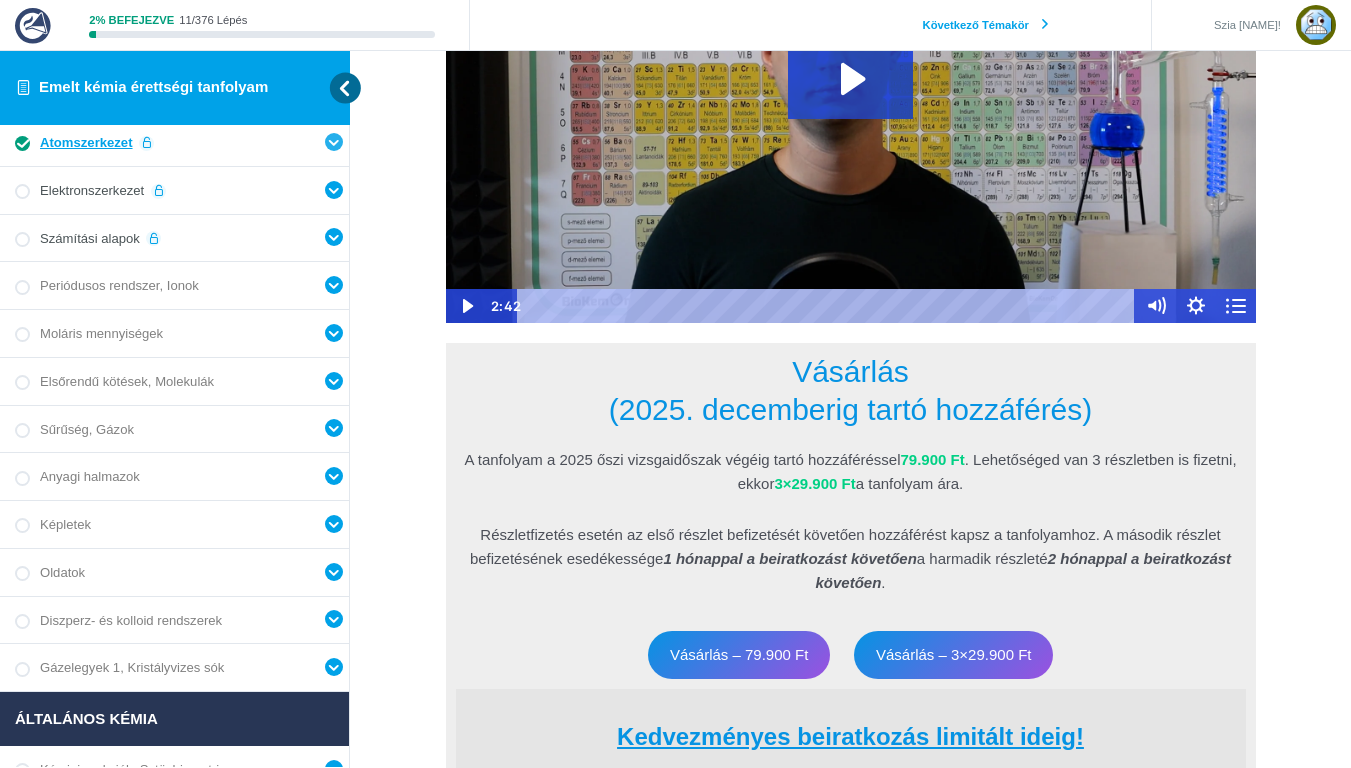 scroll, scrollTop: 0, scrollLeft: 0, axis: both 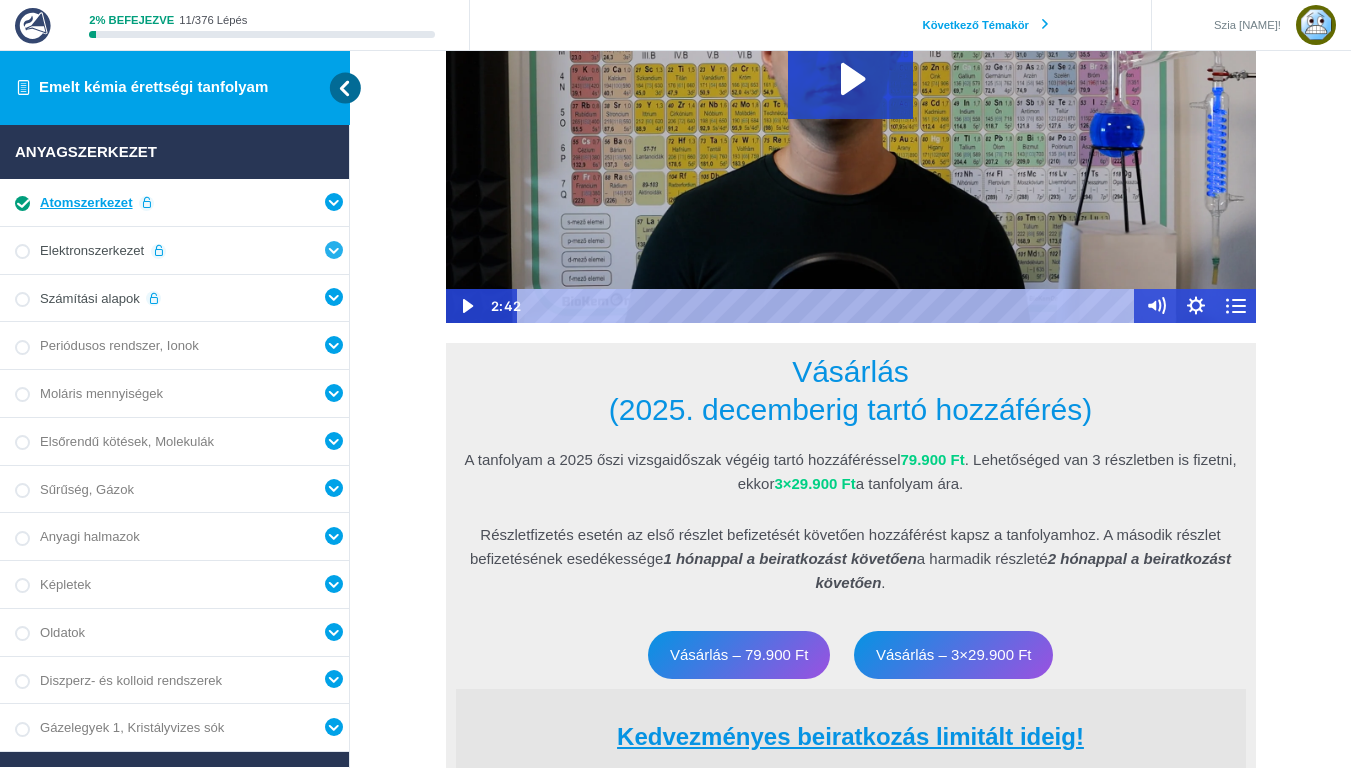 click at bounding box center [334, 250] 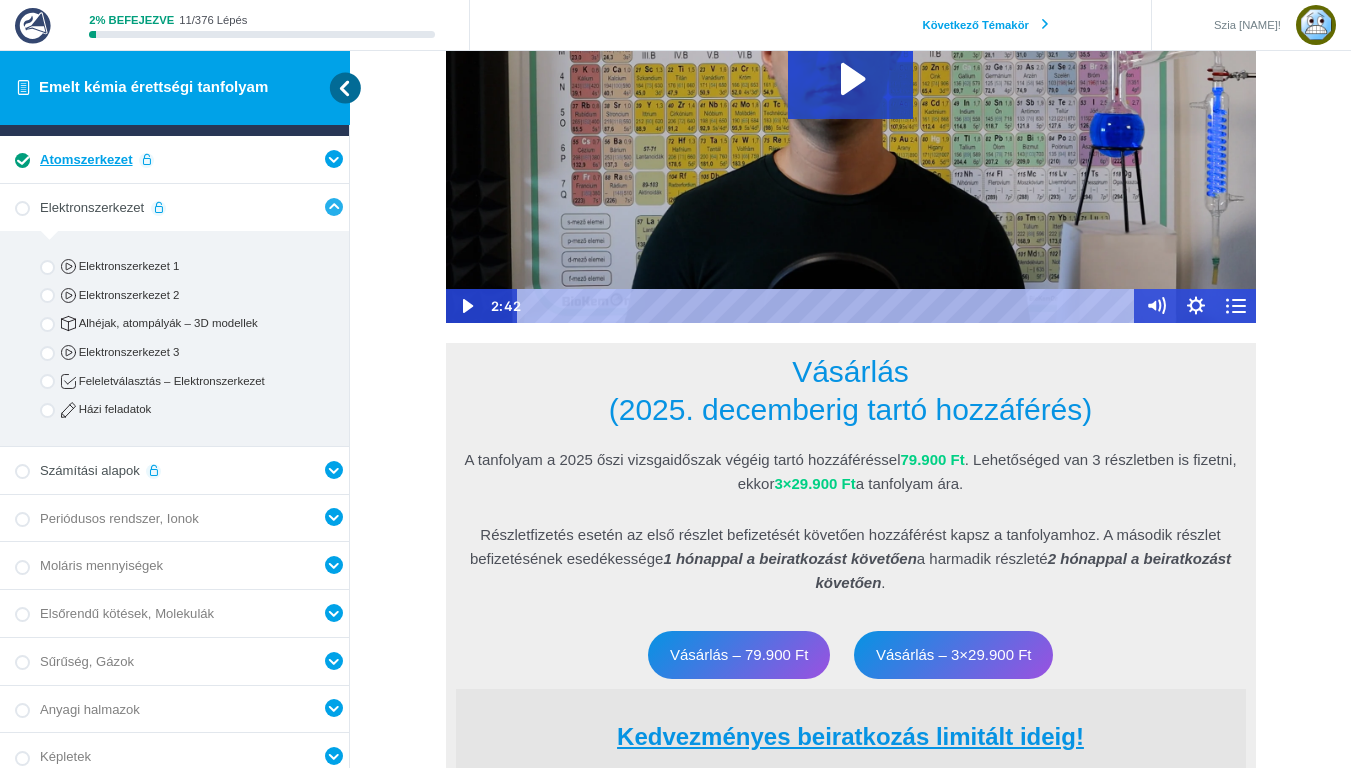 scroll, scrollTop: 0, scrollLeft: 0, axis: both 